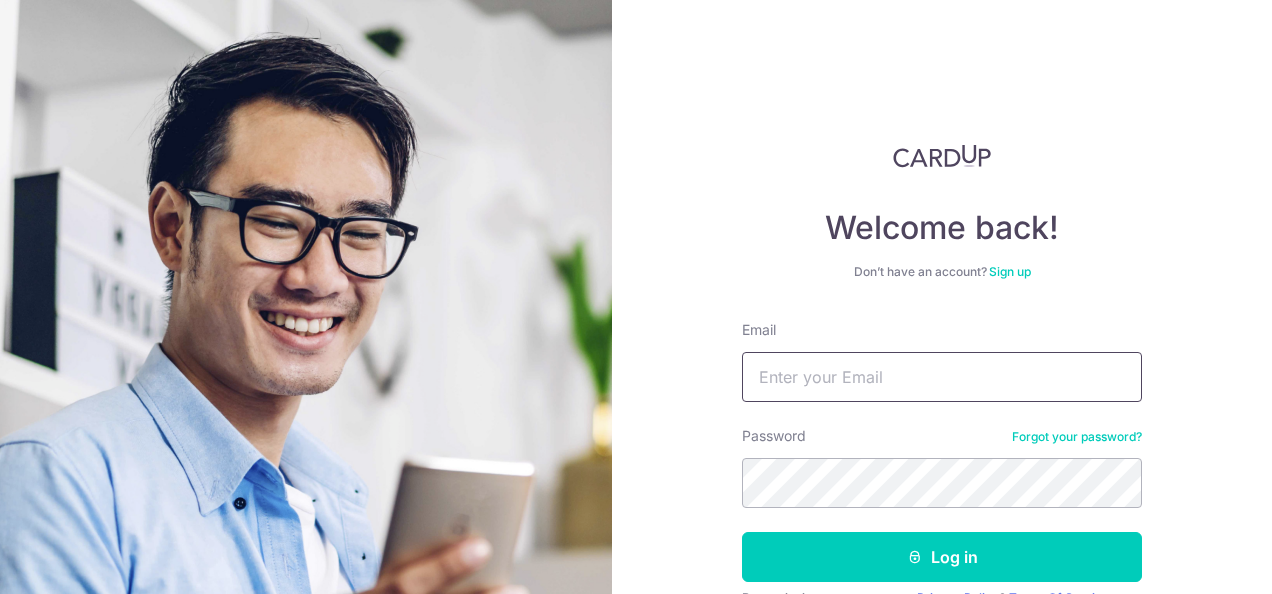 scroll, scrollTop: 0, scrollLeft: 0, axis: both 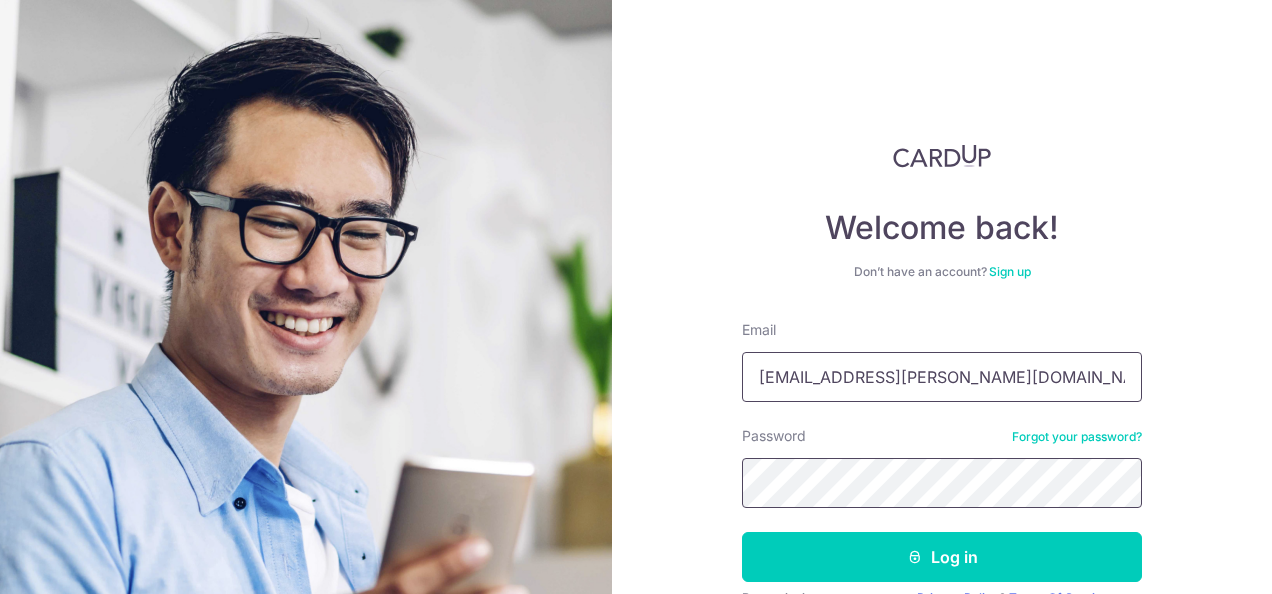 click on "Log in" at bounding box center [942, 557] 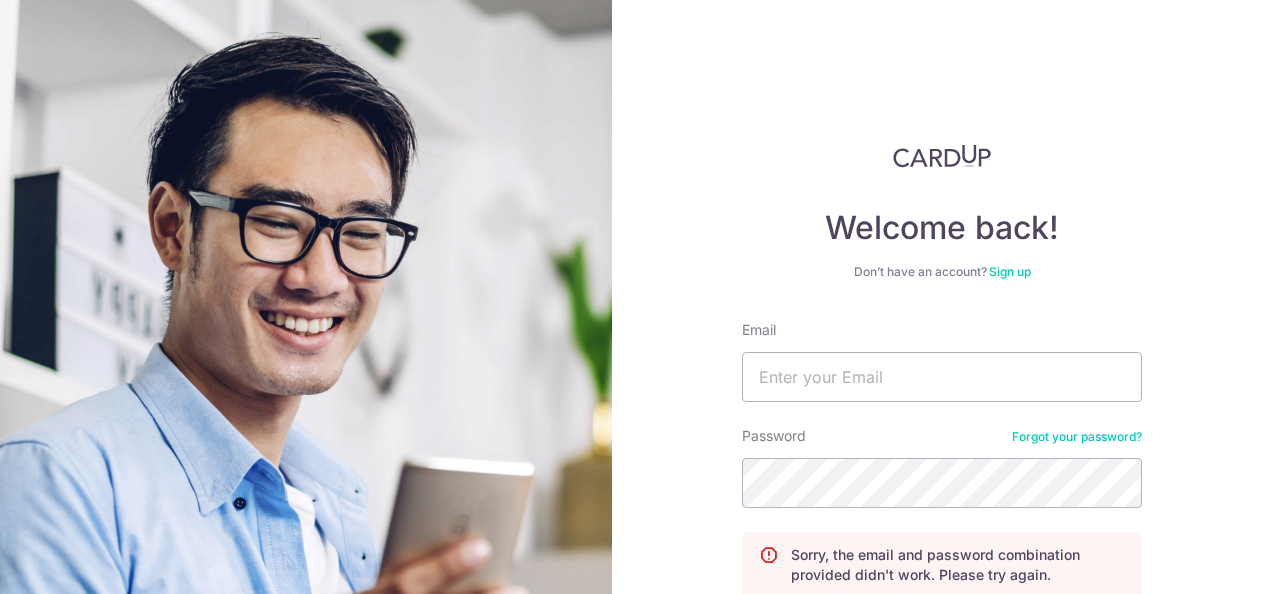 scroll, scrollTop: 0, scrollLeft: 0, axis: both 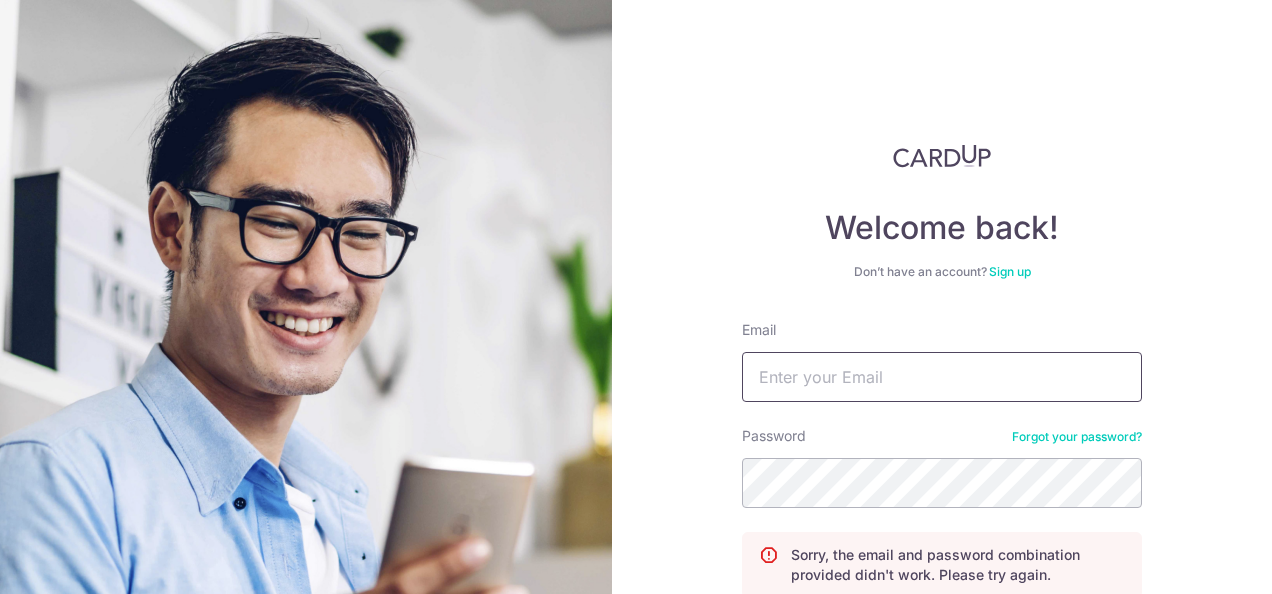 click on "Email" at bounding box center (942, 377) 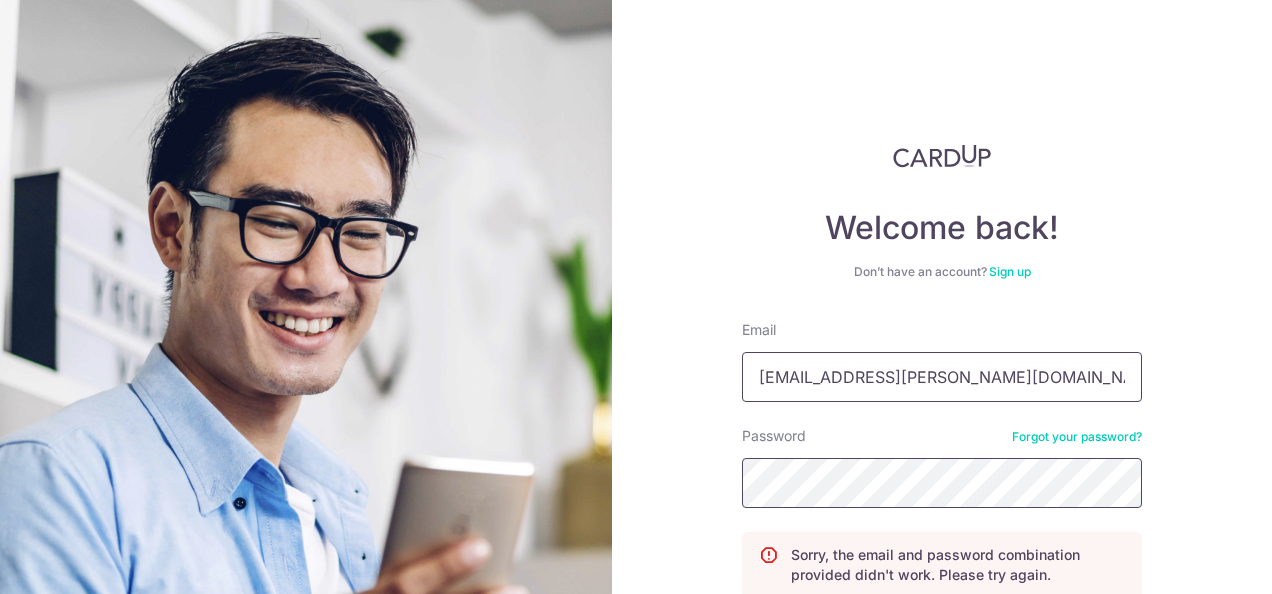 click on "Log in" at bounding box center [942, 639] 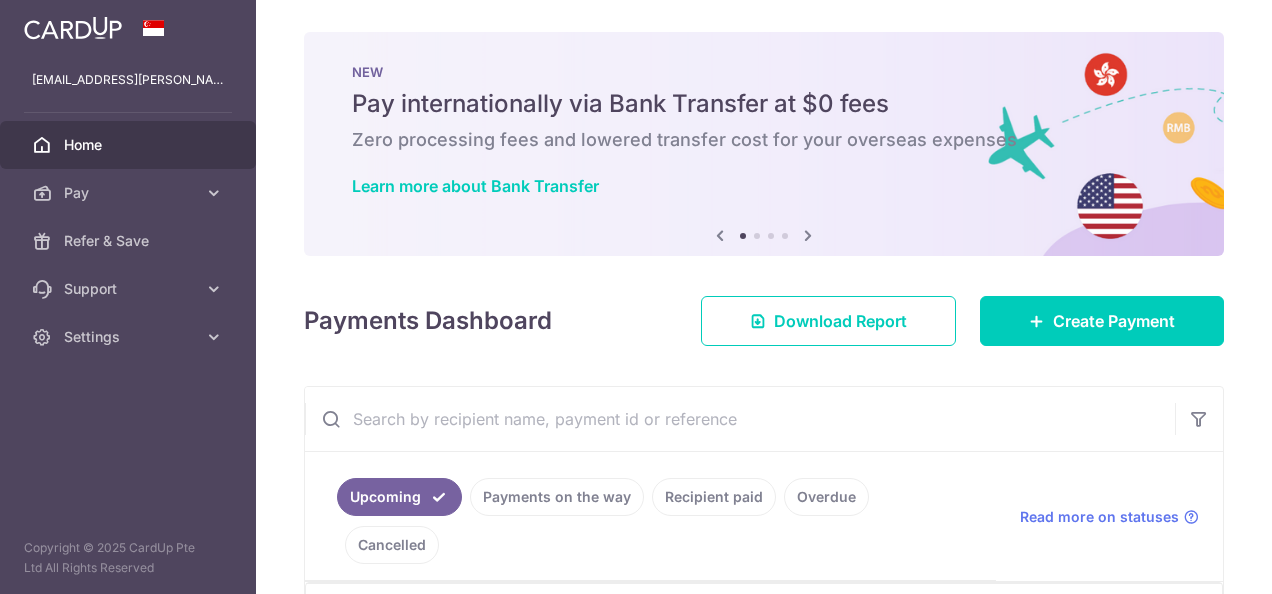 scroll, scrollTop: 0, scrollLeft: 0, axis: both 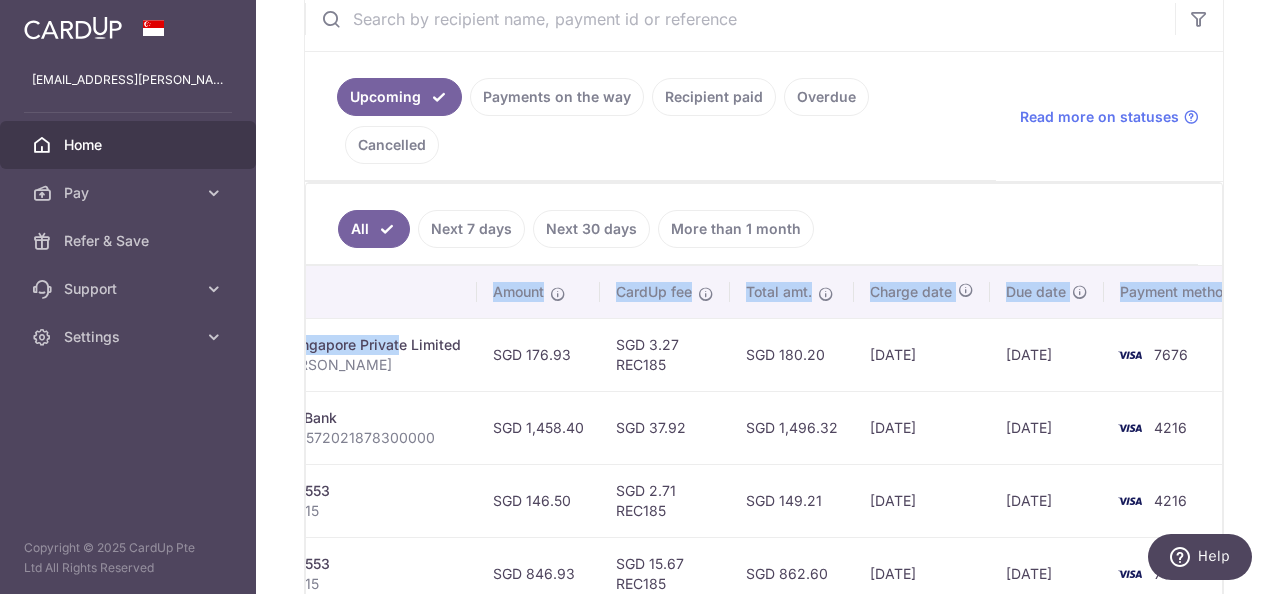 drag, startPoint x: 887, startPoint y: 294, endPoint x: 1246, endPoint y: 282, distance: 359.2005 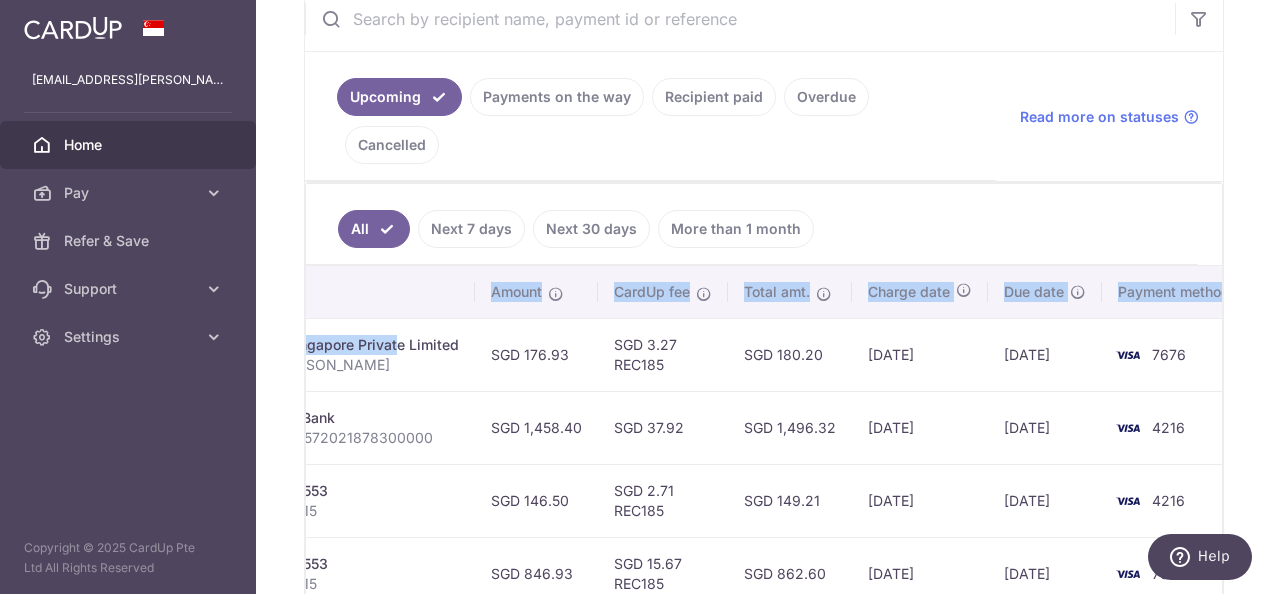 click on "×
Pause Schedule
Pause all future payments in this series
Pause just this one payment
By clicking below, you confirm you are pausing this payment to   on  . Payments can be unpaused at anytime prior to payment taken date.
Confirm
Cancel Schedule
Cancel all future payments in this series
Cancel just this one payment
Confirm
Approve Payment
Recipient Bank Details" at bounding box center [764, 297] 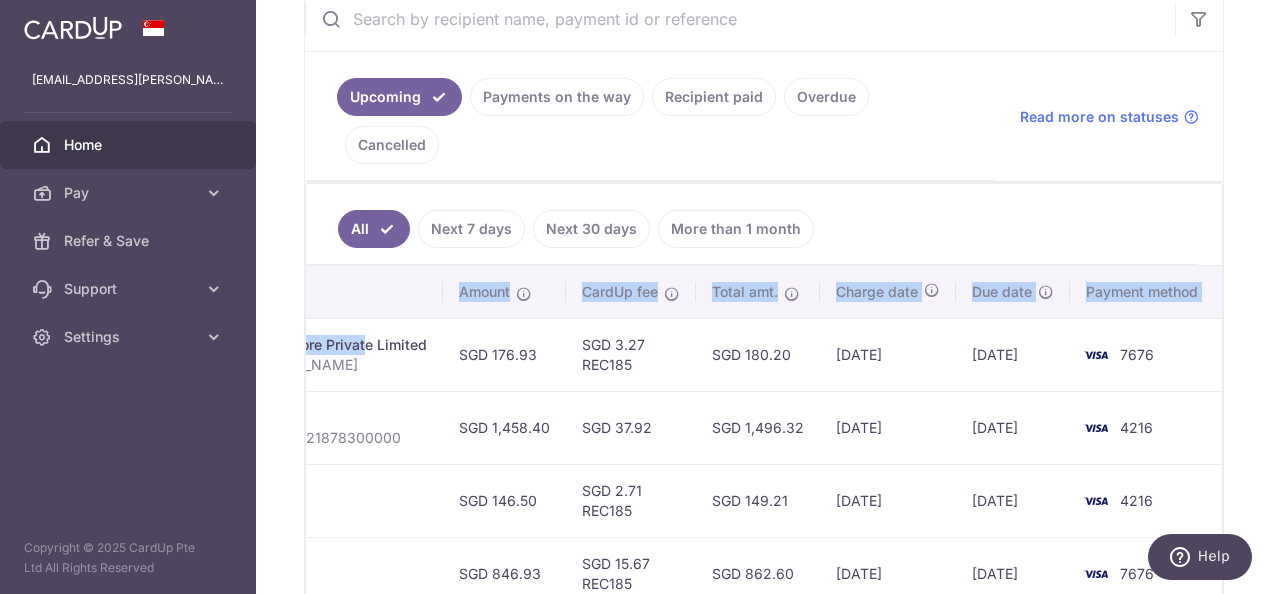 drag, startPoint x: 1246, startPoint y: 282, endPoint x: 1030, endPoint y: 345, distance: 225 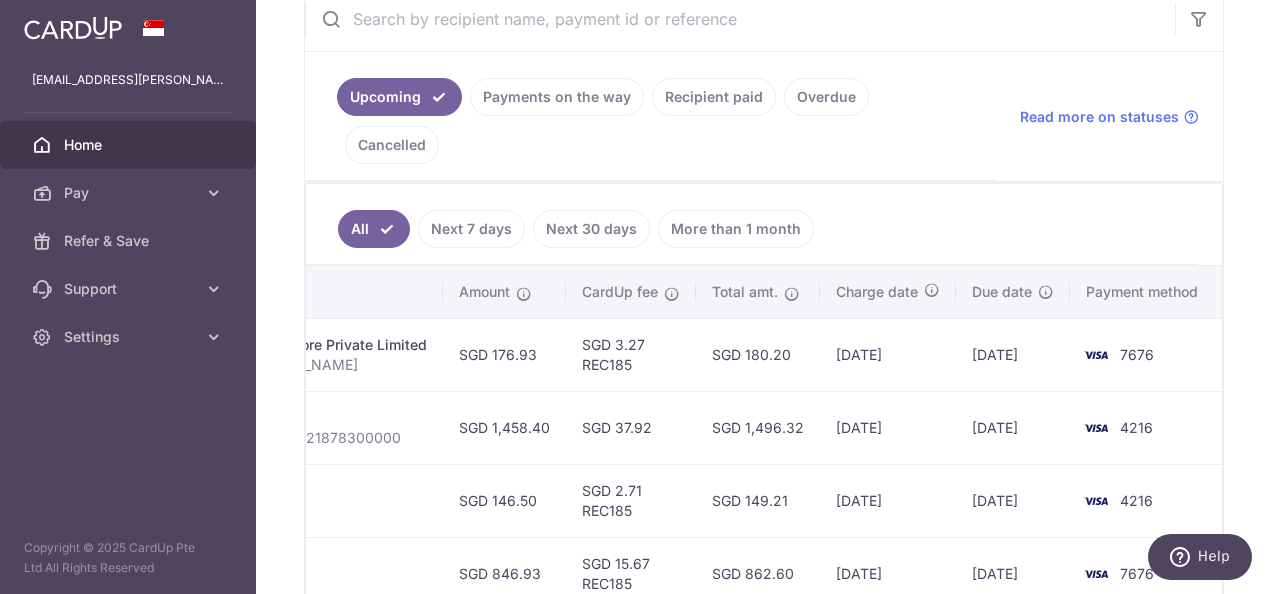 click on "[DATE]" at bounding box center (888, 354) 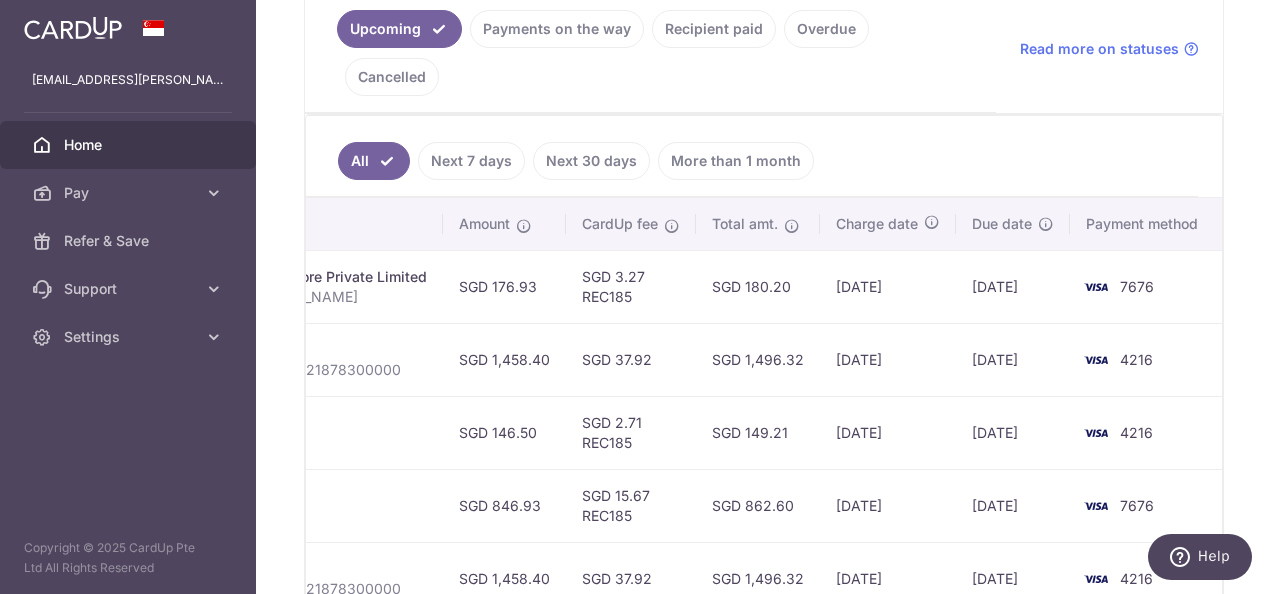 scroll, scrollTop: 500, scrollLeft: 0, axis: vertical 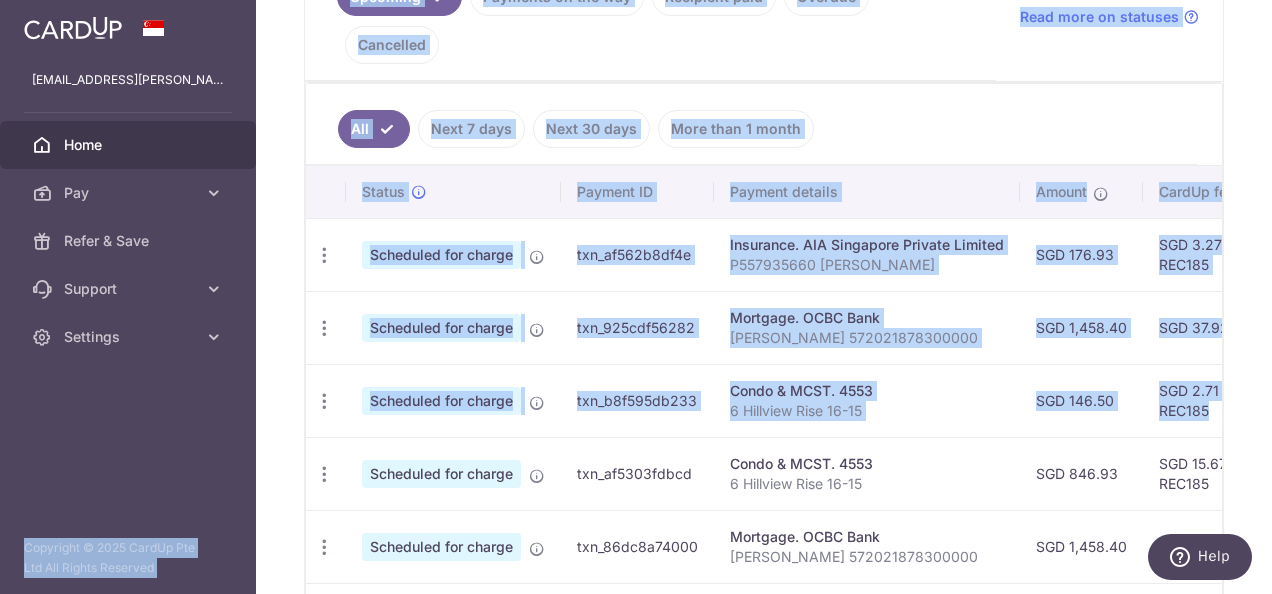 drag, startPoint x: 686, startPoint y: 368, endPoint x: 191, endPoint y: 374, distance: 495.03638 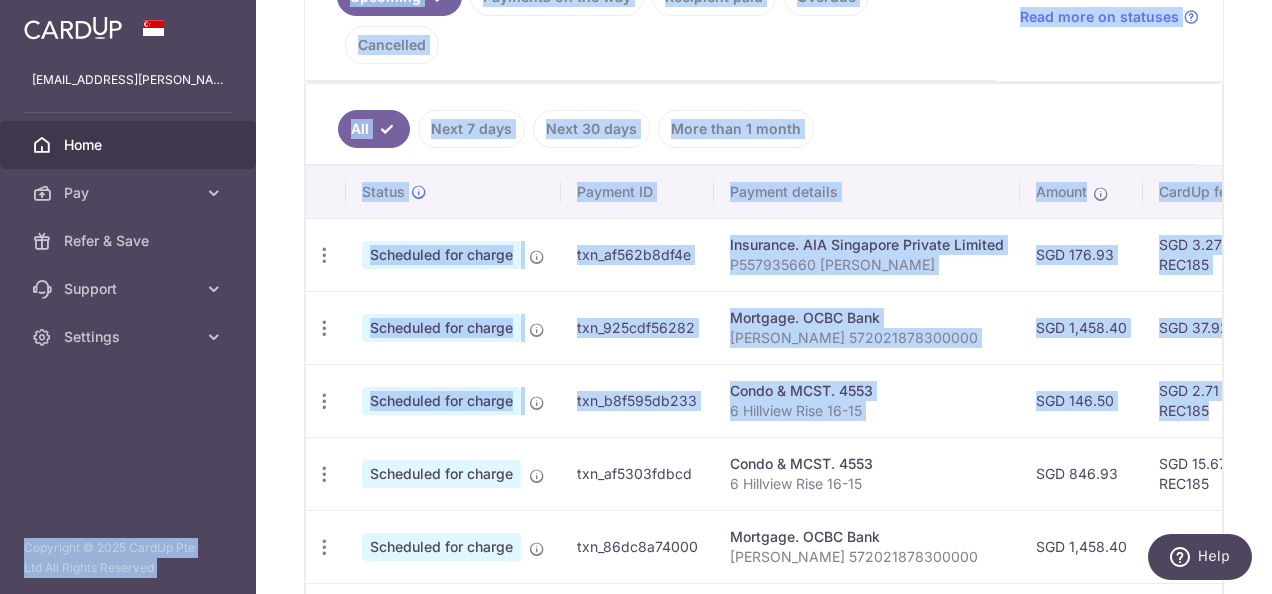 click on "Condo & MCST. 4553
6 Hillview Rise 16-15" at bounding box center [867, 400] 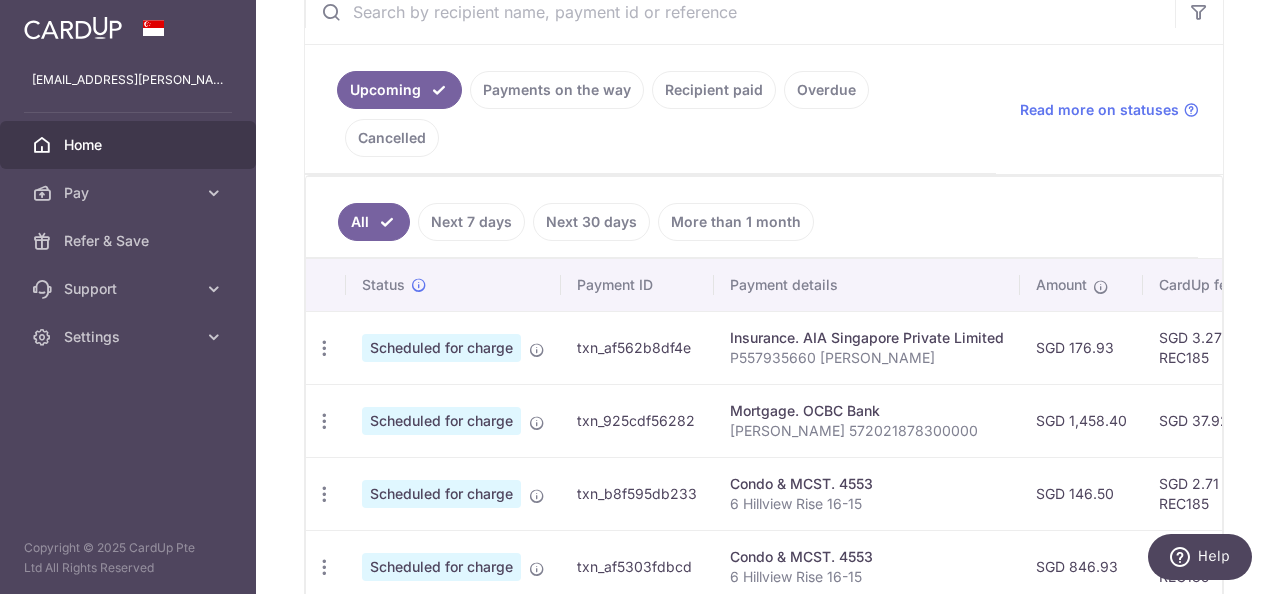 scroll, scrollTop: 400, scrollLeft: 0, axis: vertical 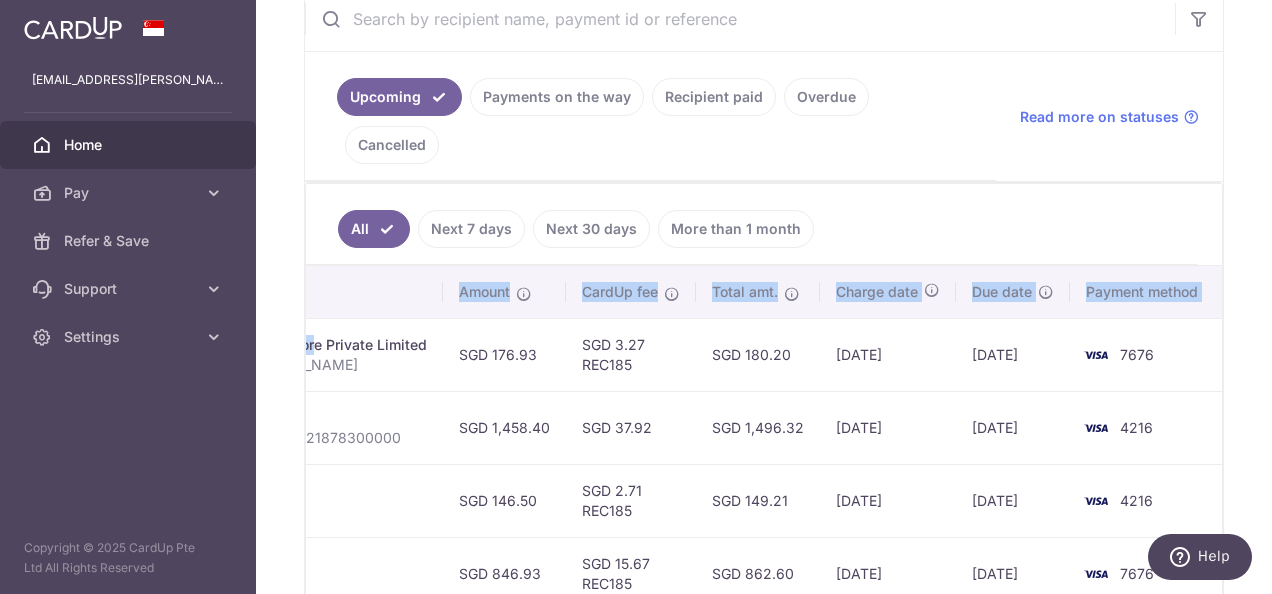 drag, startPoint x: 826, startPoint y: 295, endPoint x: 1266, endPoint y: 262, distance: 441.23578 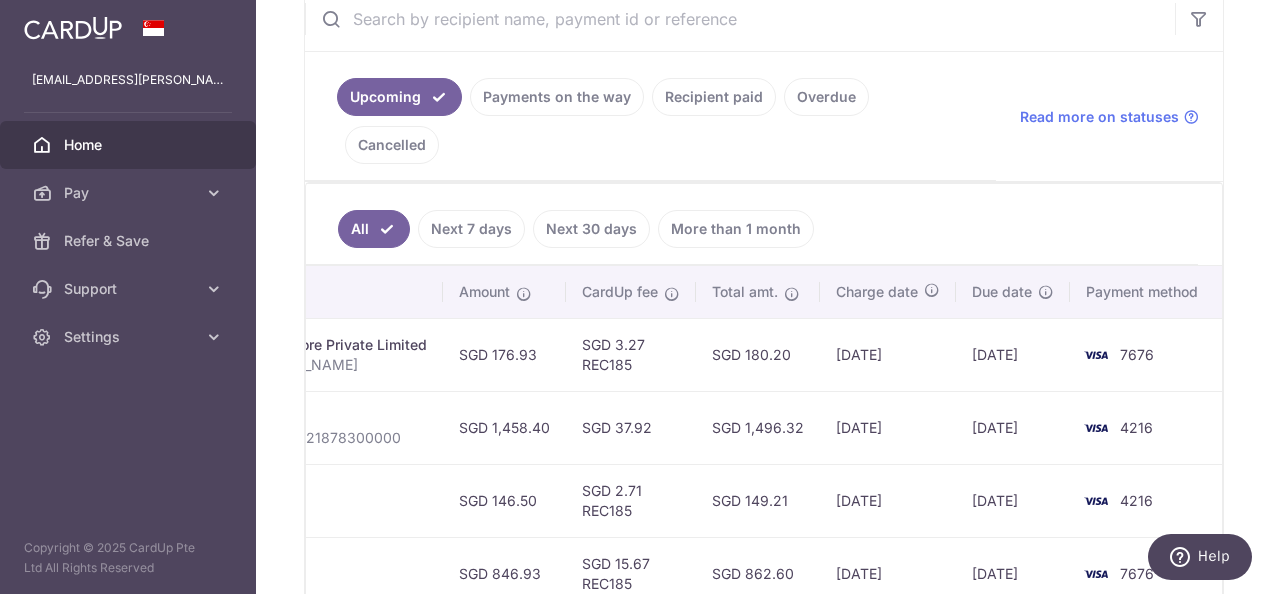 scroll, scrollTop: 0, scrollLeft: 0, axis: both 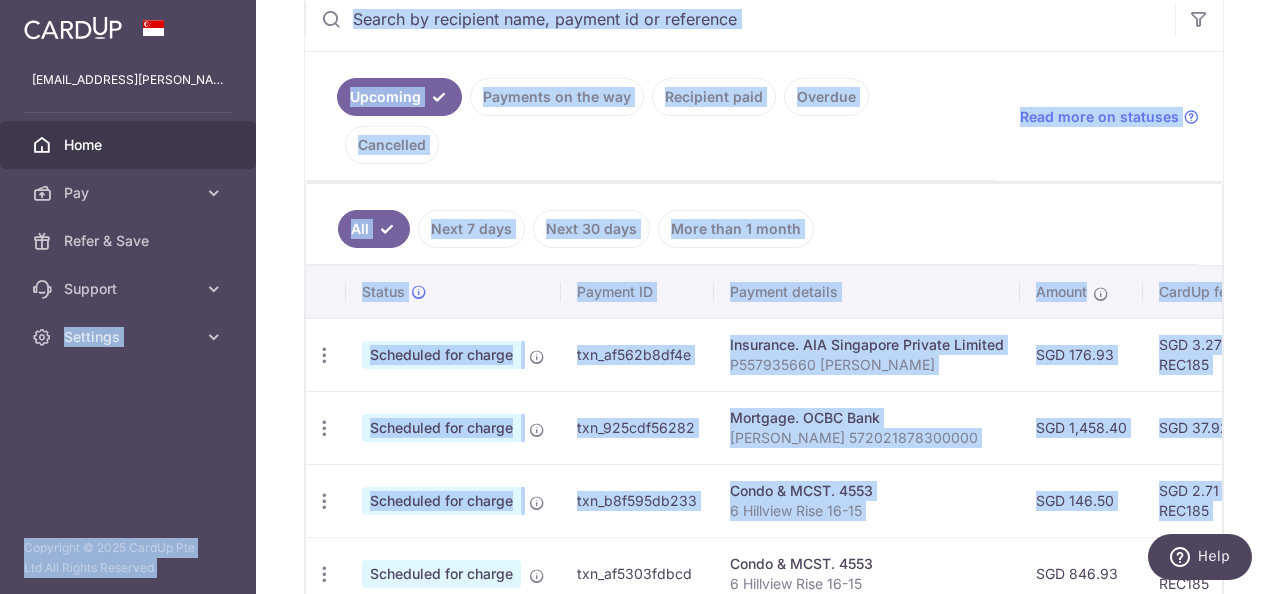 drag, startPoint x: 716, startPoint y: 434, endPoint x: 35, endPoint y: 409, distance: 681.45874 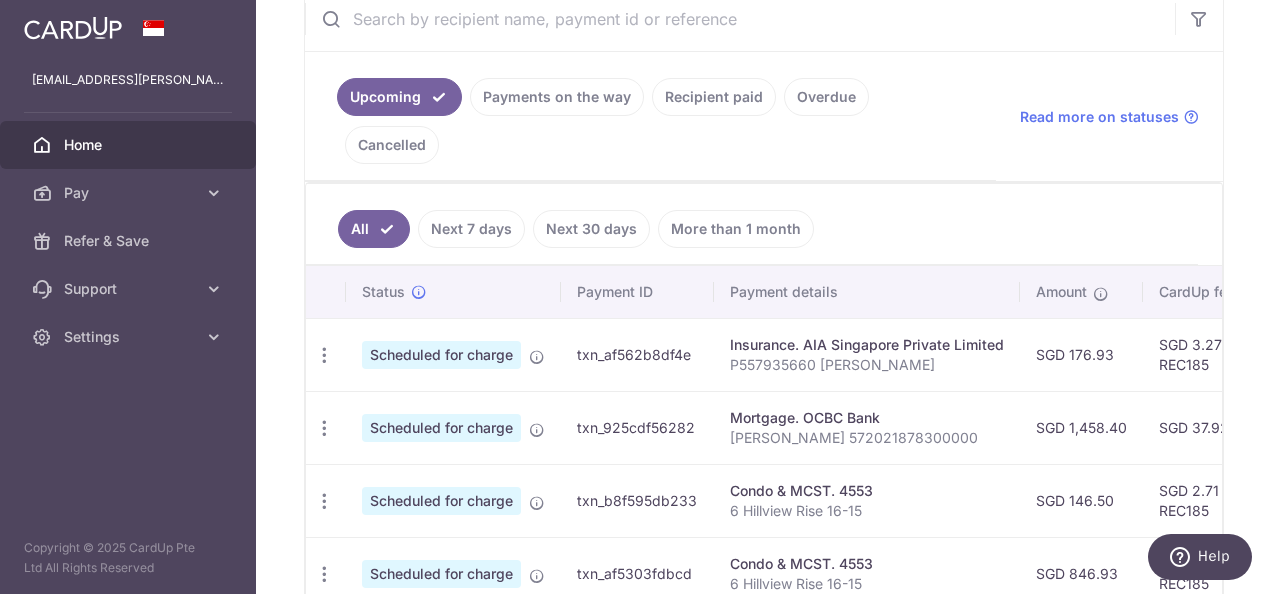 click on "SGD 846.93" at bounding box center (1081, 573) 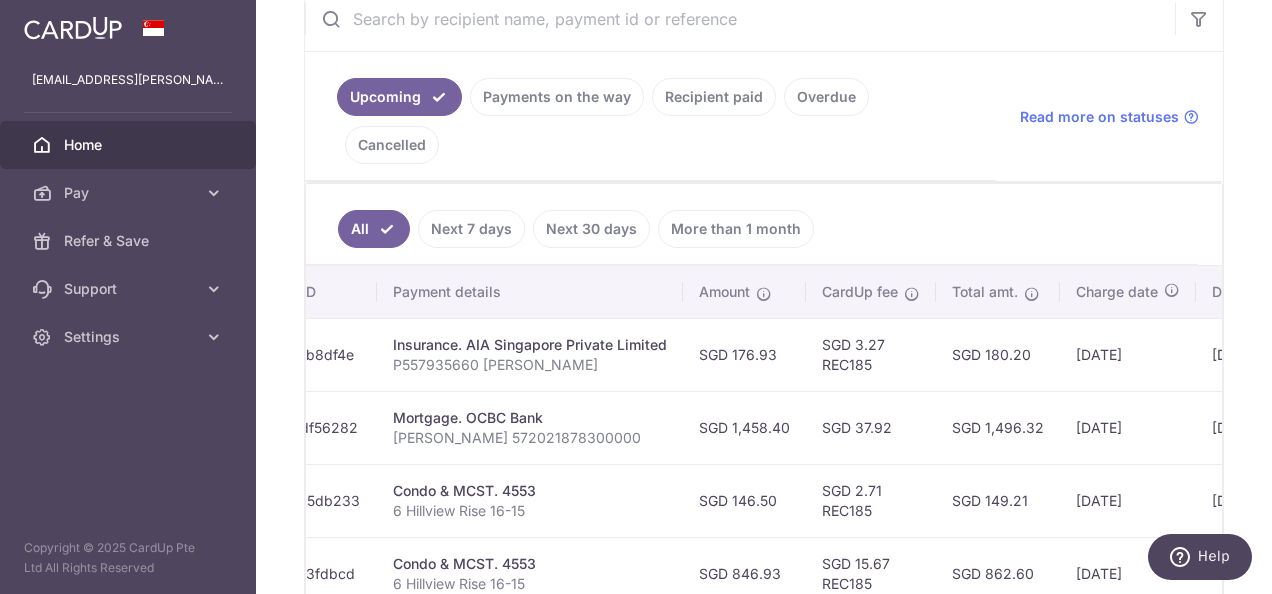 scroll, scrollTop: 0, scrollLeft: 566, axis: horizontal 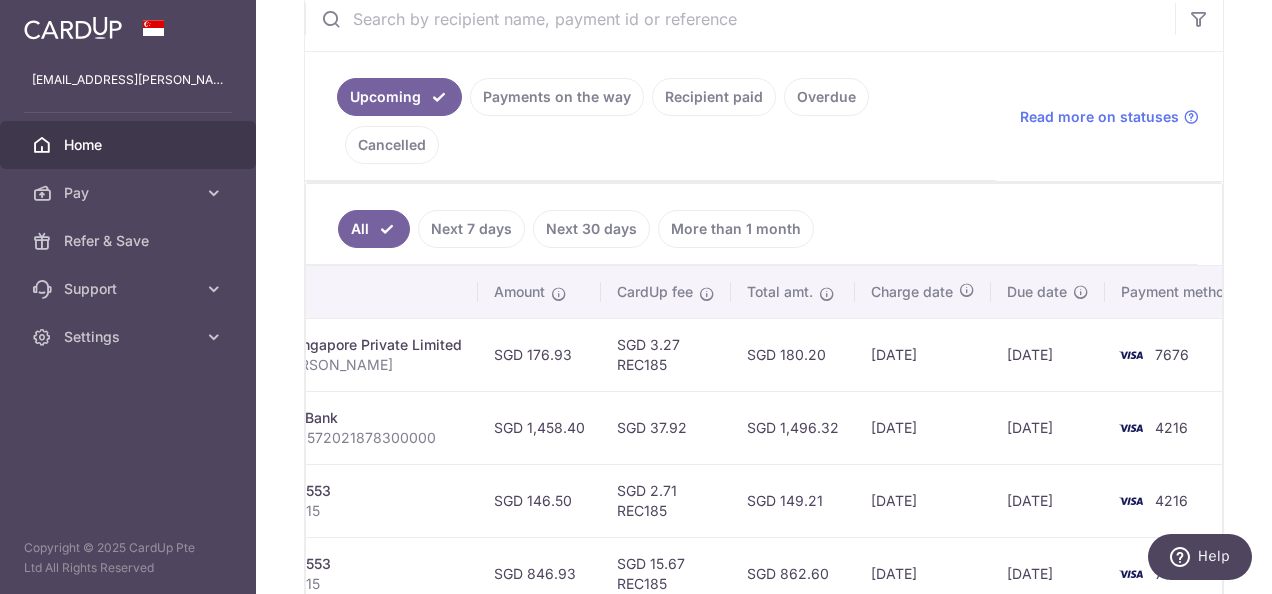 drag, startPoint x: 1004, startPoint y: 353, endPoint x: 1227, endPoint y: 324, distance: 224.87775 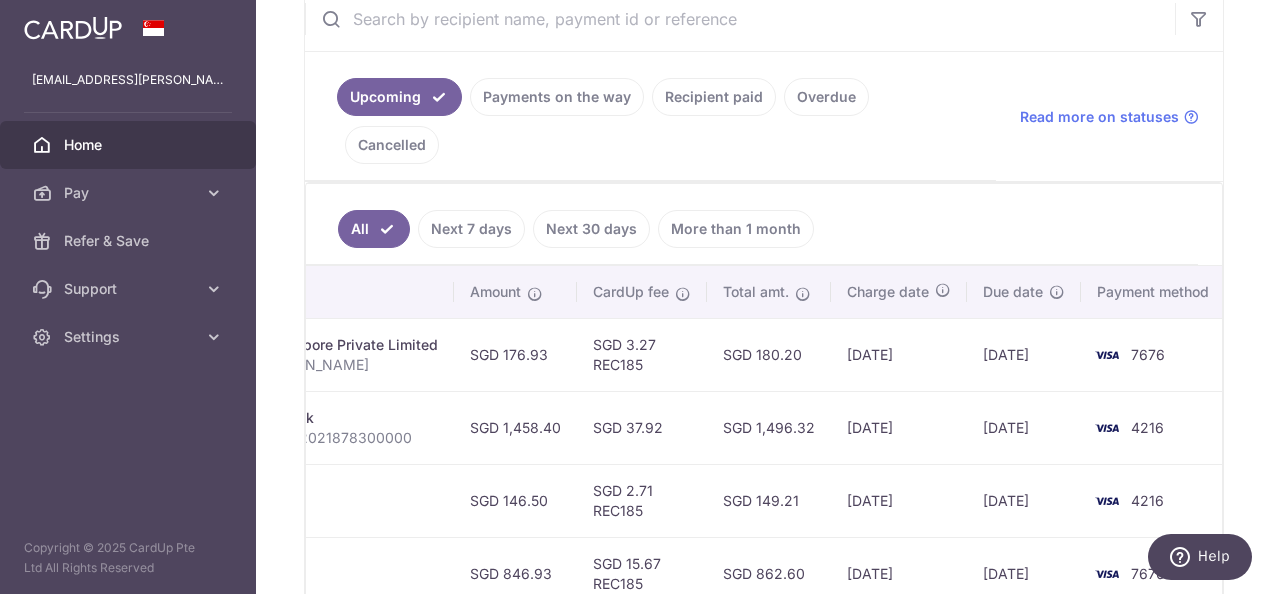 click on "05/09/2025" at bounding box center (899, 500) 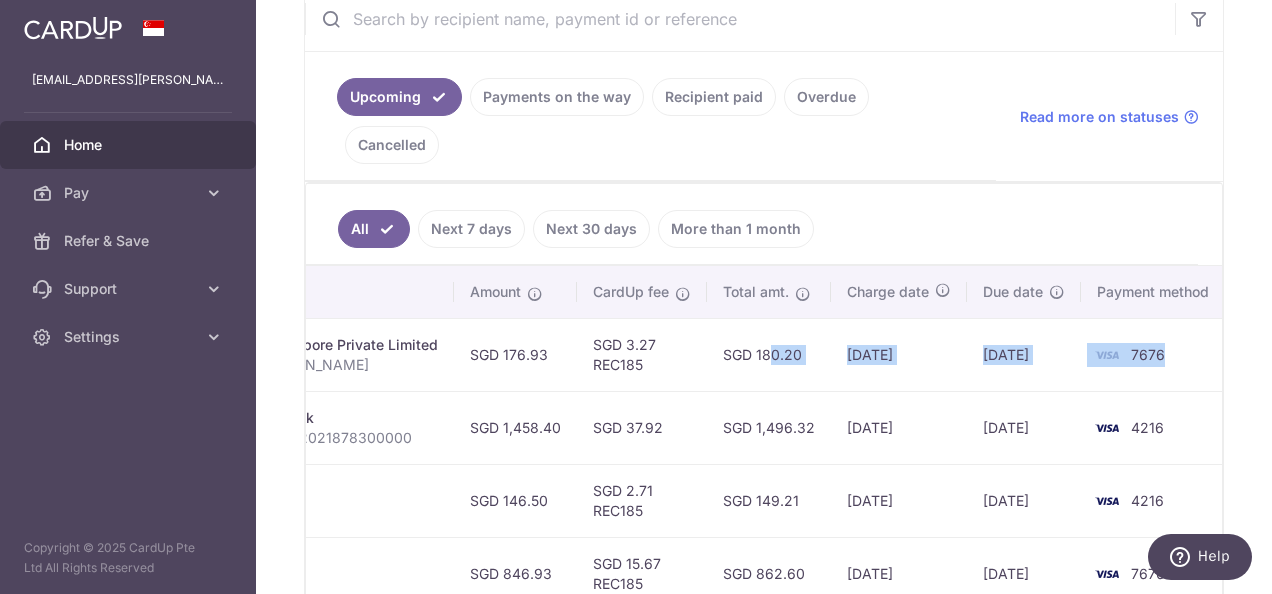 scroll, scrollTop: 0, scrollLeft: 580, axis: horizontal 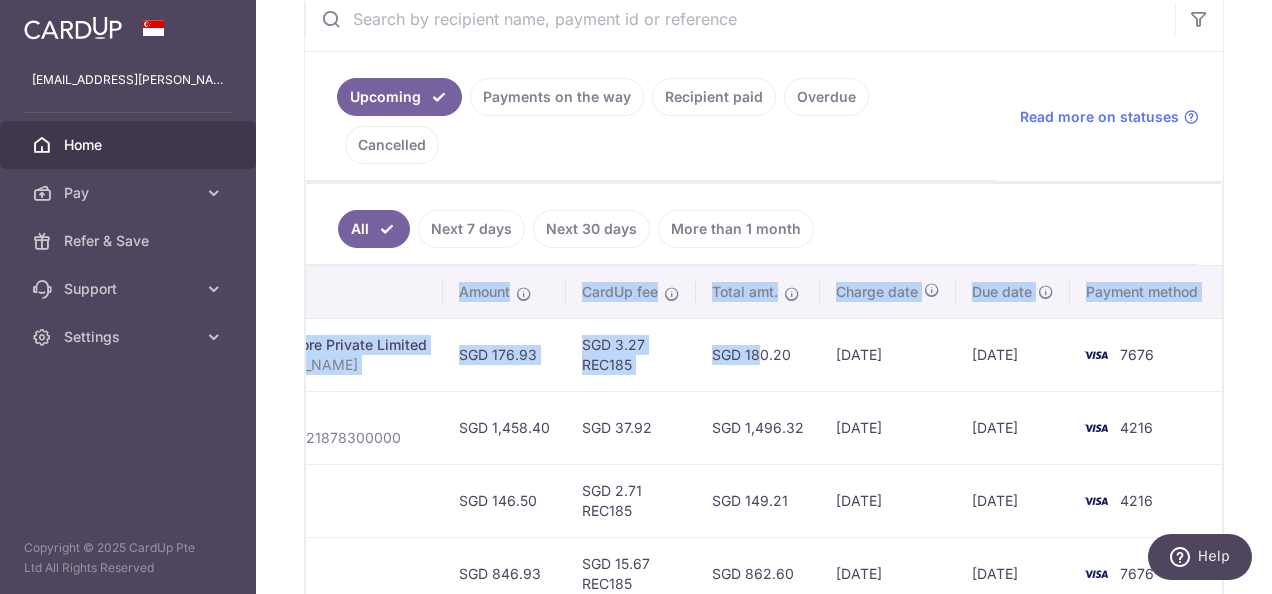 drag, startPoint x: 732, startPoint y: 309, endPoint x: 1266, endPoint y: 298, distance: 534.1133 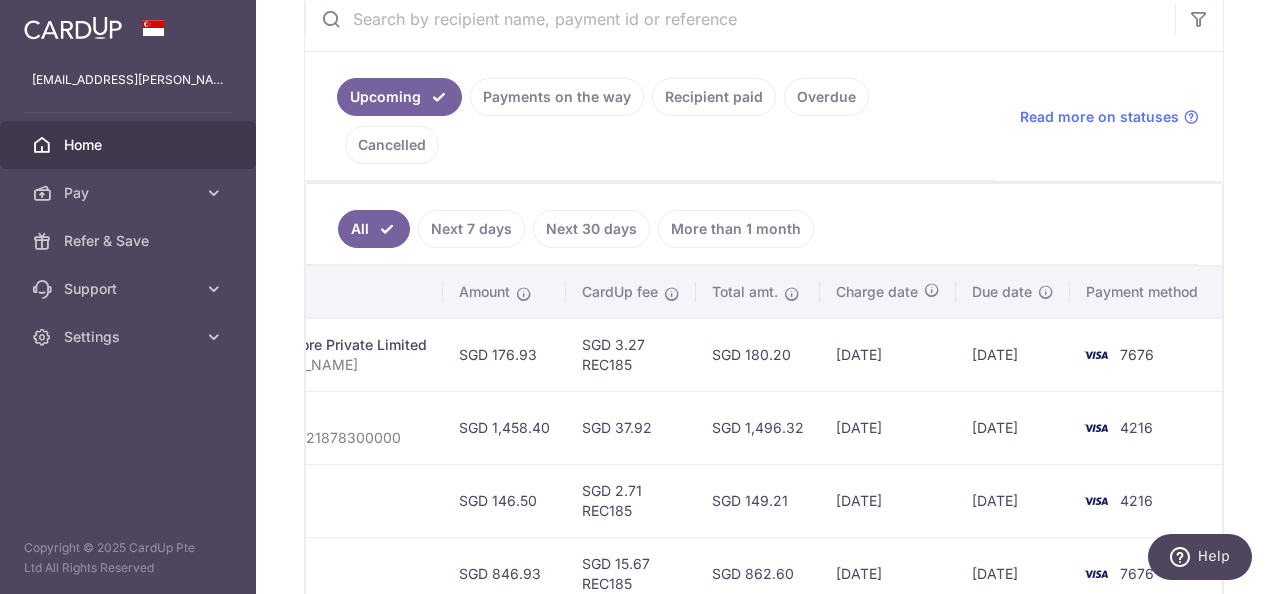 click on "7676" at bounding box center (1146, 354) 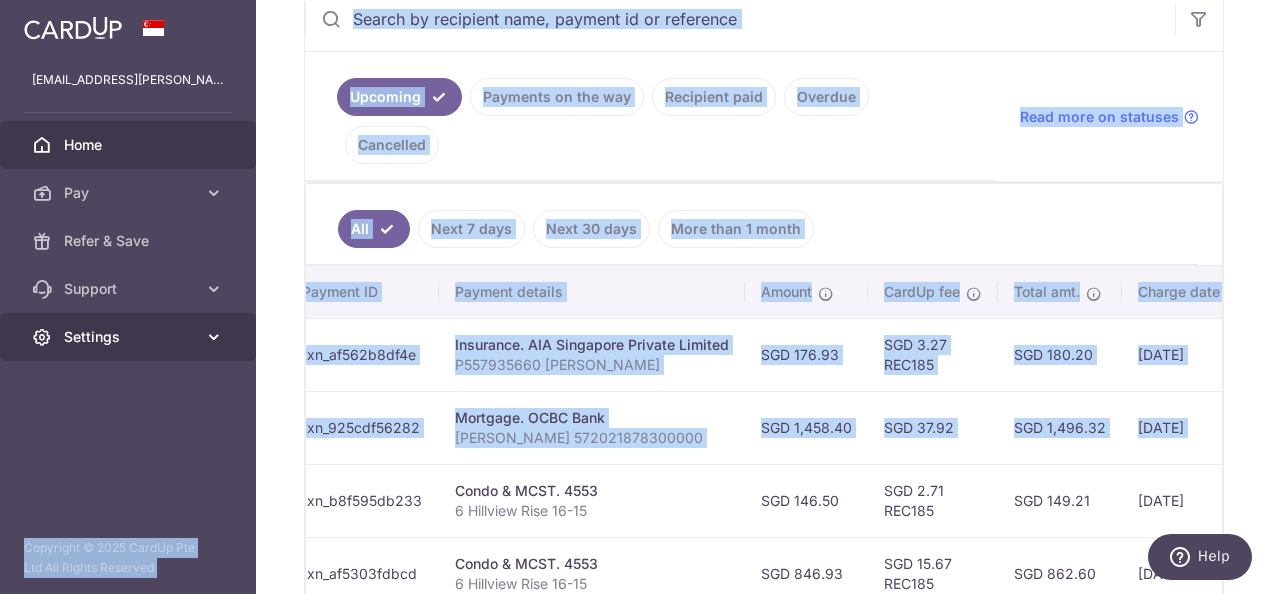 scroll, scrollTop: 0, scrollLeft: 0, axis: both 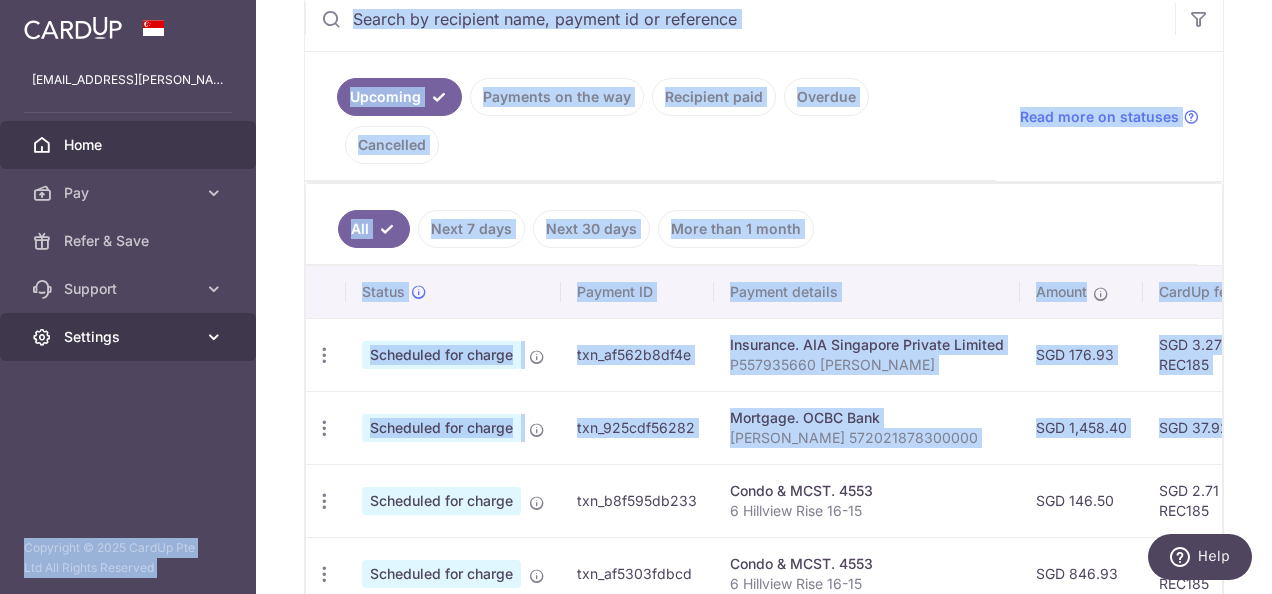 drag, startPoint x: 1106, startPoint y: 338, endPoint x: 253, endPoint y: 331, distance: 853.02875 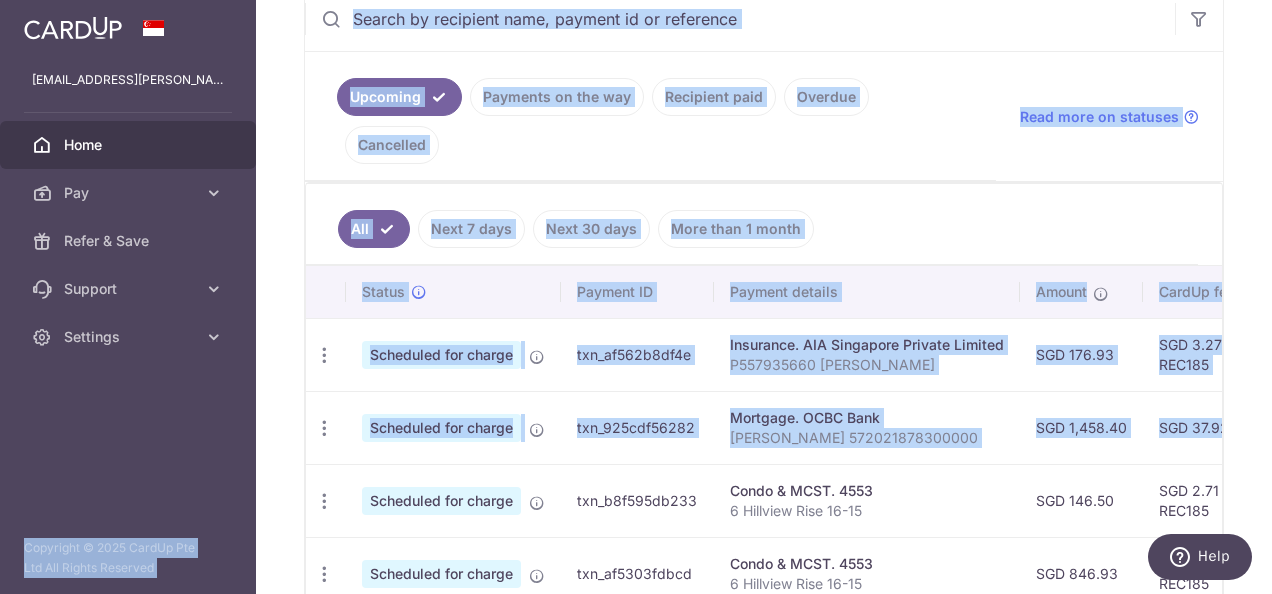 click on "txn_925cdf56282" at bounding box center [637, 427] 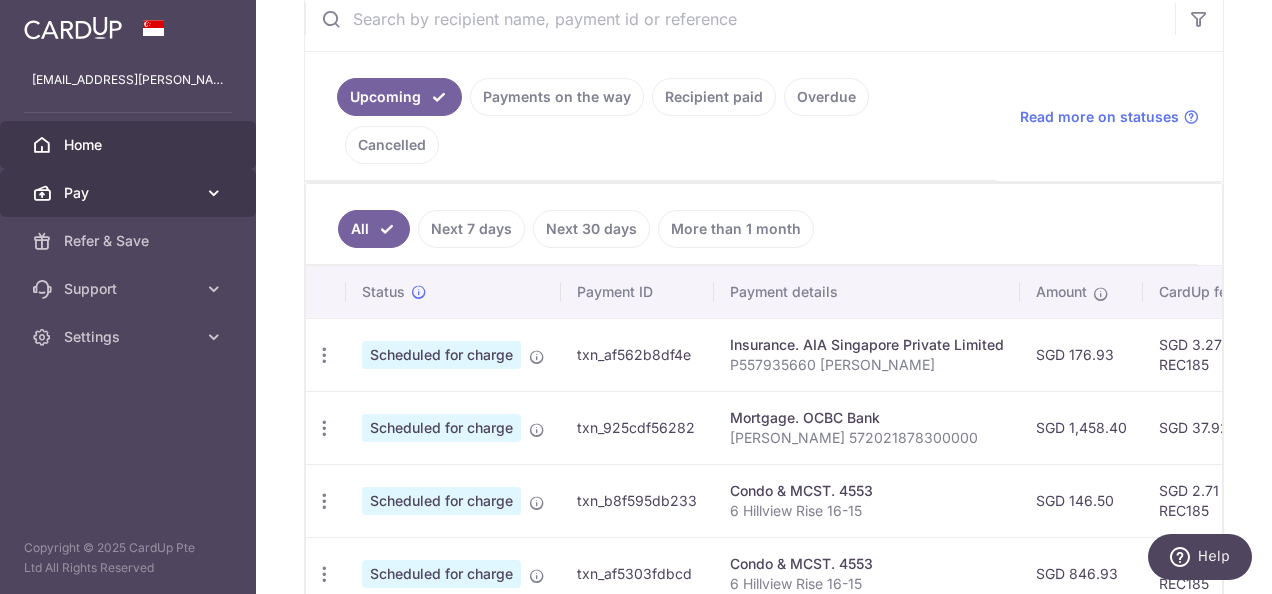 click on "Pay" at bounding box center (130, 193) 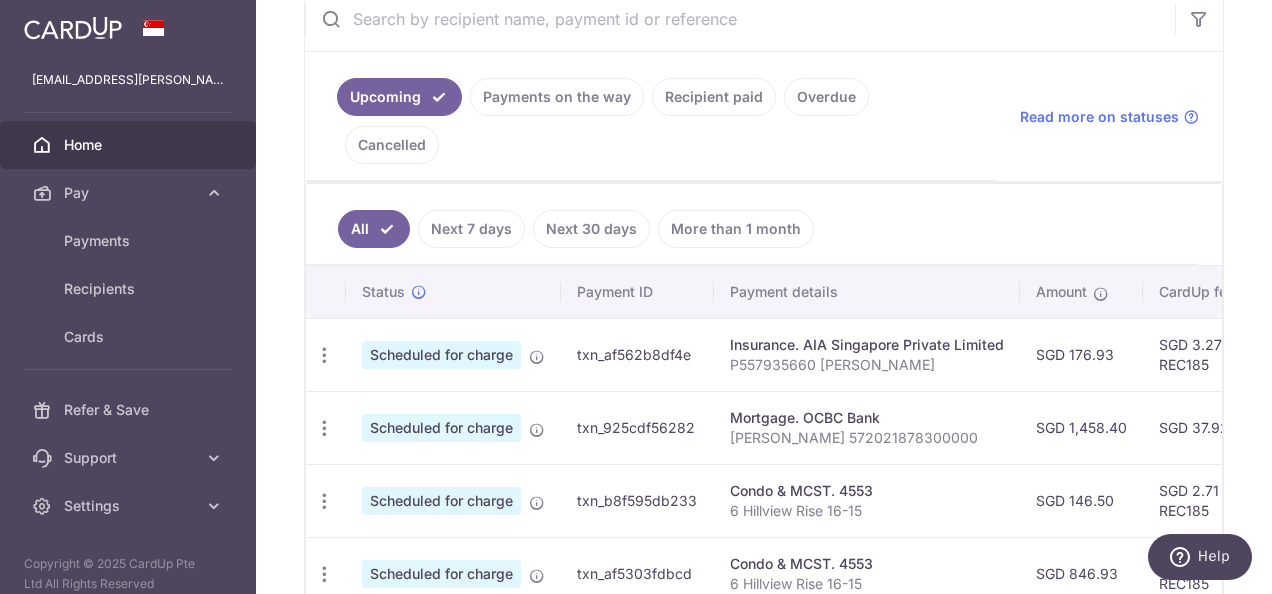 click on "Mortgage. OCBC Bank" at bounding box center [867, 418] 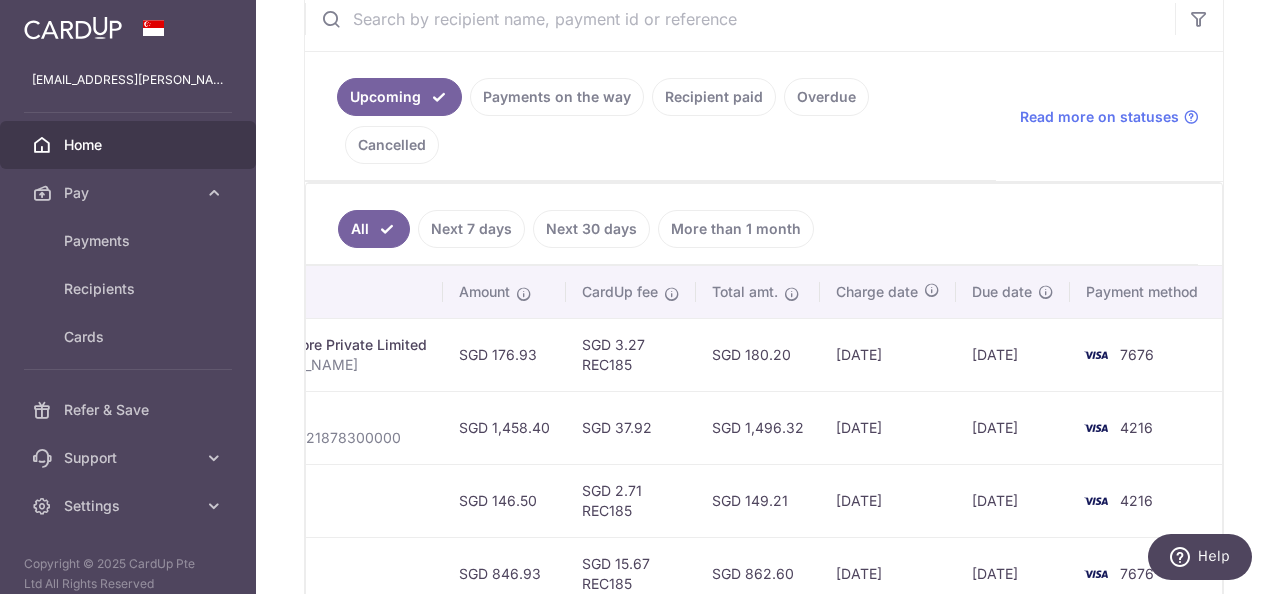 drag, startPoint x: 902, startPoint y: 366, endPoint x: 1271, endPoint y: 364, distance: 369.00543 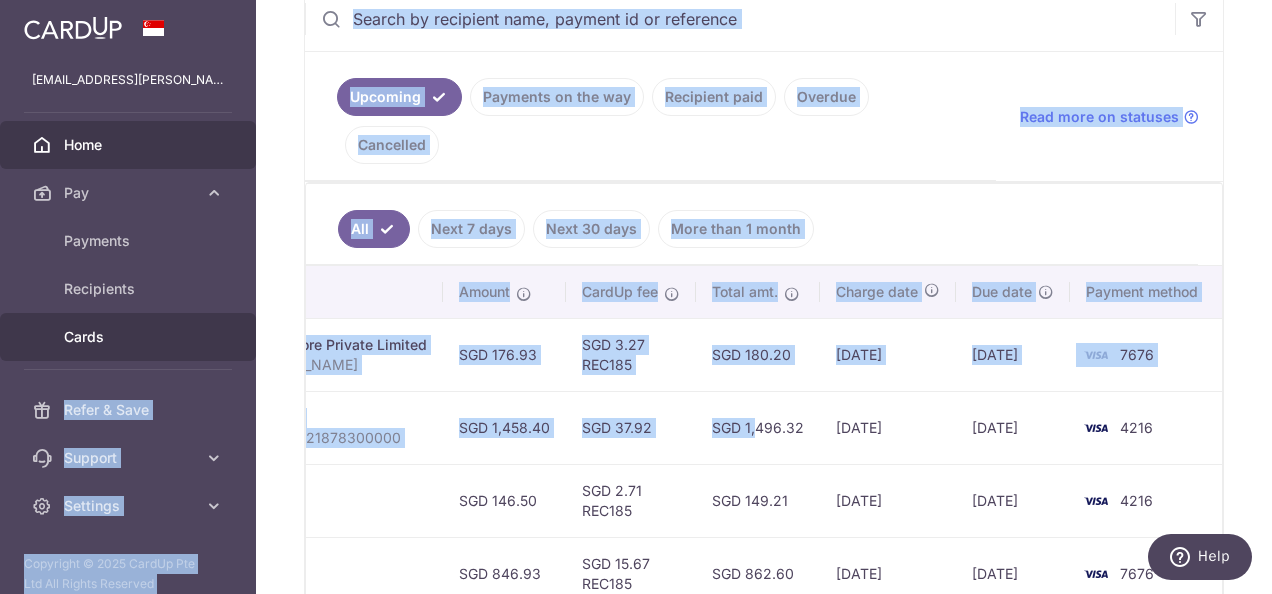 scroll, scrollTop: 0, scrollLeft: 0, axis: both 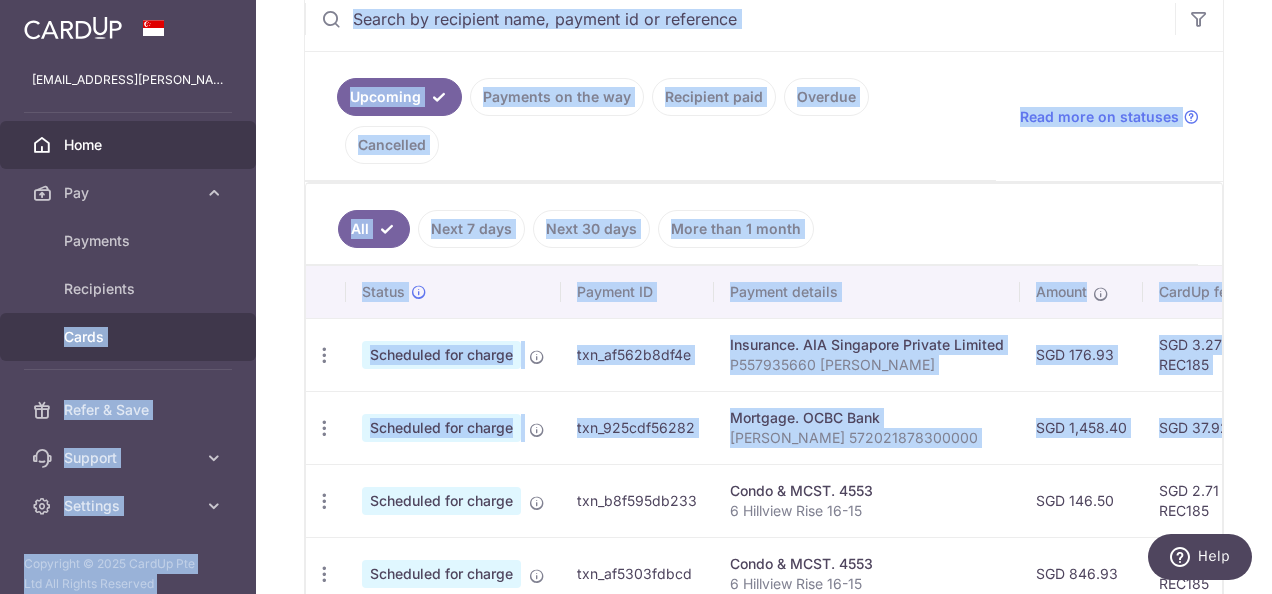drag, startPoint x: 716, startPoint y: 350, endPoint x: 61, endPoint y: 350, distance: 655 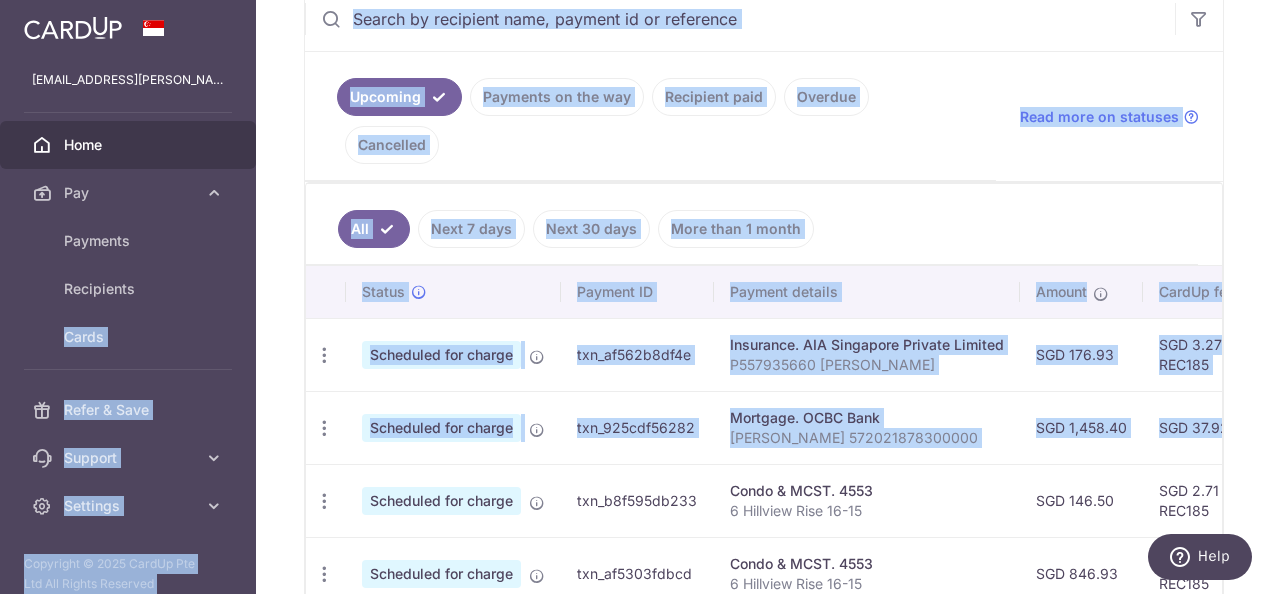 click on "txn_925cdf56282" at bounding box center [637, 427] 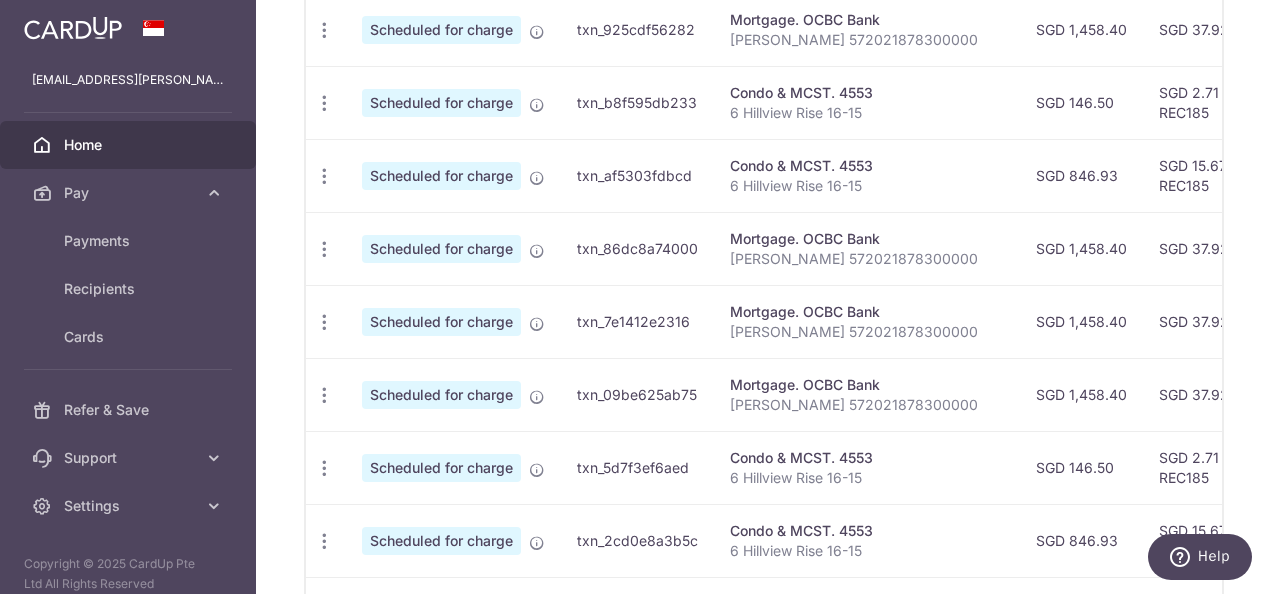 scroll, scrollTop: 800, scrollLeft: 0, axis: vertical 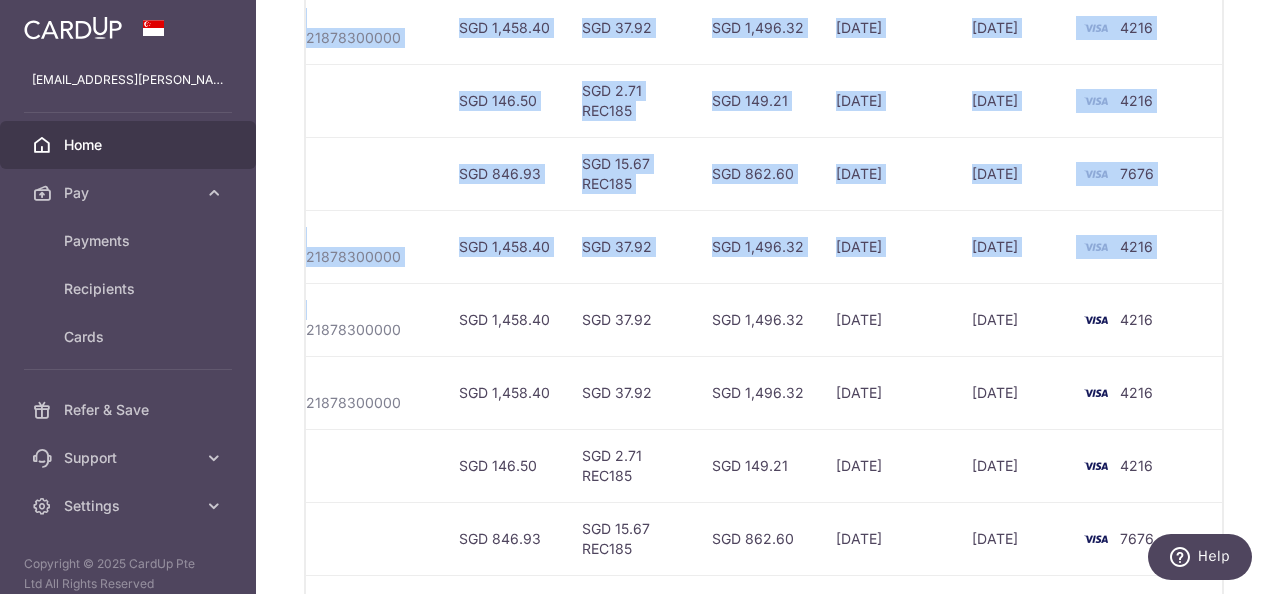drag, startPoint x: 921, startPoint y: 278, endPoint x: 1240, endPoint y: 271, distance: 319.07678 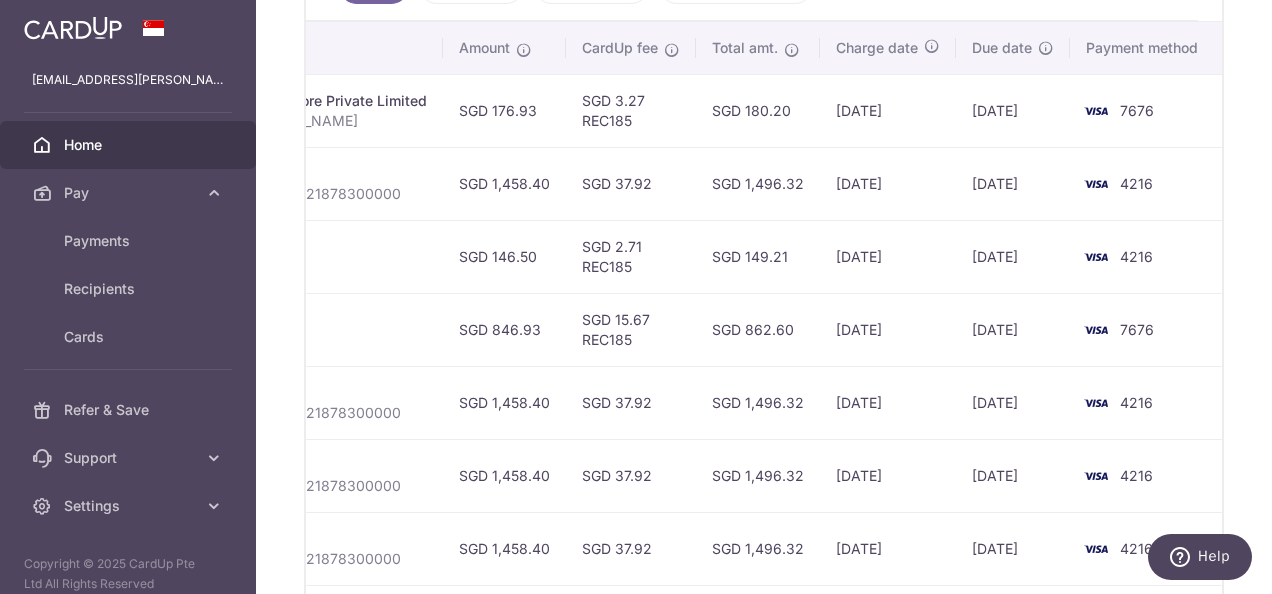 scroll, scrollTop: 600, scrollLeft: 0, axis: vertical 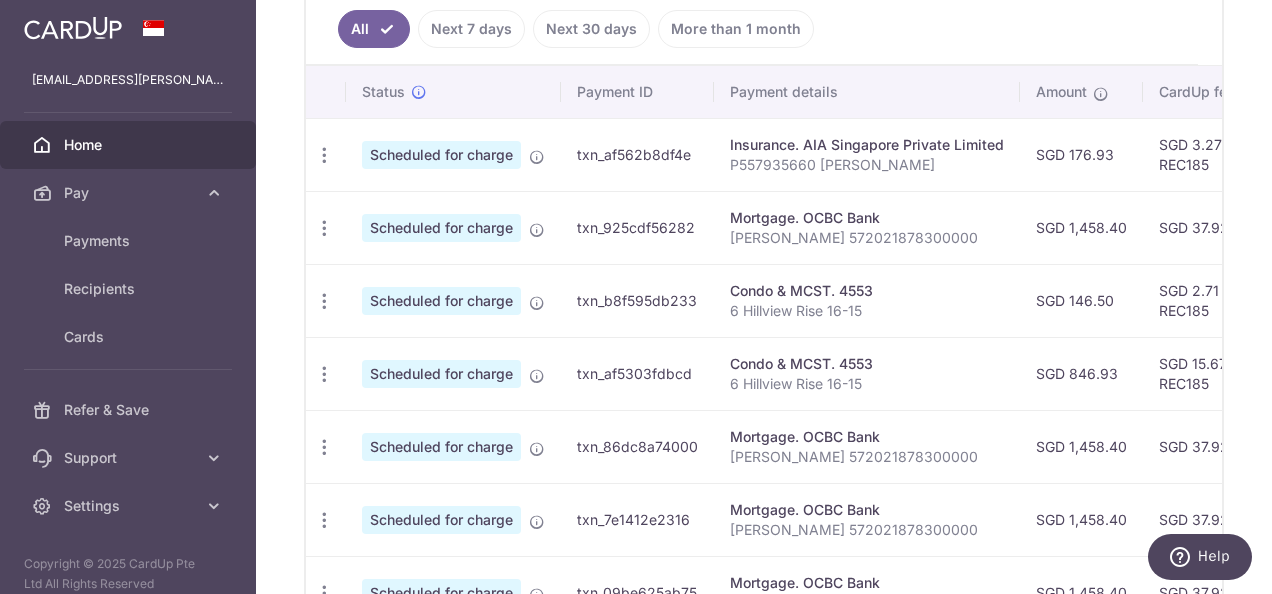 drag, startPoint x: 912, startPoint y: 350, endPoint x: 250, endPoint y: 323, distance: 662.55035 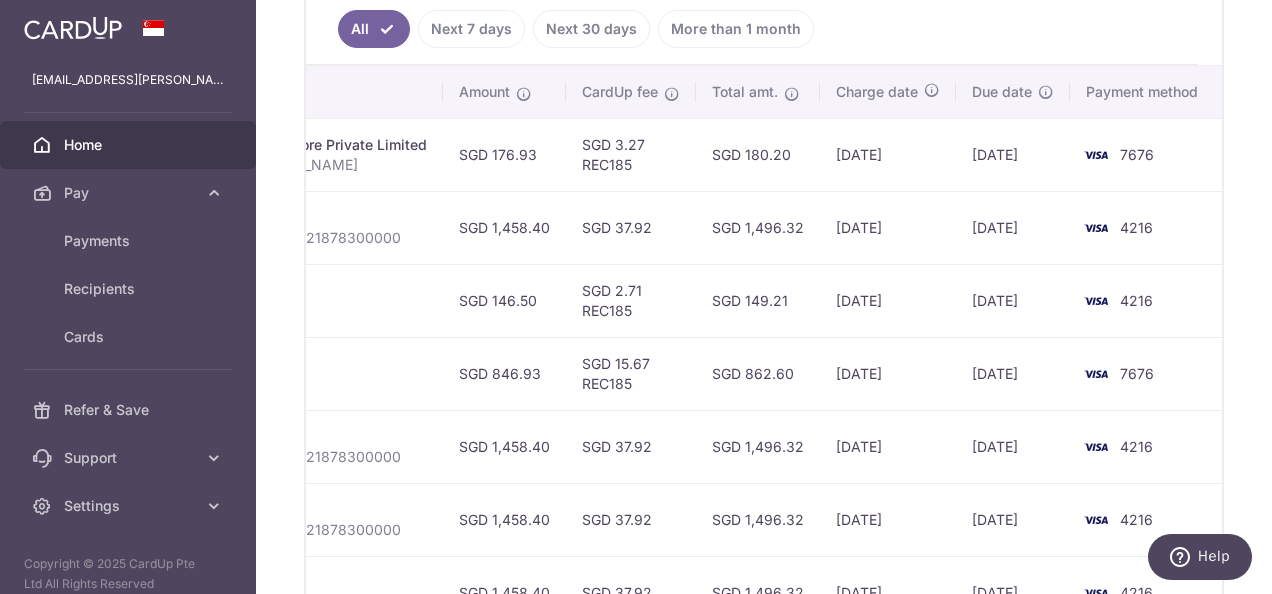 drag, startPoint x: 913, startPoint y: 311, endPoint x: 1027, endPoint y: 309, distance: 114.01754 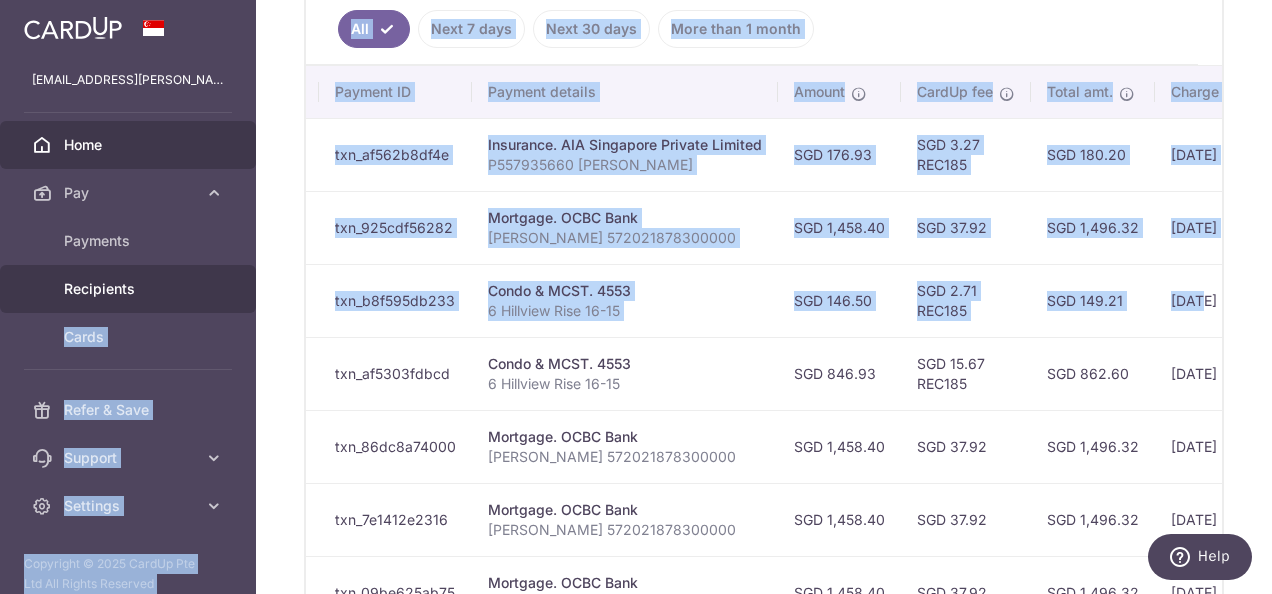 scroll, scrollTop: 0, scrollLeft: 0, axis: both 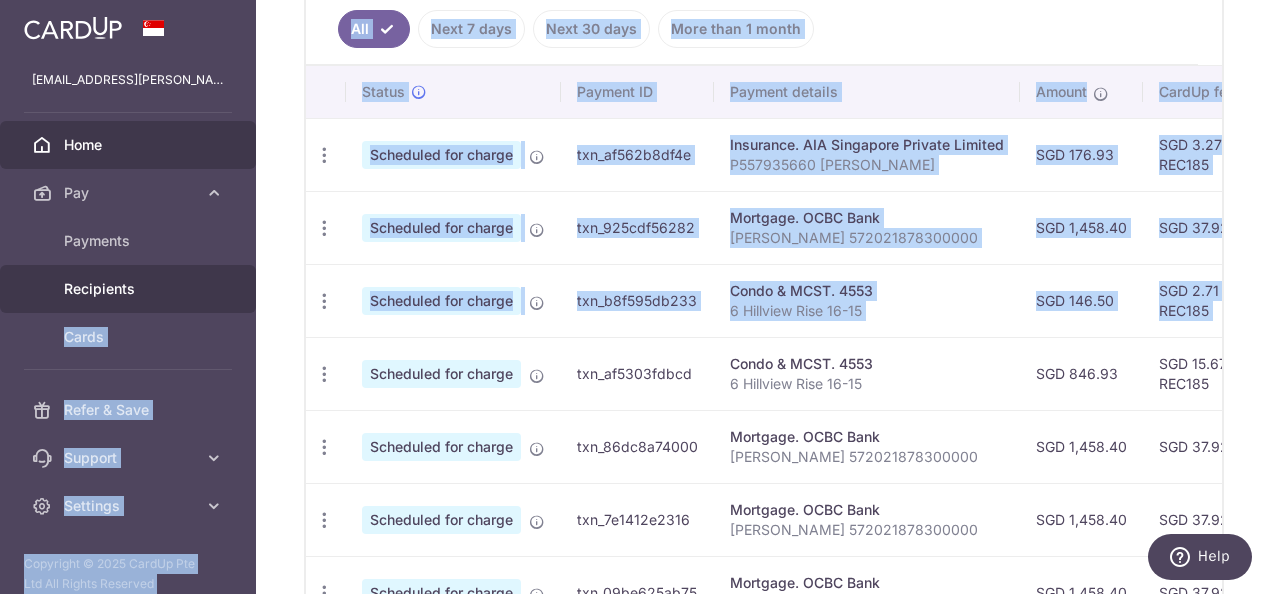 drag, startPoint x: 869, startPoint y: 276, endPoint x: 212, endPoint y: 294, distance: 657.2465 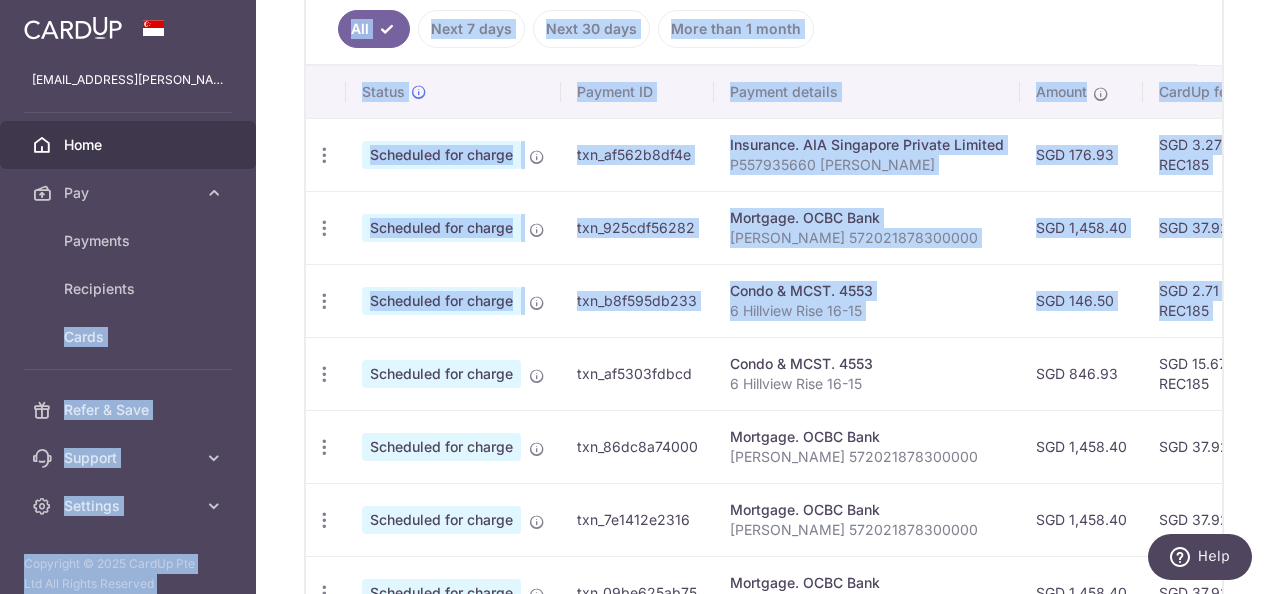 click on "Mortgage. OCBC Bank
Cliff Anderson 572021878300000" at bounding box center [867, 227] 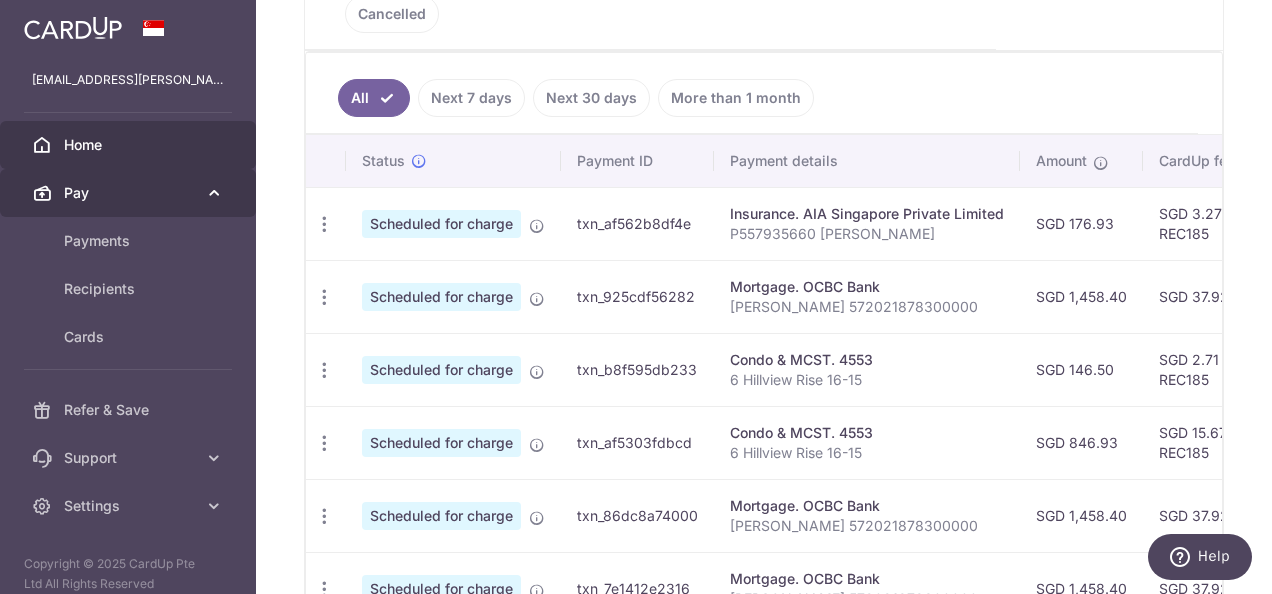 scroll, scrollTop: 500, scrollLeft: 0, axis: vertical 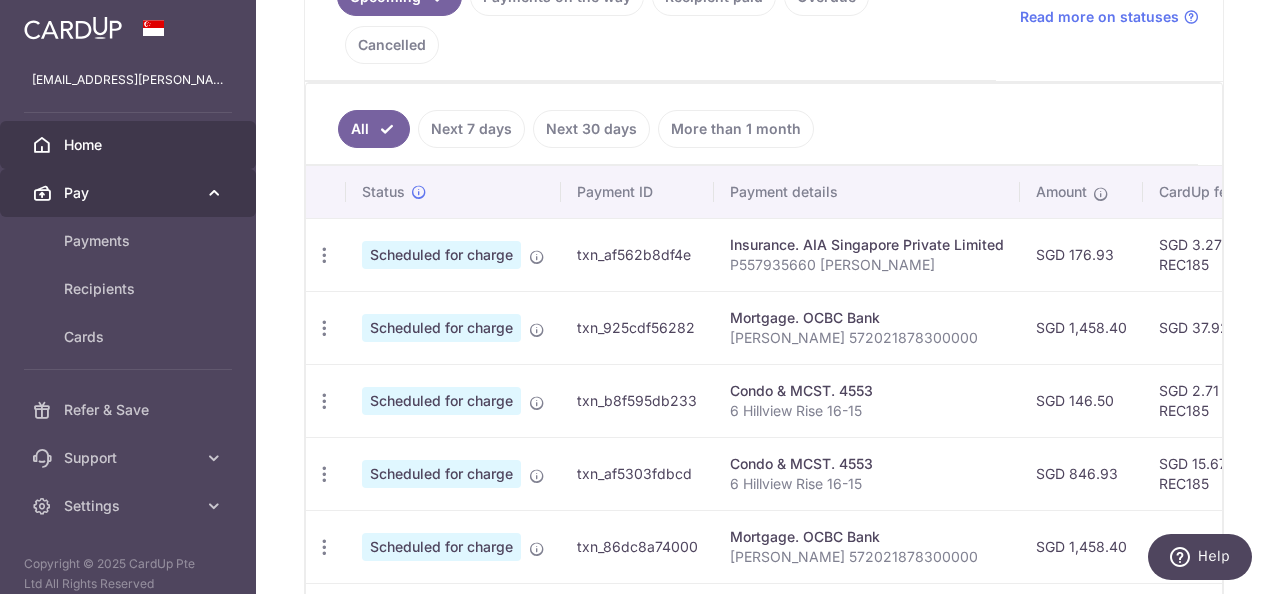 click on "Pay" at bounding box center (130, 193) 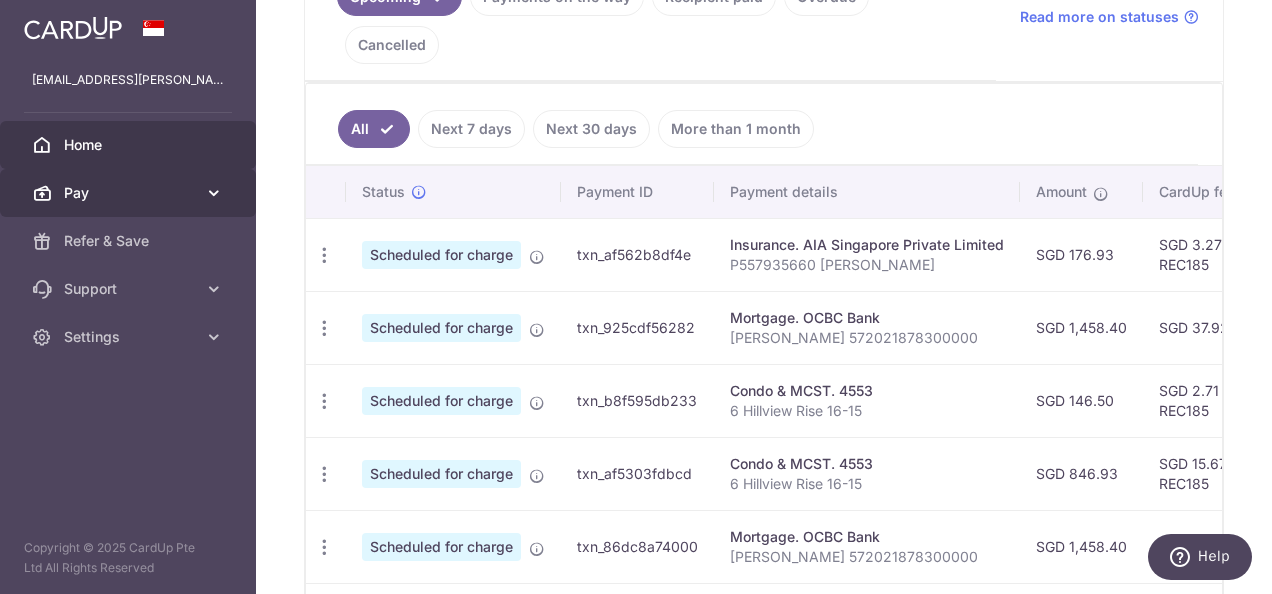 click on "Pay" at bounding box center [130, 193] 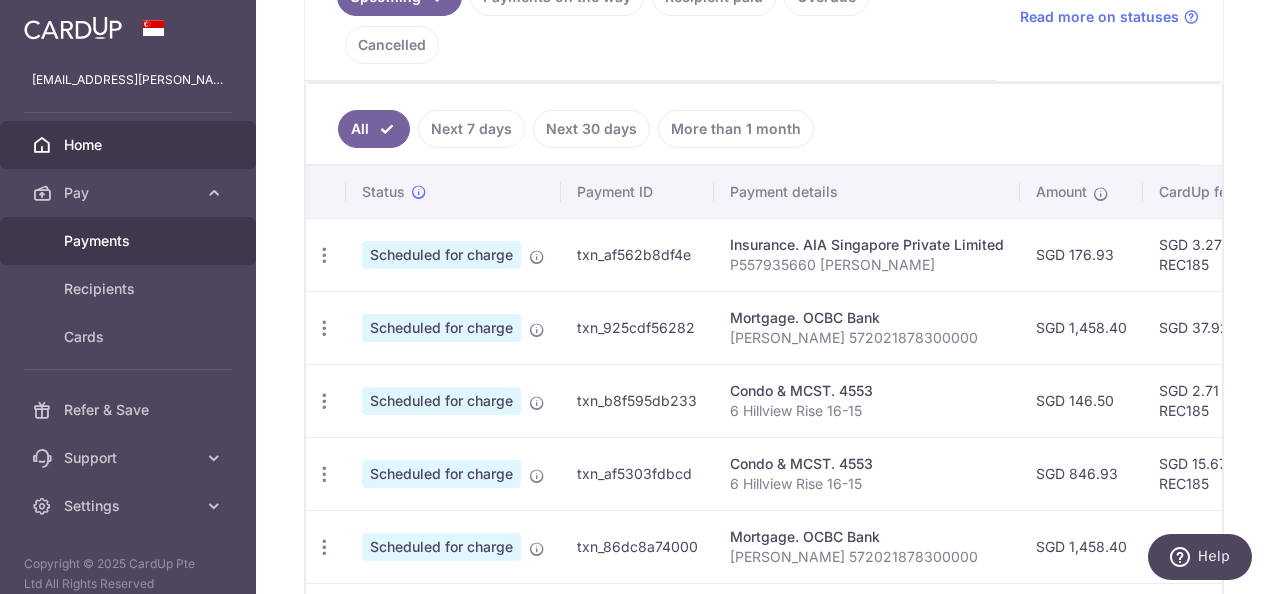 click on "Payments" at bounding box center (130, 241) 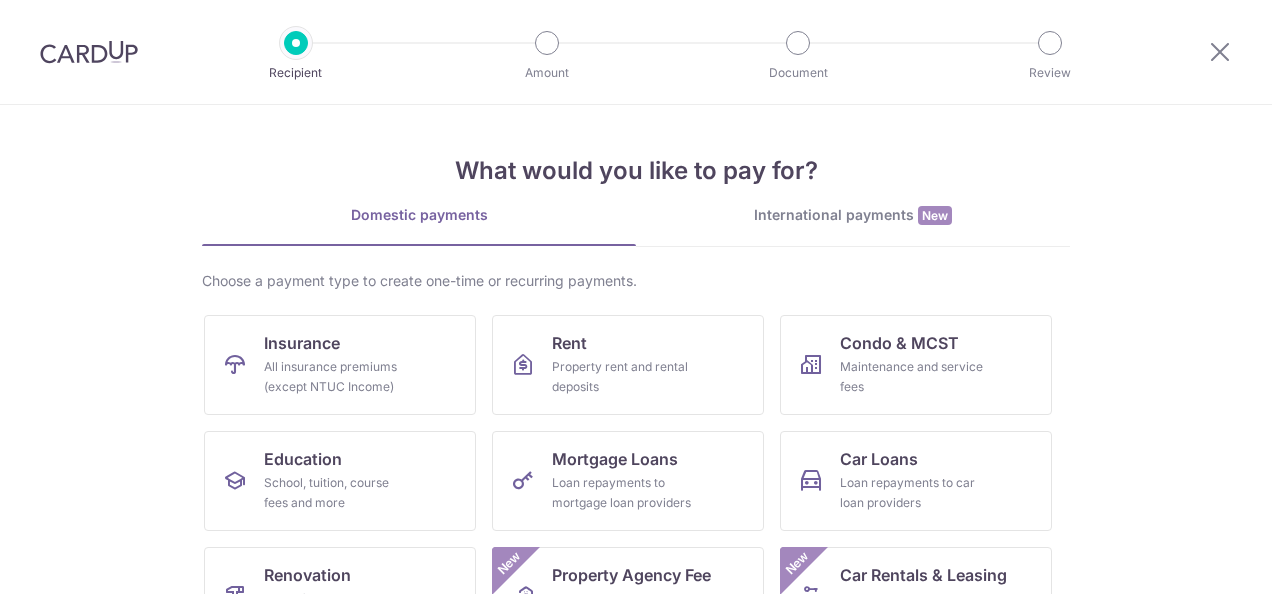 scroll, scrollTop: 0, scrollLeft: 0, axis: both 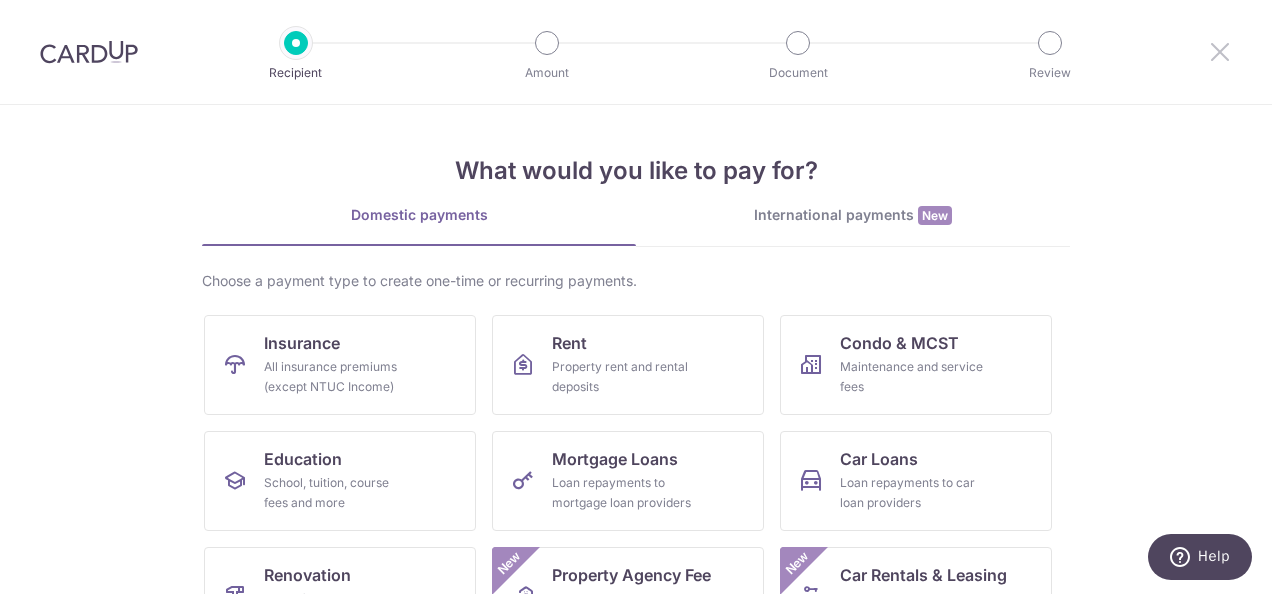 click at bounding box center [1220, 51] 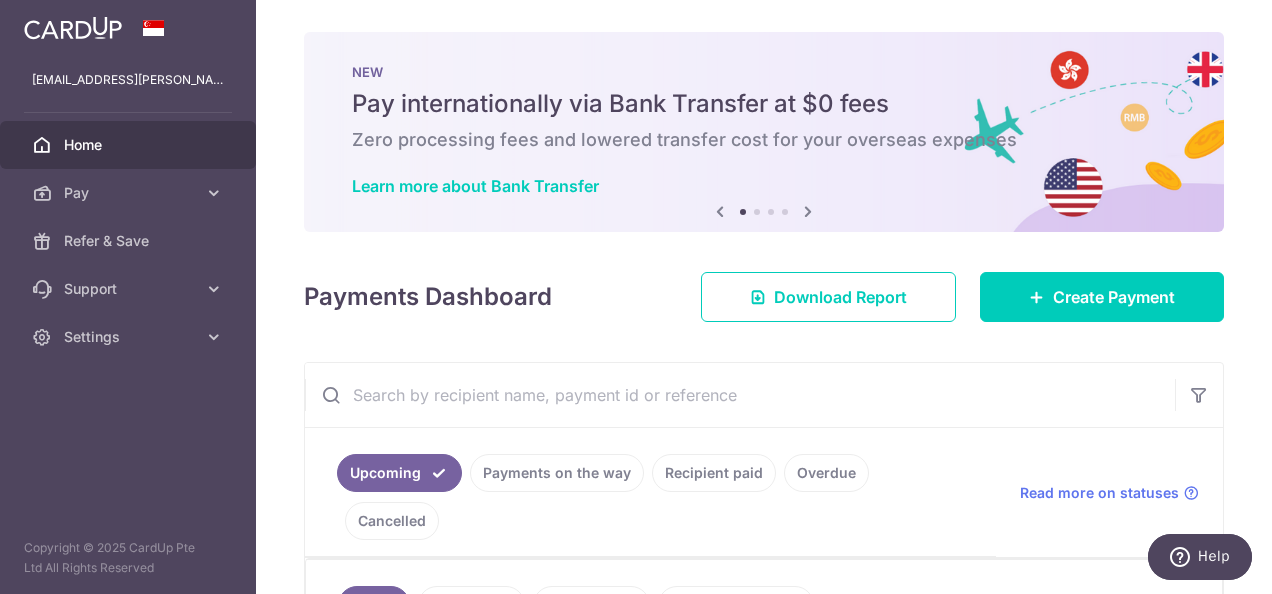 scroll, scrollTop: 0, scrollLeft: 0, axis: both 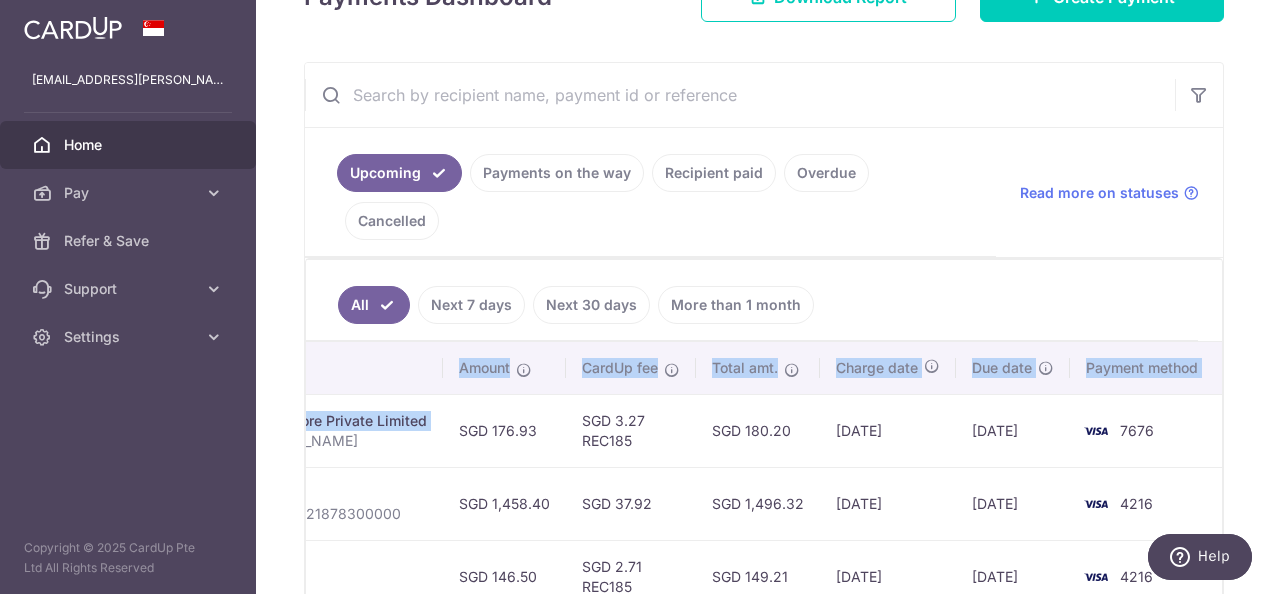 drag, startPoint x: 1044, startPoint y: 410, endPoint x: 1275, endPoint y: 418, distance: 231.13849 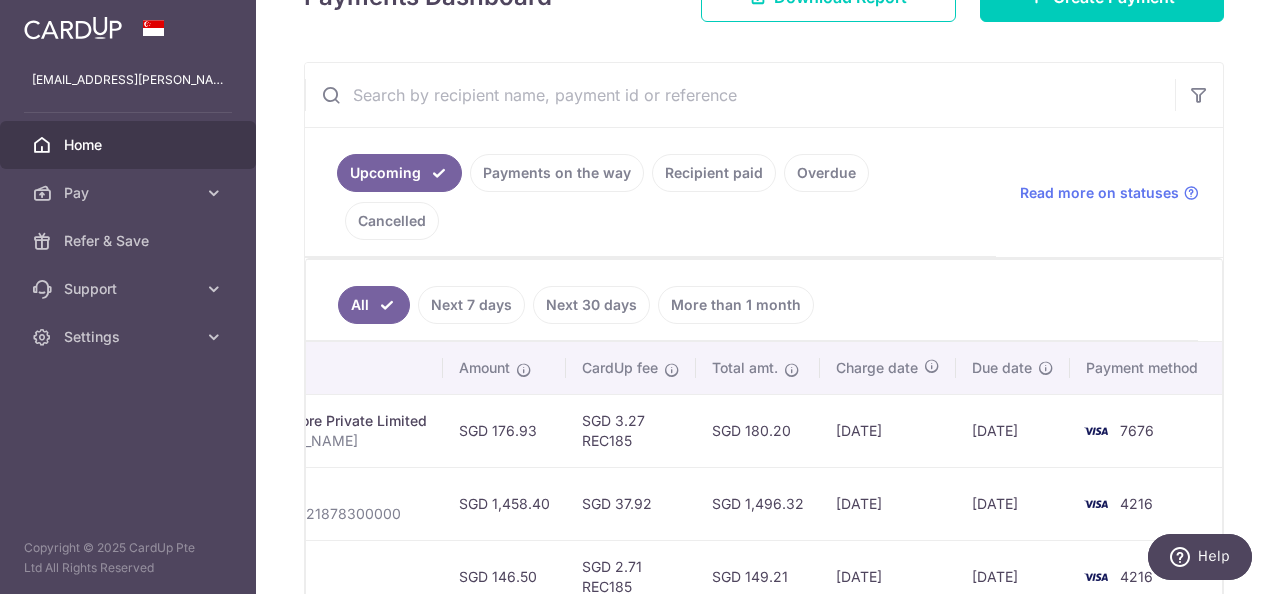 click on "27/08/2025" at bounding box center [888, 503] 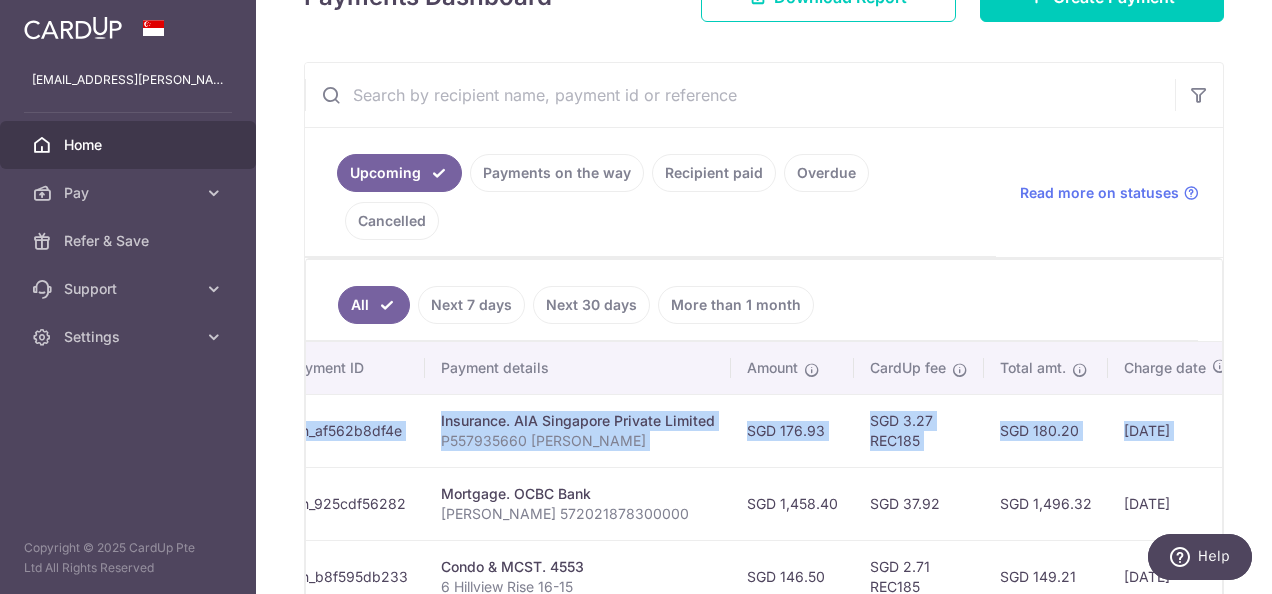 scroll, scrollTop: 0, scrollLeft: 0, axis: both 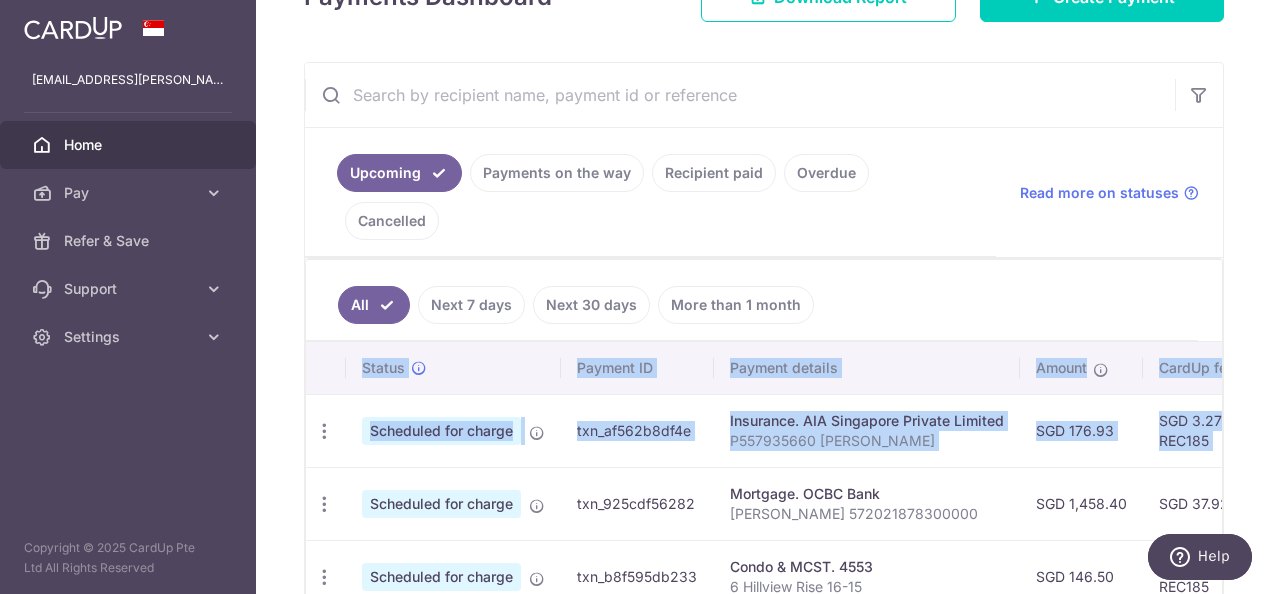 drag, startPoint x: 1112, startPoint y: 407, endPoint x: 258, endPoint y: 404, distance: 854.00525 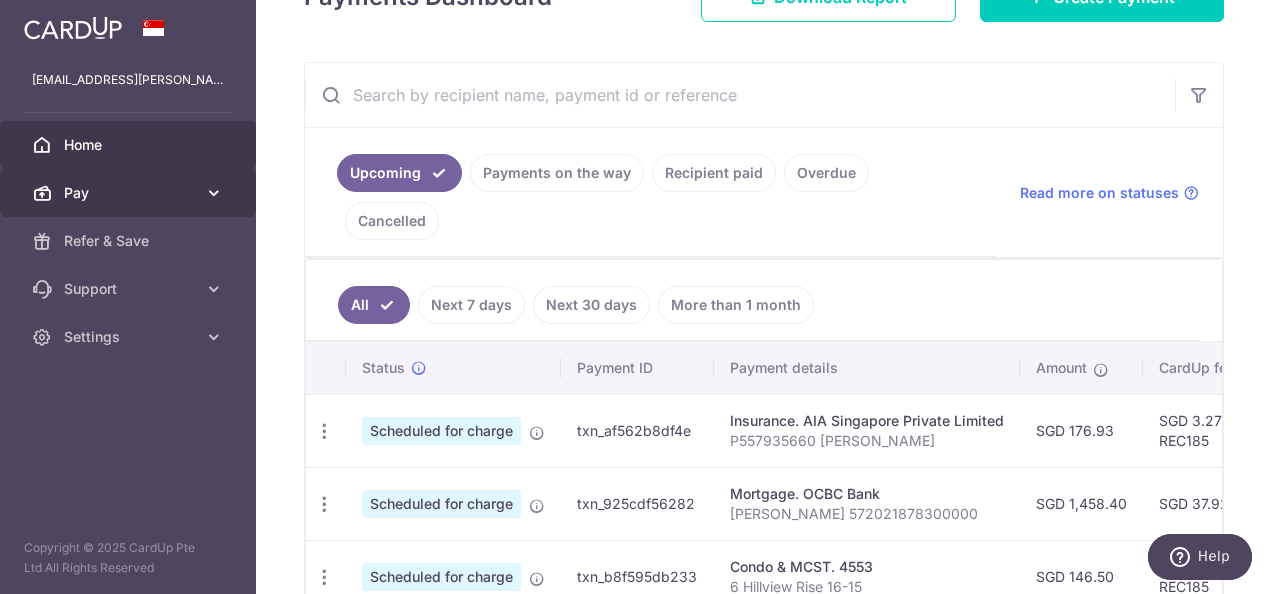 click on "Pay" at bounding box center (130, 193) 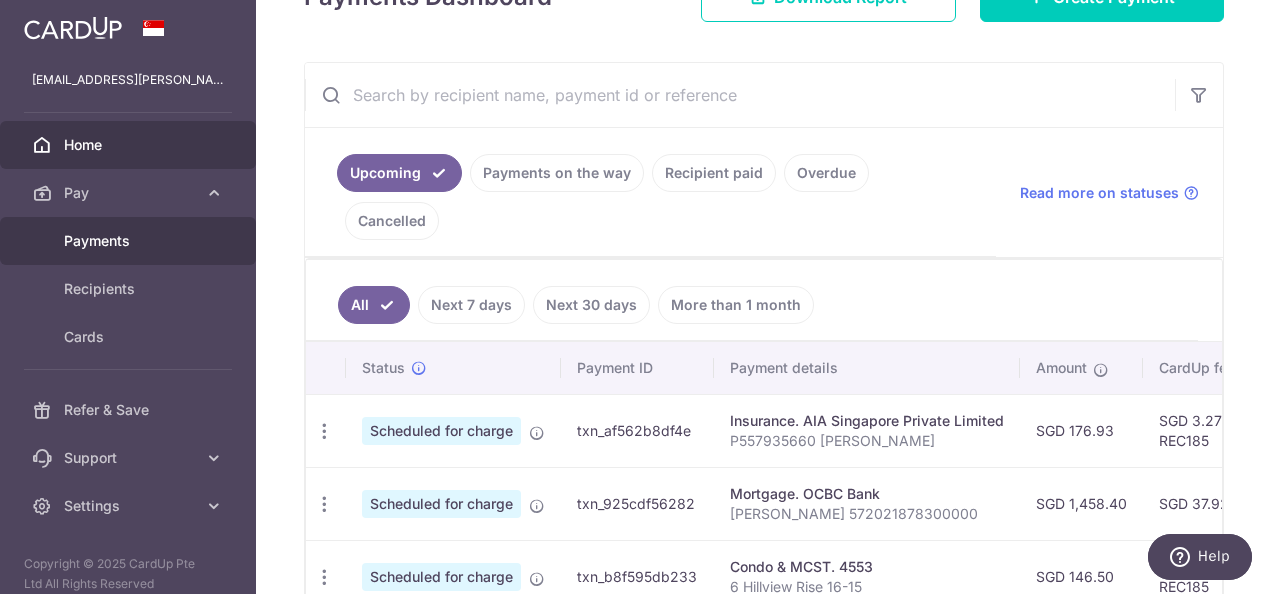 click on "Payments" at bounding box center [130, 241] 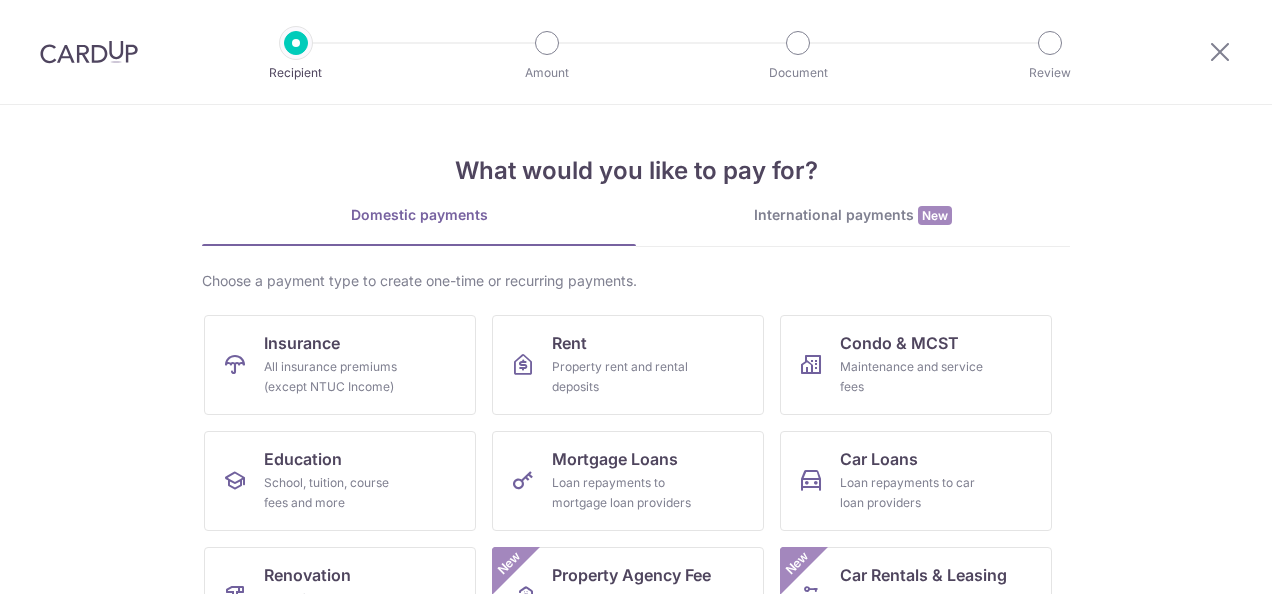 scroll, scrollTop: 0, scrollLeft: 0, axis: both 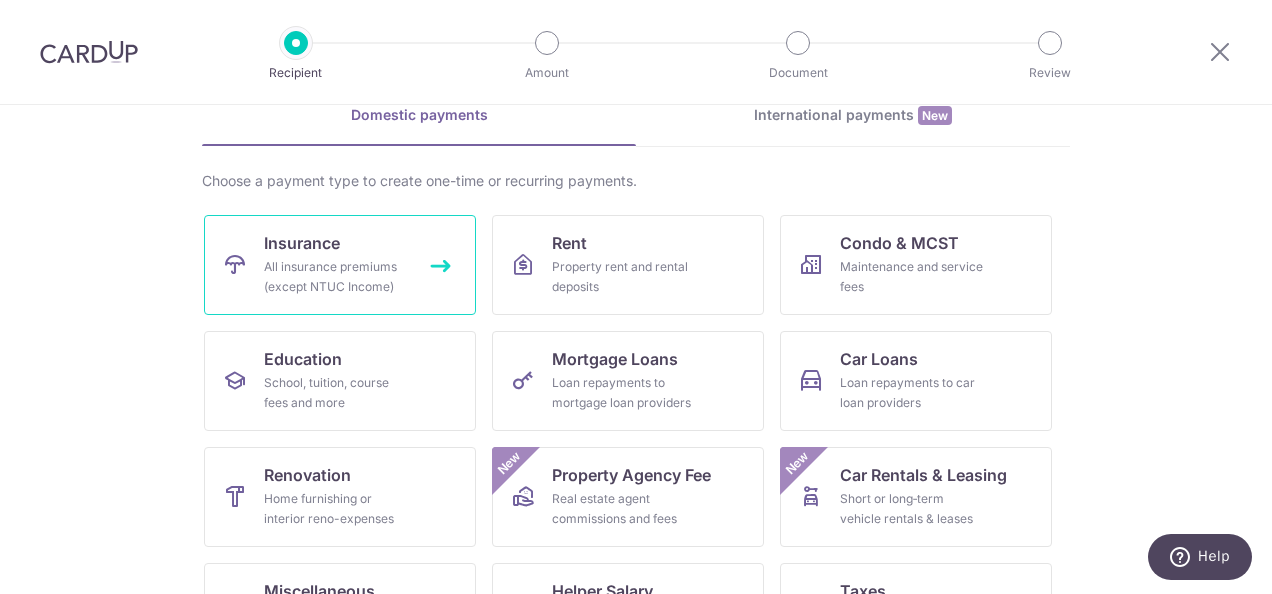 click on "Insurance All insurance premiums (except NTUC Income)" at bounding box center [340, 265] 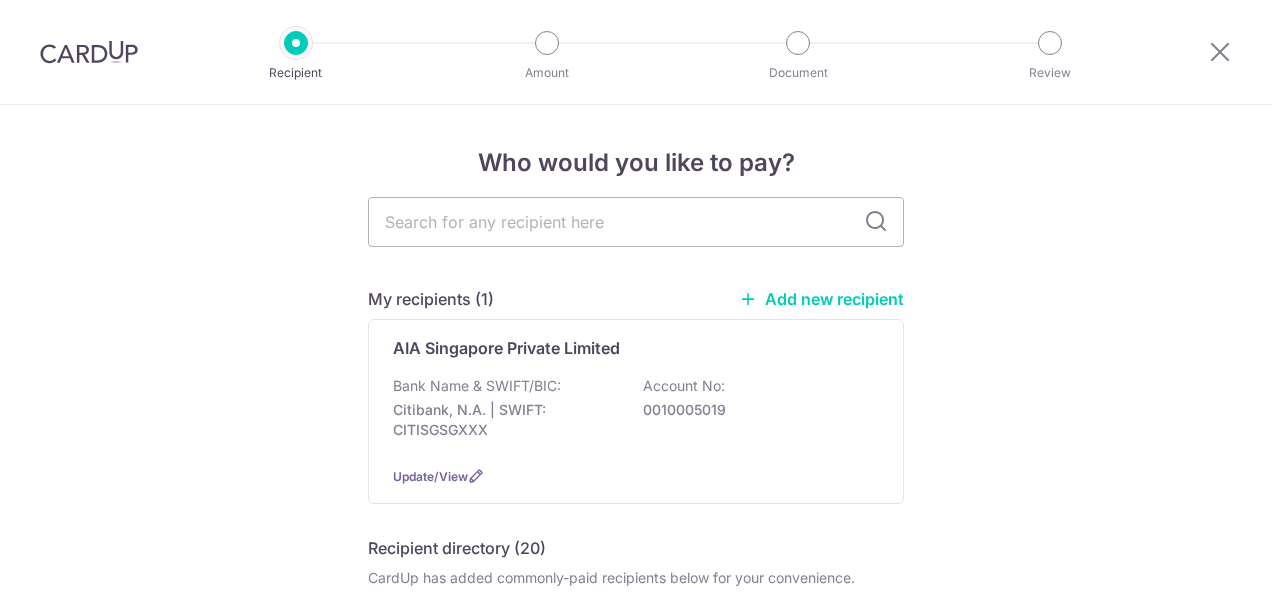 scroll, scrollTop: 0, scrollLeft: 0, axis: both 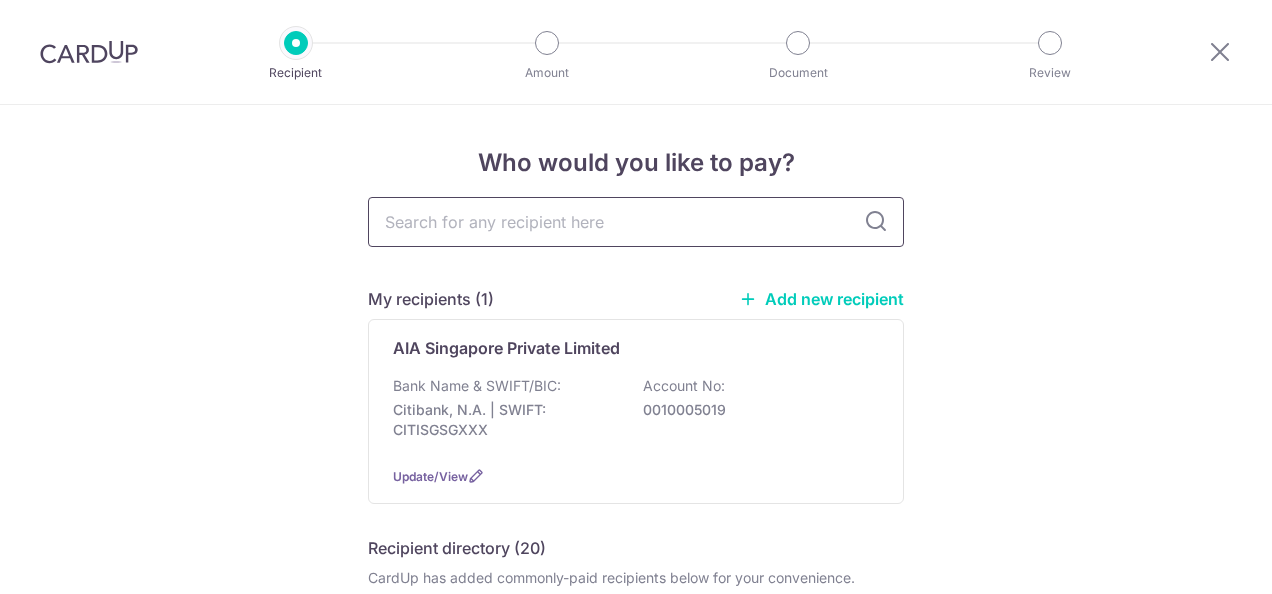click at bounding box center [636, 222] 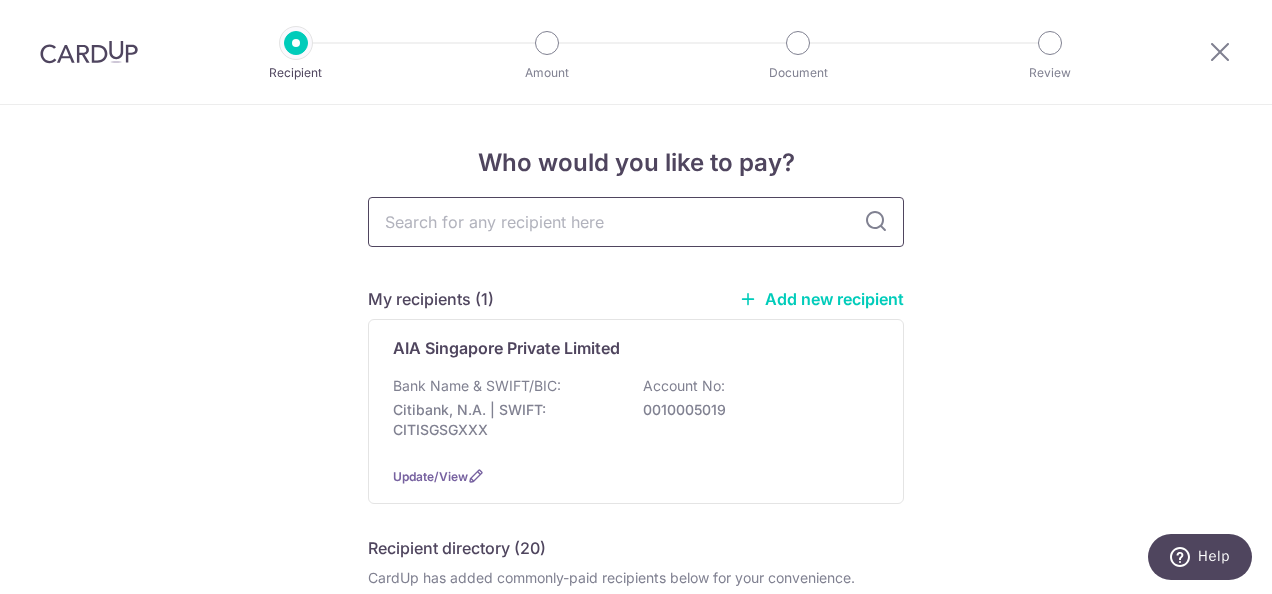 scroll, scrollTop: 200, scrollLeft: 0, axis: vertical 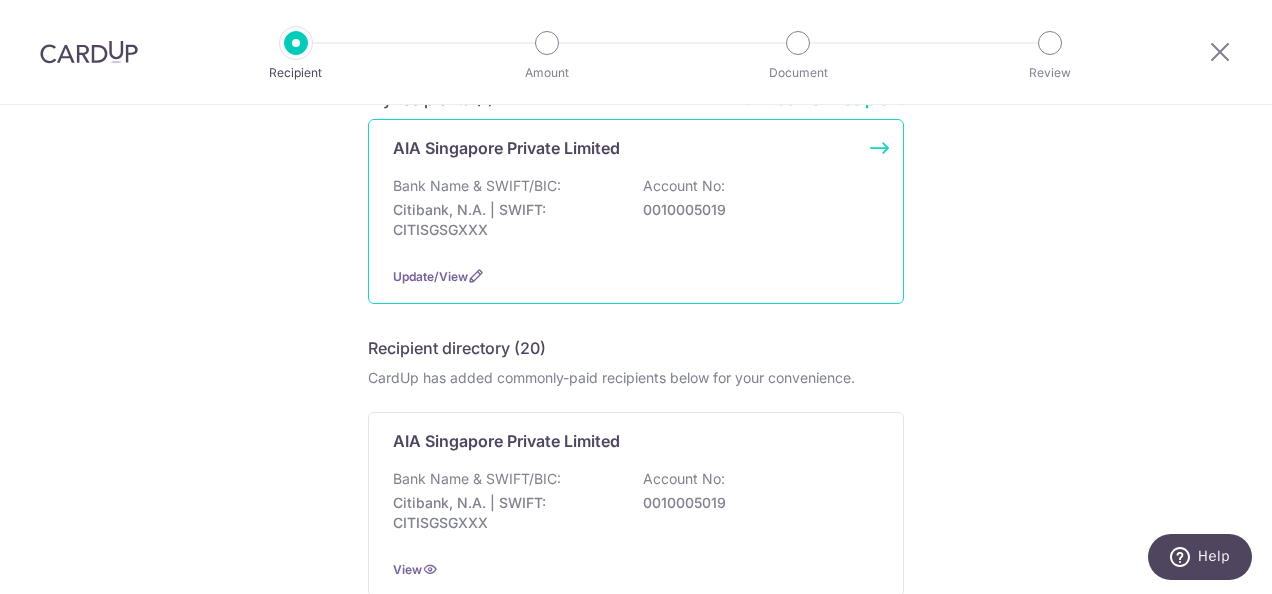 click on "Citibank, N.A. | SWIFT: CITISGSGXXX" at bounding box center [505, 220] 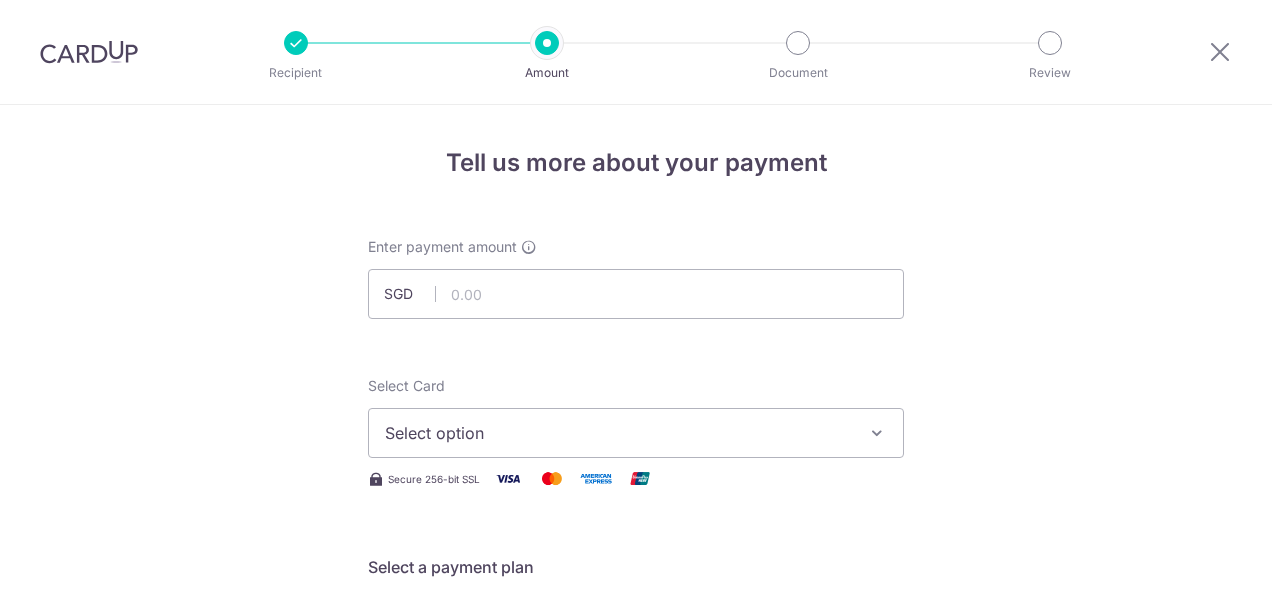 scroll, scrollTop: 0, scrollLeft: 0, axis: both 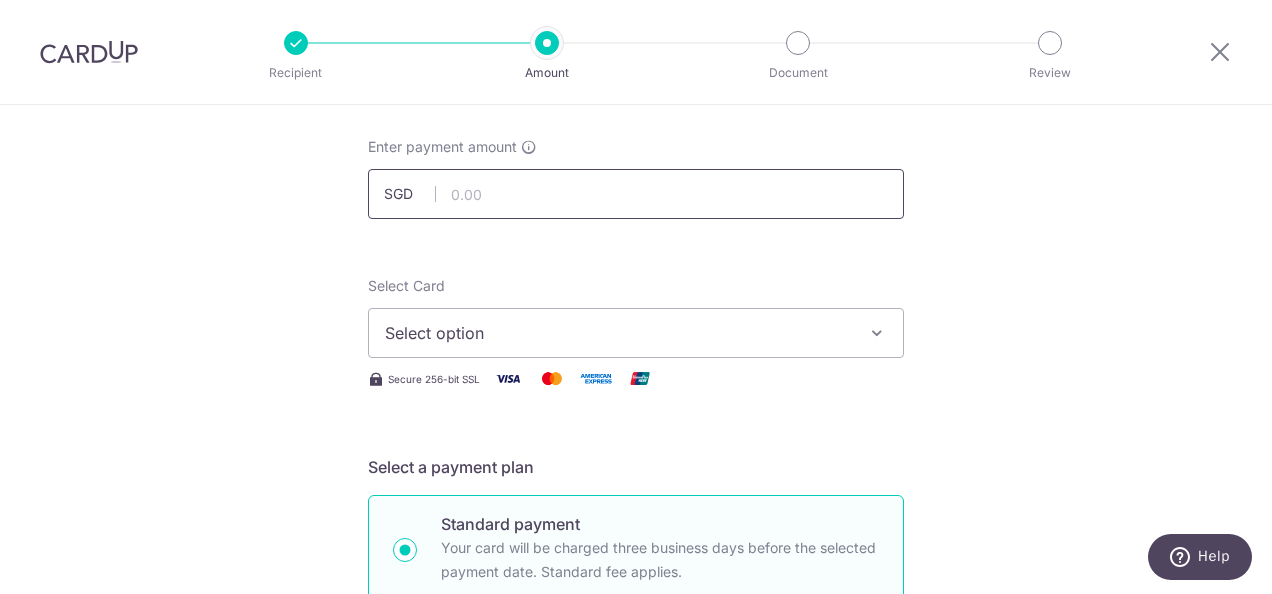 click at bounding box center (636, 194) 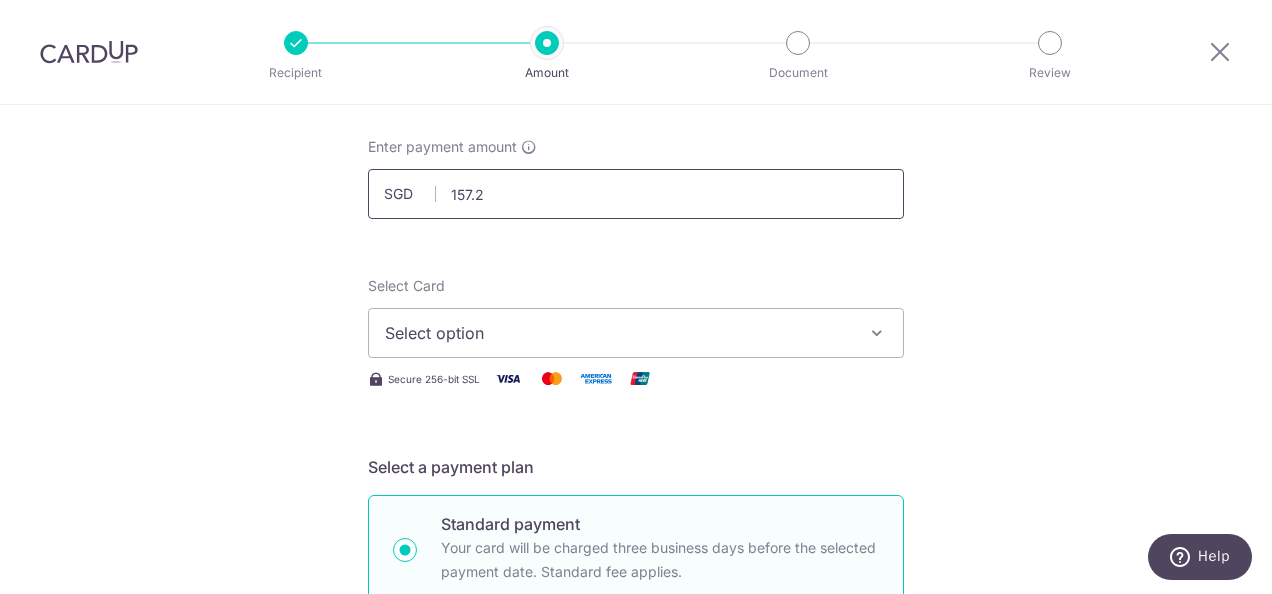 type on "157.20" 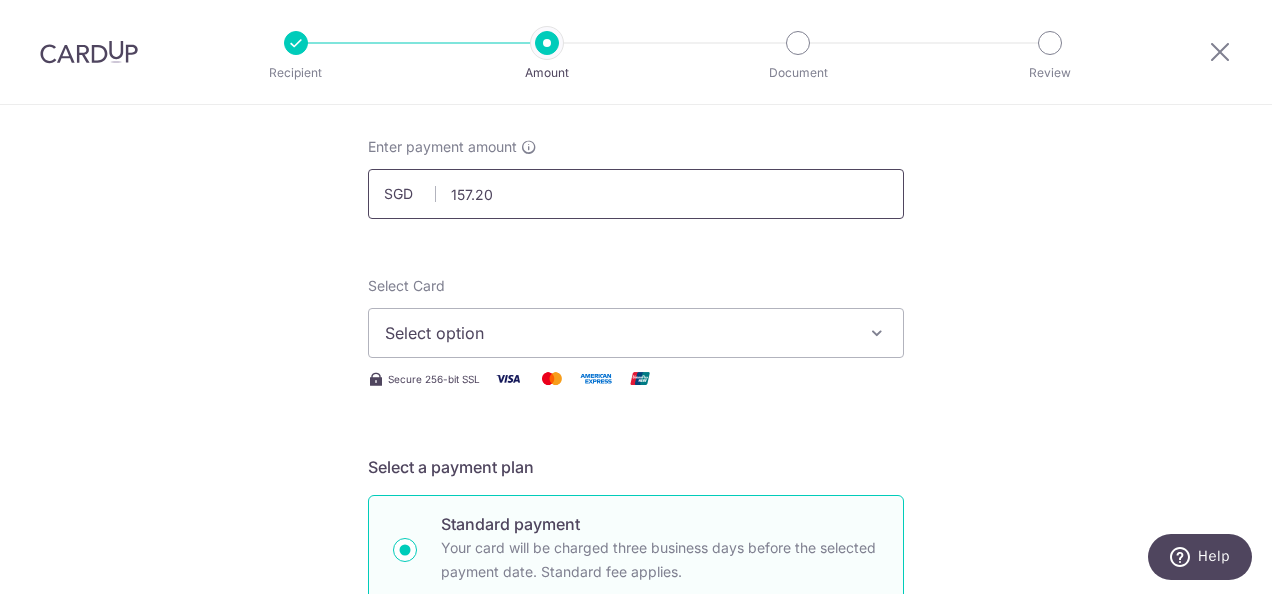 type 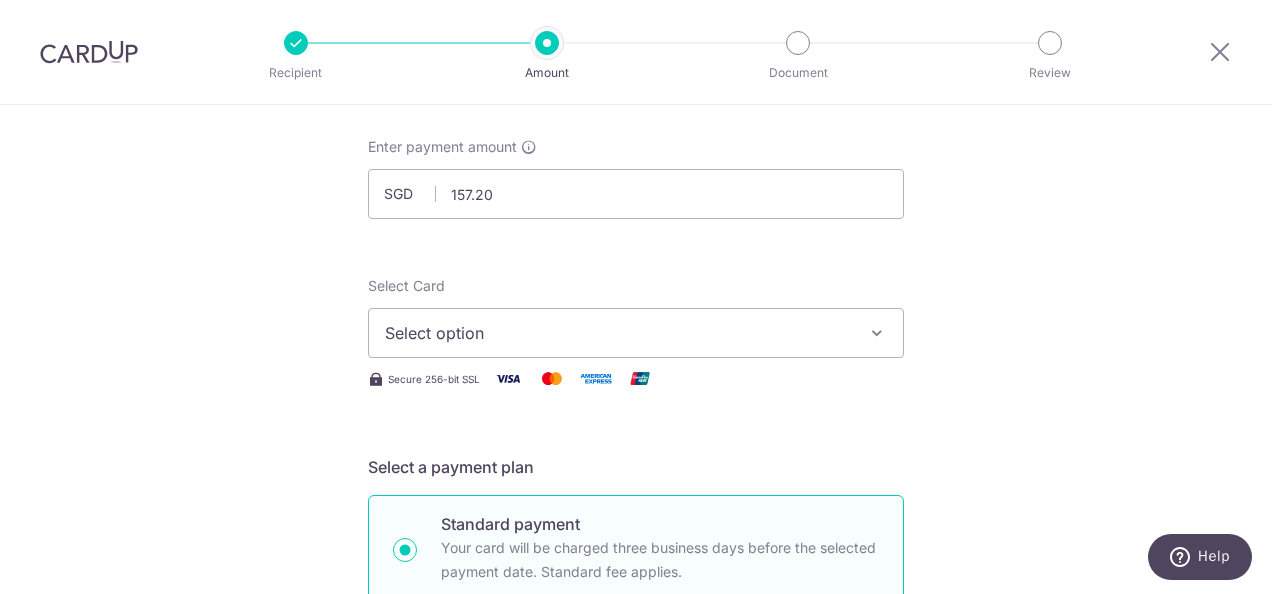 scroll, scrollTop: 200, scrollLeft: 0, axis: vertical 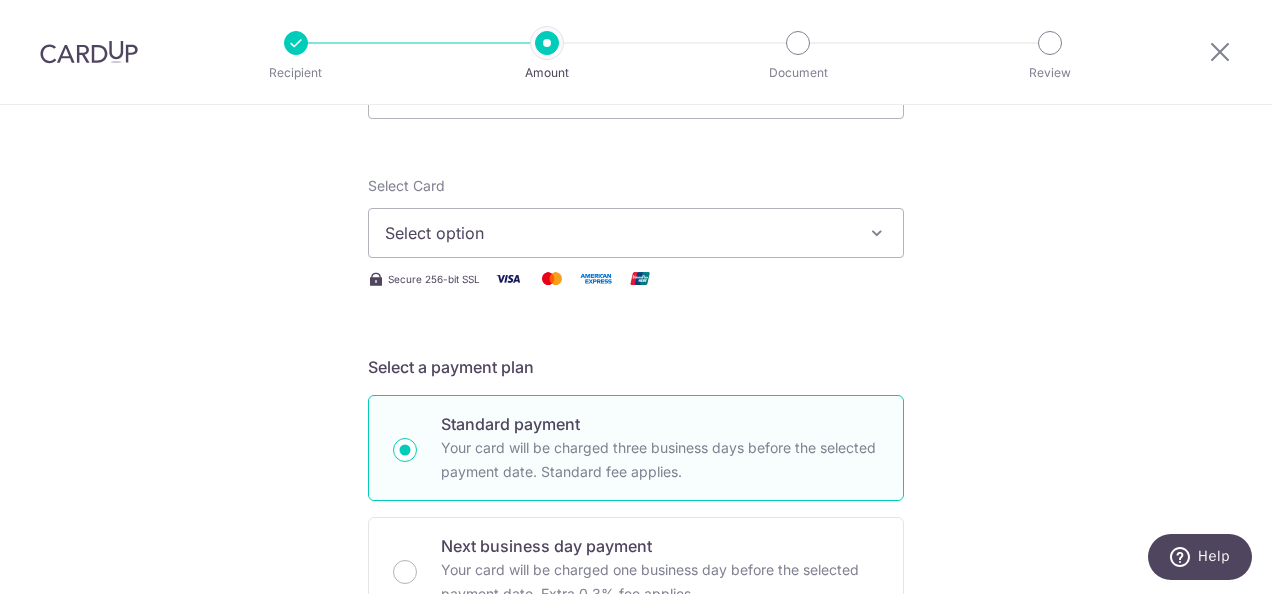 click on "Select option" at bounding box center (618, 233) 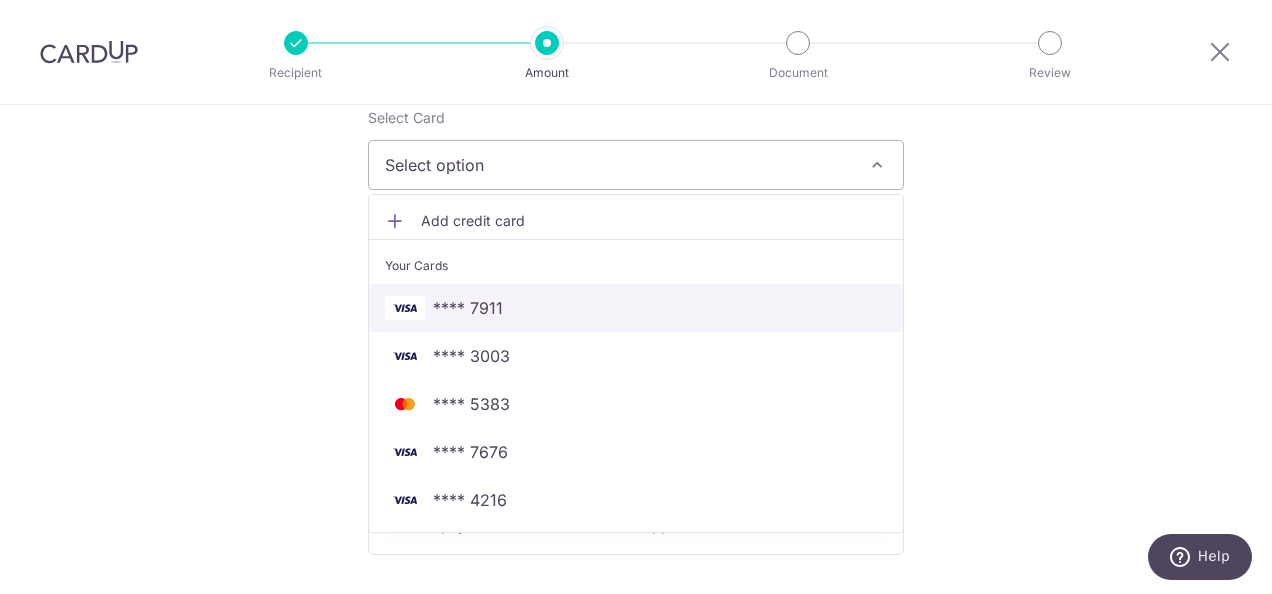 scroll, scrollTop: 300, scrollLeft: 0, axis: vertical 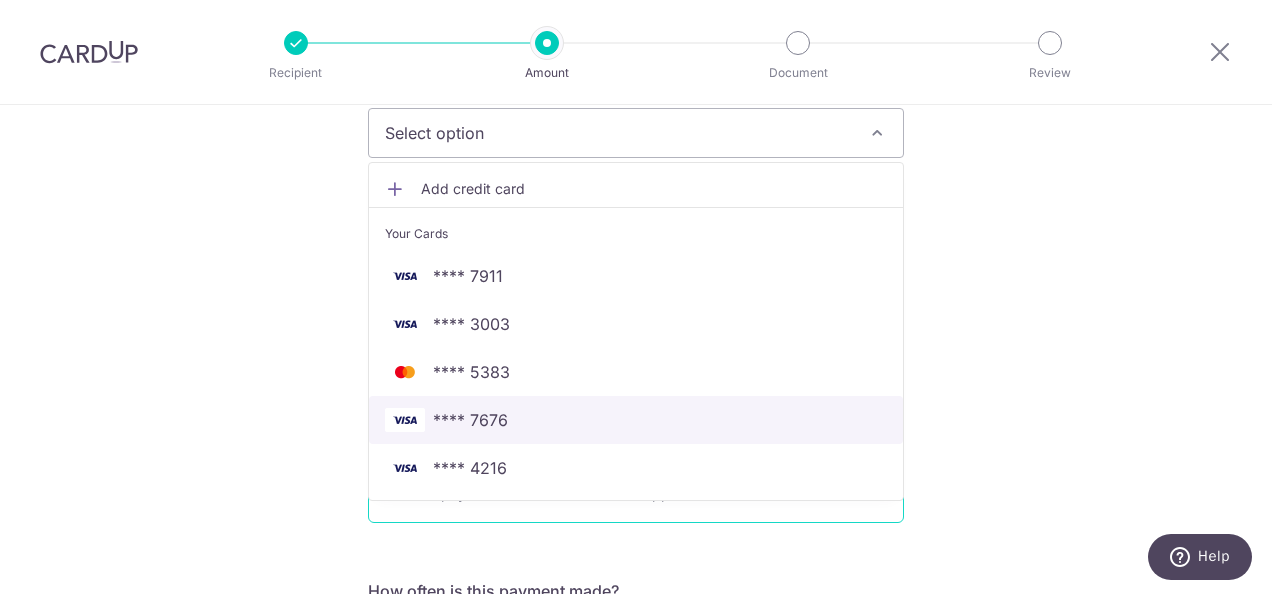 click on "**** 7676" at bounding box center [636, 420] 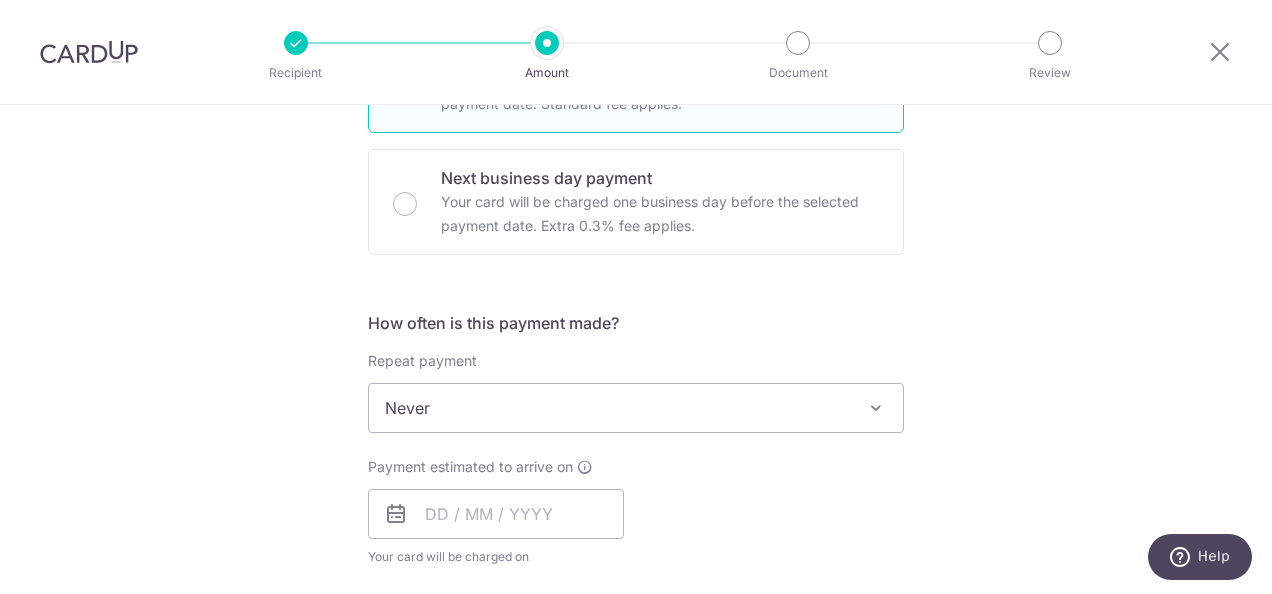 scroll, scrollTop: 600, scrollLeft: 0, axis: vertical 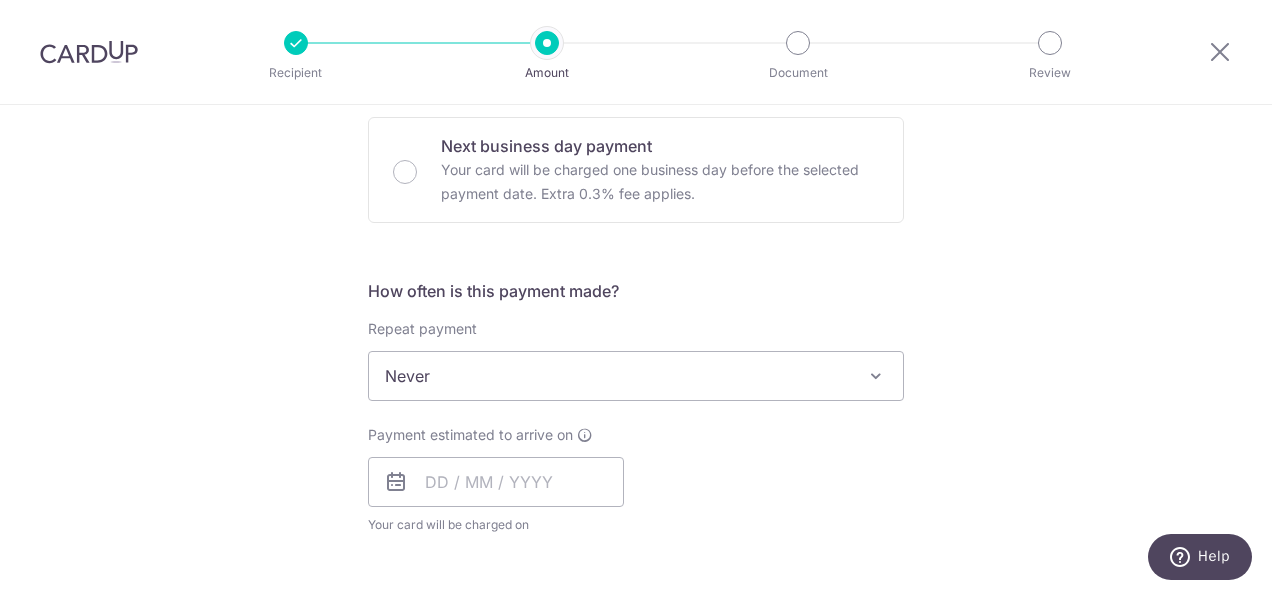 click on "Never" at bounding box center (636, 376) 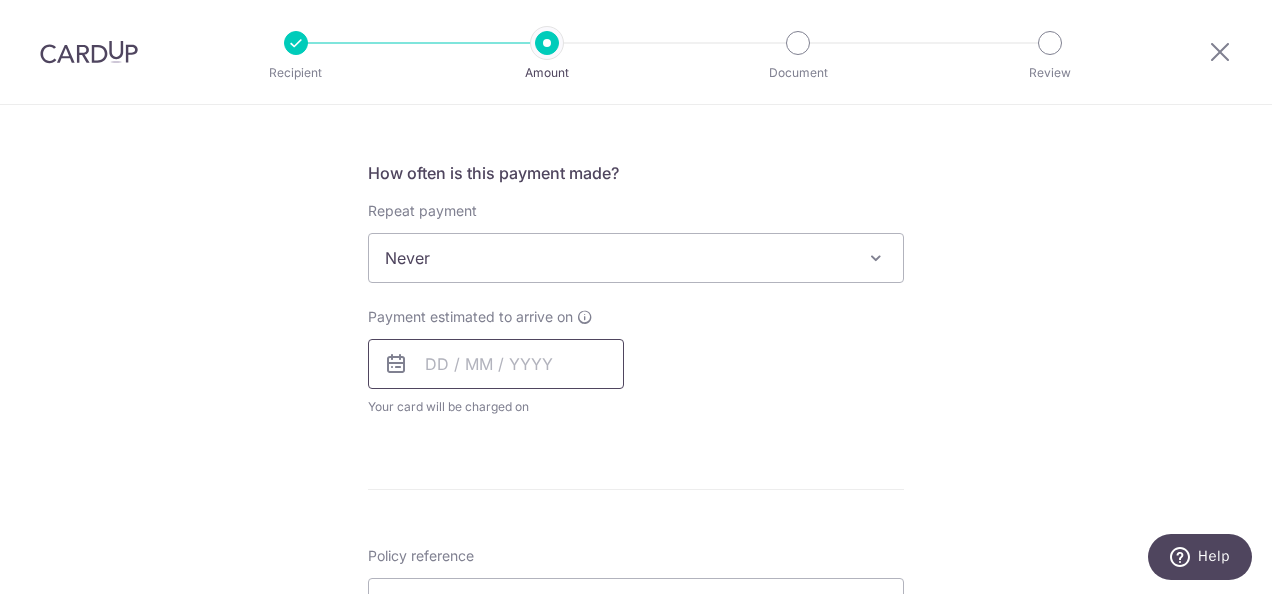 scroll, scrollTop: 800, scrollLeft: 0, axis: vertical 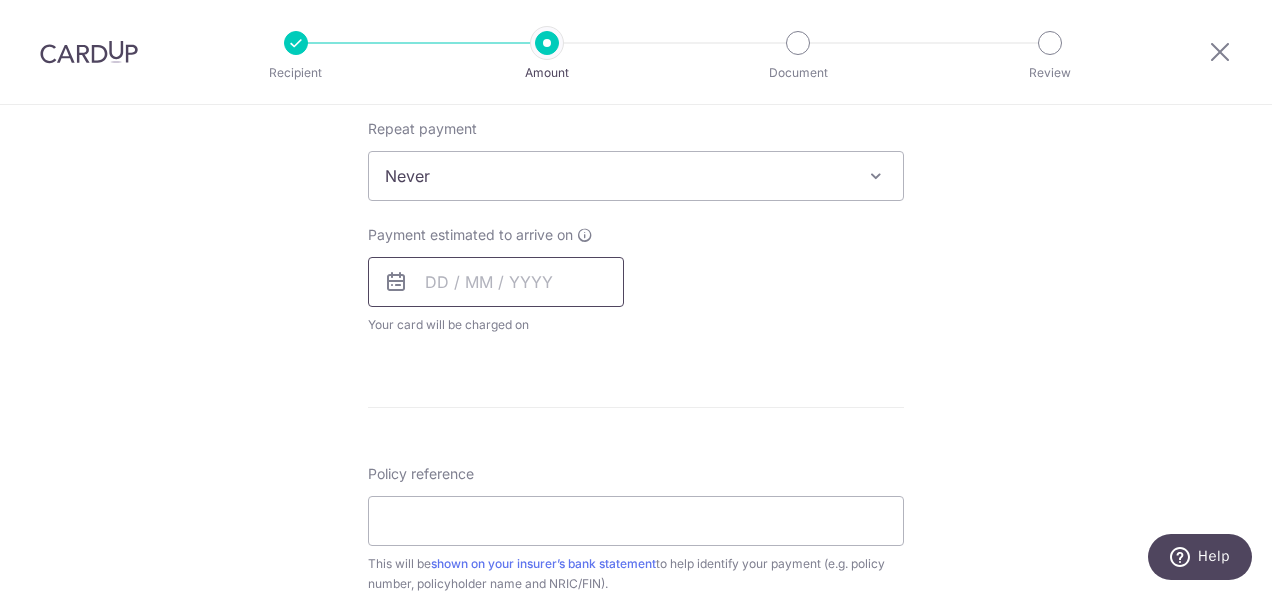 click at bounding box center [496, 282] 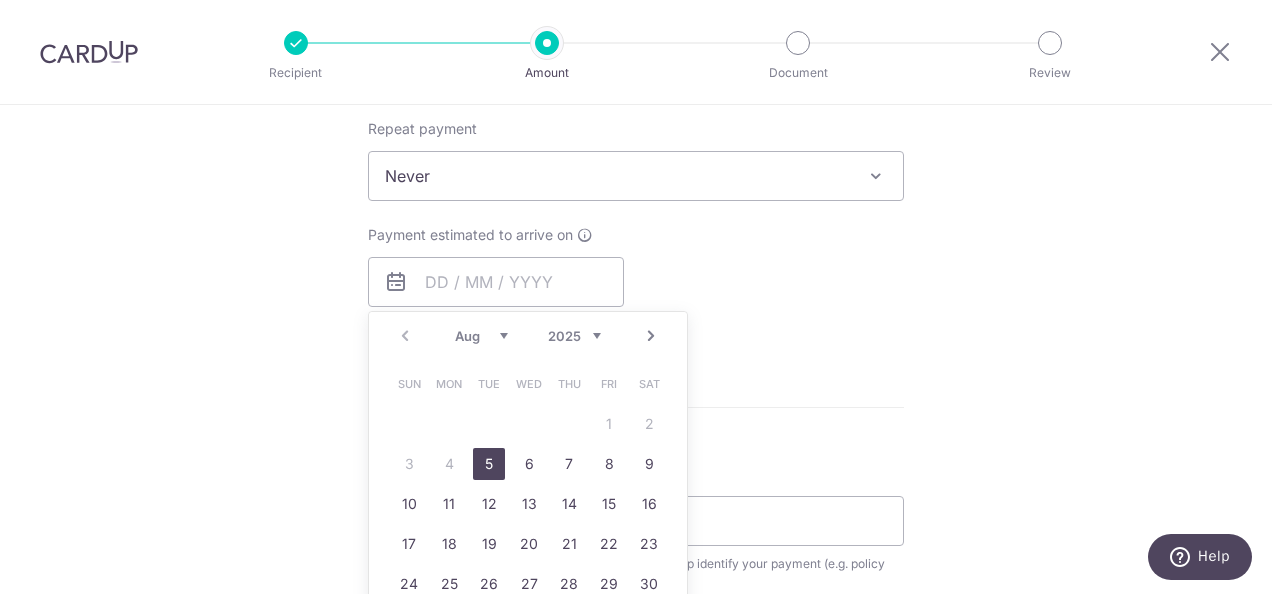click on "How often is this payment made?
Repeat payment
Never
Every week
Every month
Every quarter
Every half a year
Every year Never
To set up monthly income tax payments on CardUp, please ensure the following:     Keep GIRO active   First payment through GIRO   Limit of 11 months scheduling   Upload Notice of Assessment    For more details, refer to this guide:  CardUp Help - Monthly Income Tax Payments
Payment estimated to arrive on
Prev Next Aug Sep Oct Nov Dec 2025 2026 2027 2028 2029 2030 2031 2032 2033 2034 2035 Sun Mon Tue Wed Thu Fri Sat           1 2 3 4 5 6 7 8 9 10 11 12 13 14 15 16 17 18 19 20 21 22 23 24 25 26 27 28 29 30 31             Why are some dates not available?
Your card will be charged on   for the first payment" at bounding box center [636, 215] 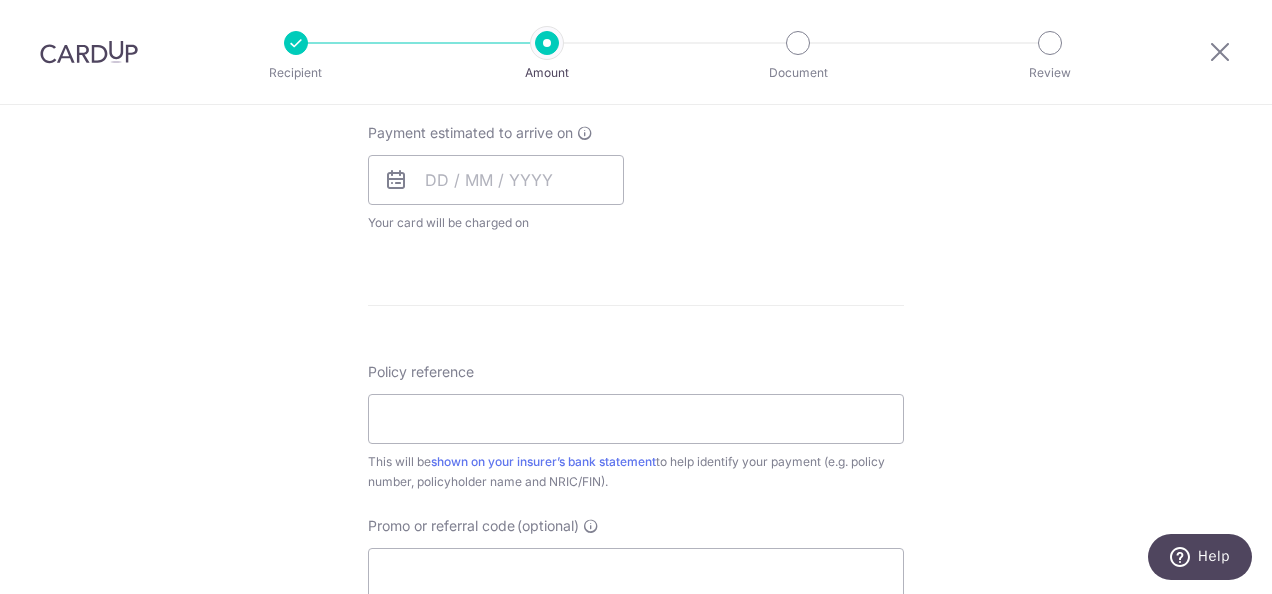 scroll, scrollTop: 1000, scrollLeft: 0, axis: vertical 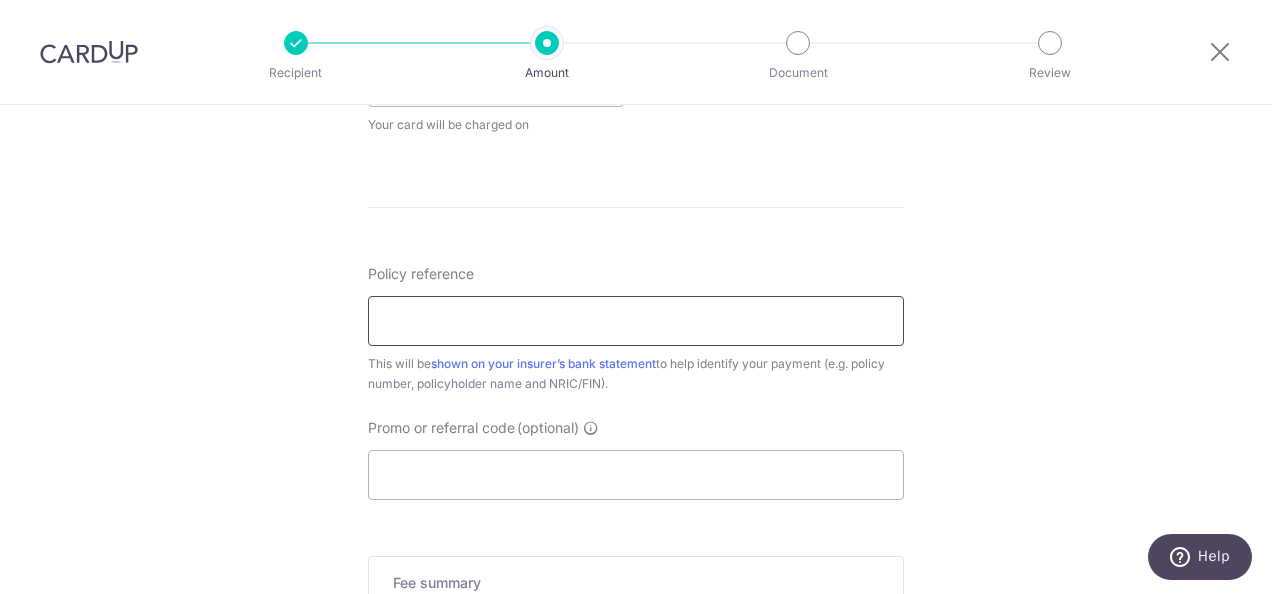 click on "Policy reference" at bounding box center [636, 321] 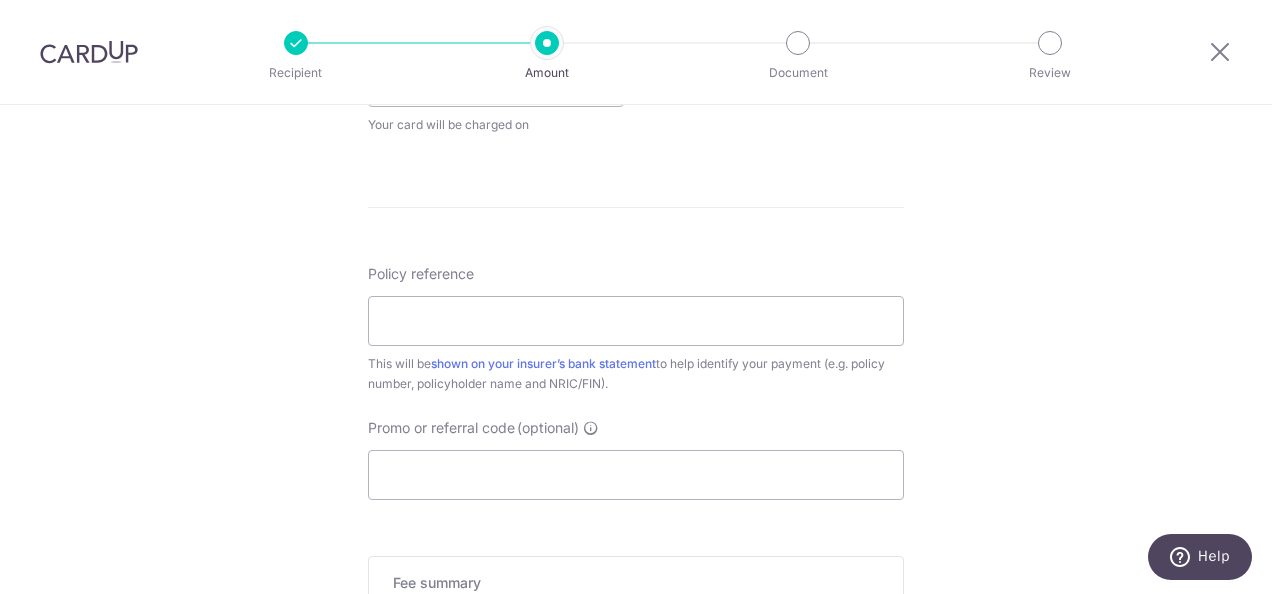 click on "Enter payment amount
SGD
157.20
157.20
Select Card
**** 7676
Add credit card
Your Cards
**** 7911
**** 3003
**** 5383
**** 7676
**** 4216
Secure 256-bit SSL
Text
New card details
Card" at bounding box center (636, 28) 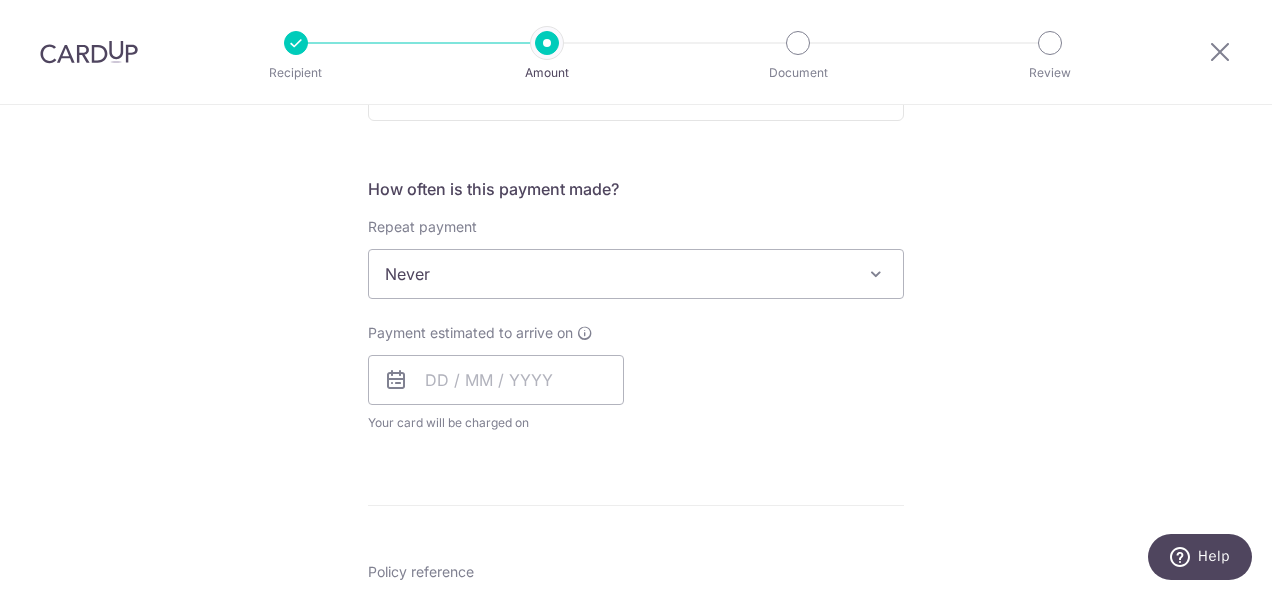 scroll, scrollTop: 700, scrollLeft: 0, axis: vertical 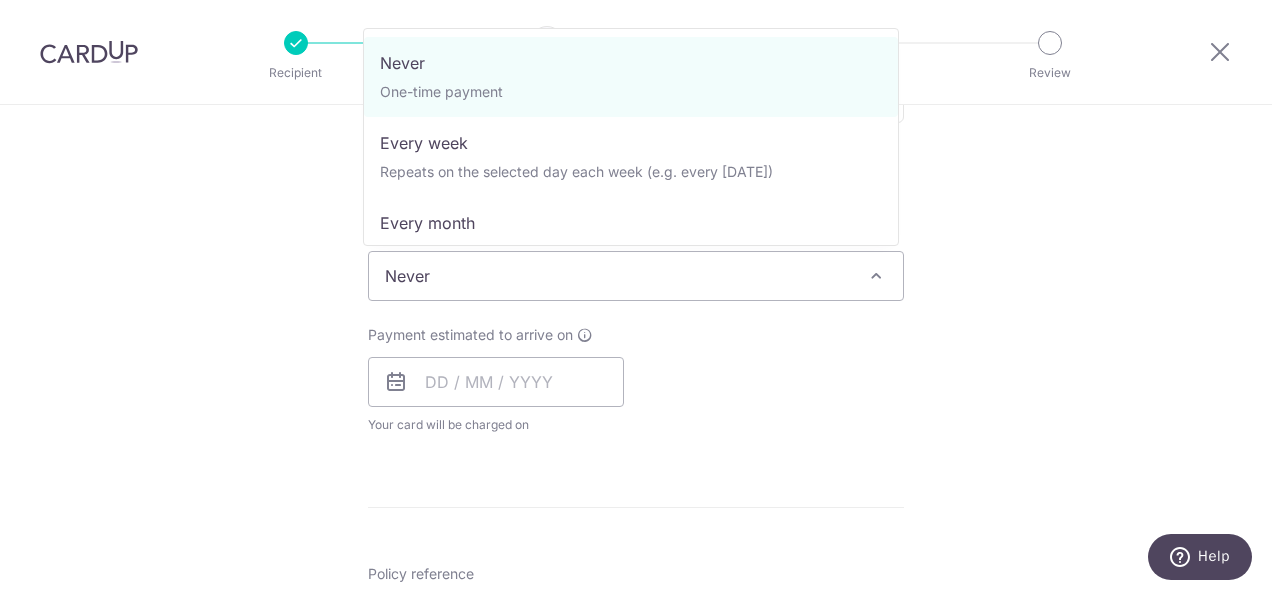 click on "Never" at bounding box center [636, 276] 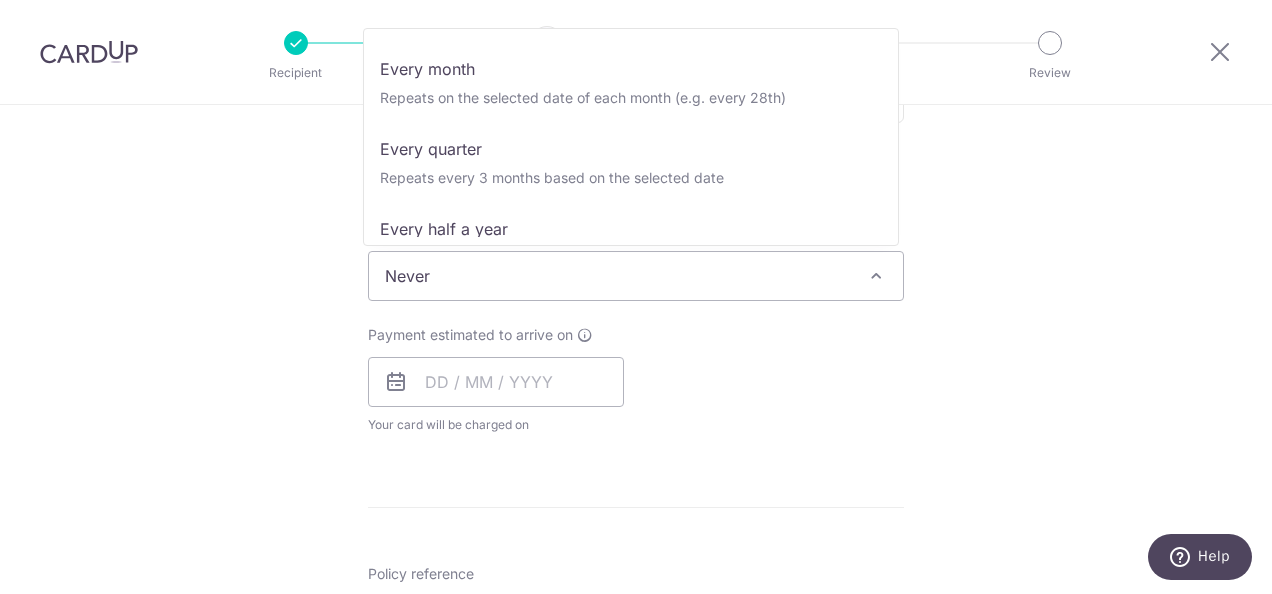 scroll, scrollTop: 280, scrollLeft: 0, axis: vertical 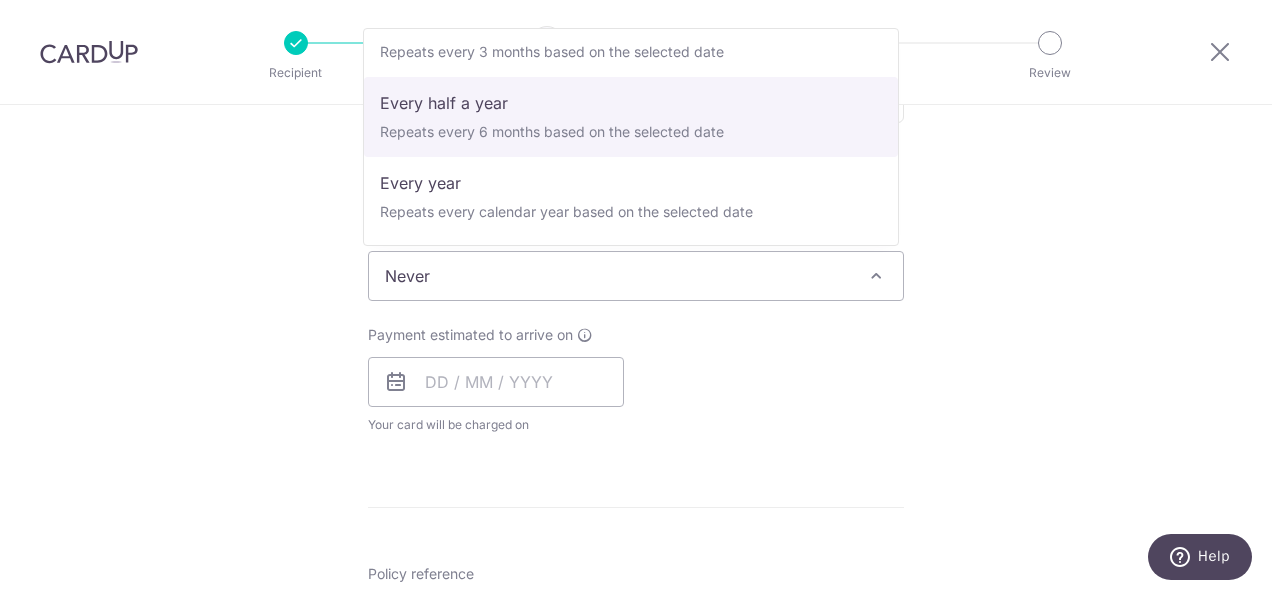 select on "5" 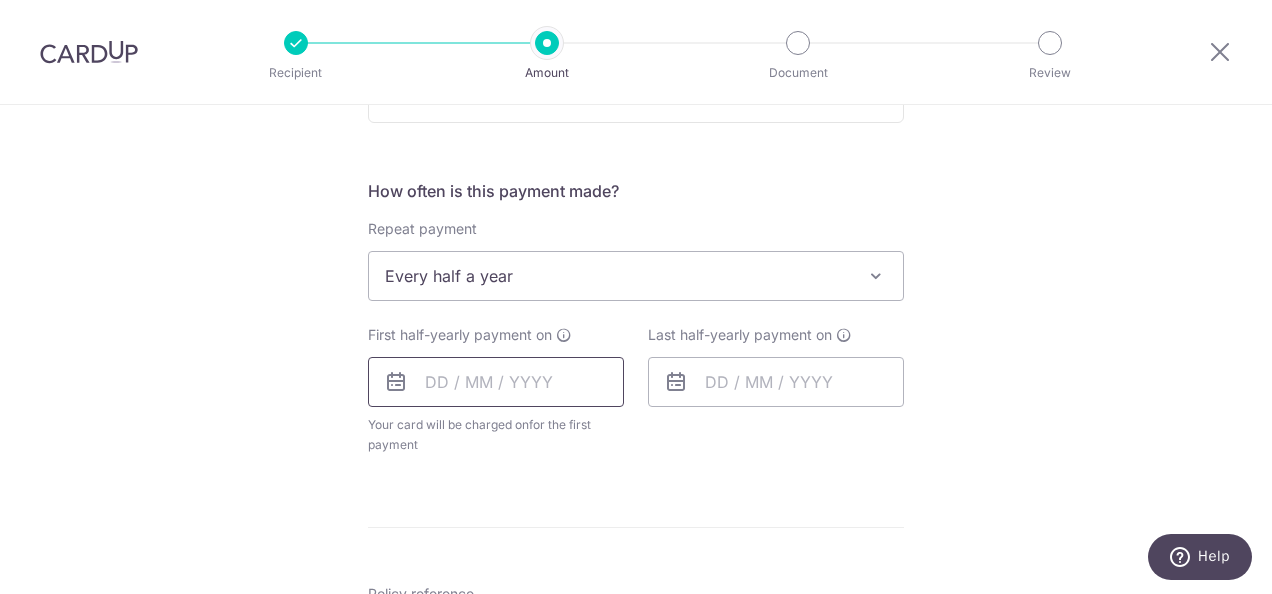click at bounding box center (496, 382) 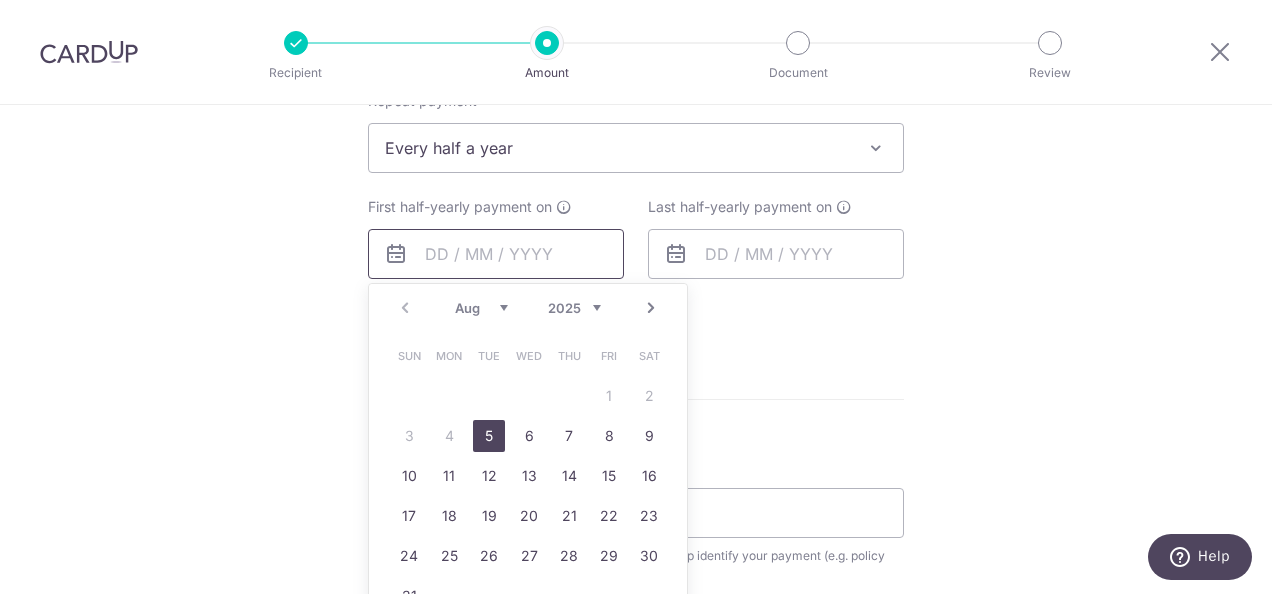 scroll, scrollTop: 900, scrollLeft: 0, axis: vertical 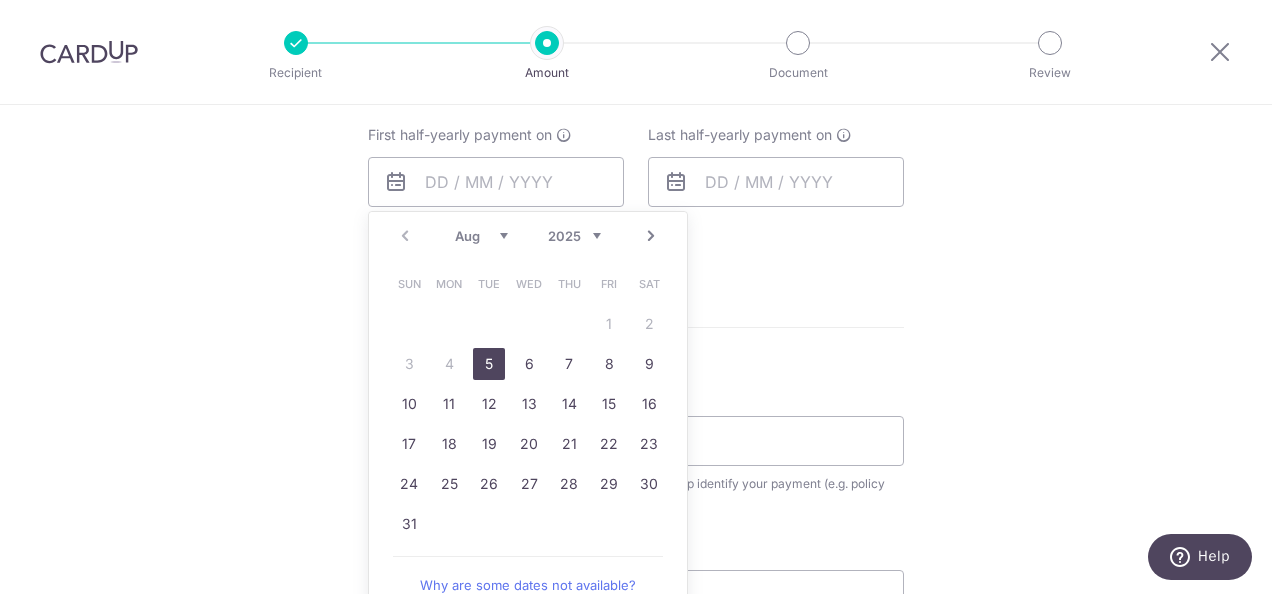click on "5" at bounding box center (489, 364) 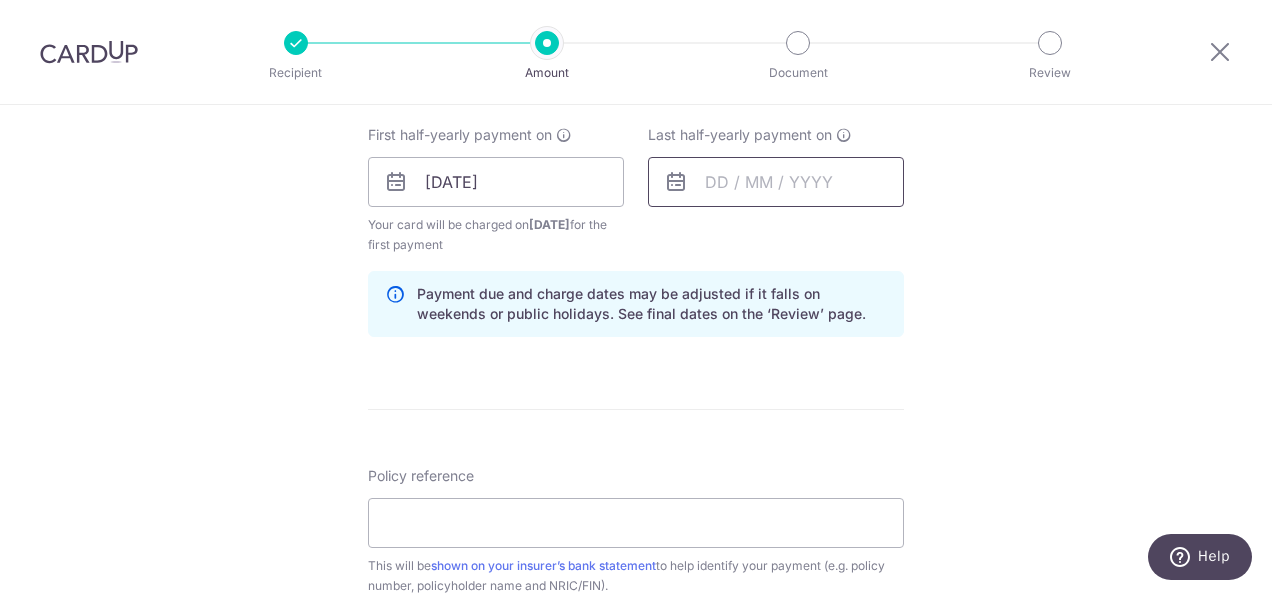 click at bounding box center [776, 182] 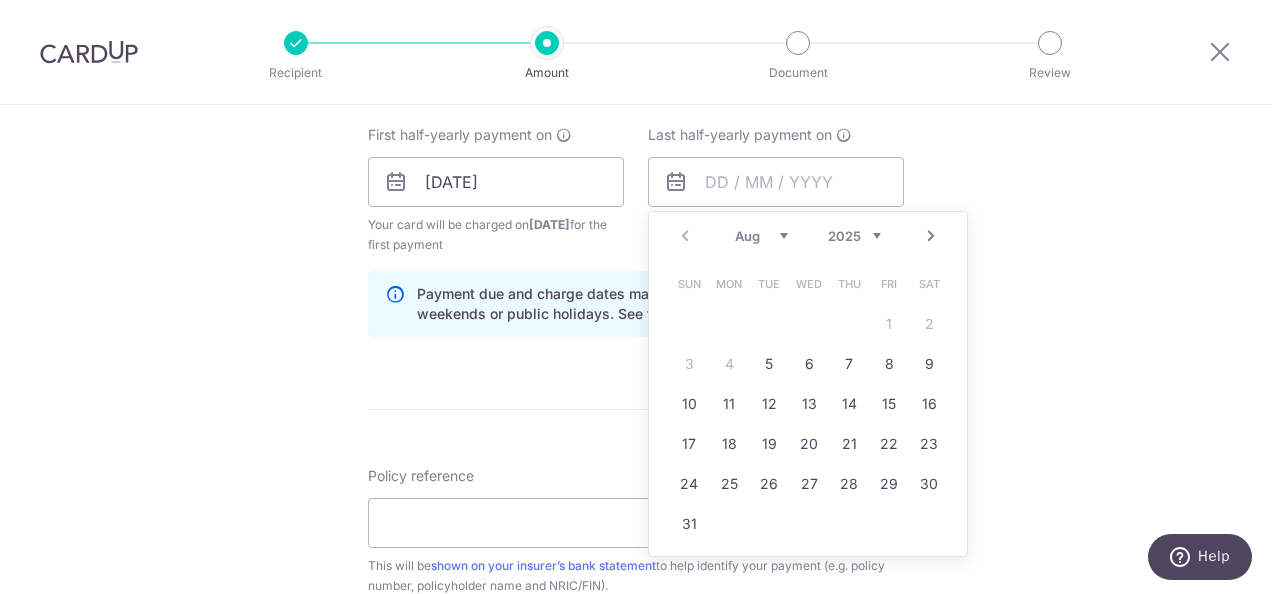 click on "Aug Sep Oct Nov Dec" at bounding box center [761, 236] 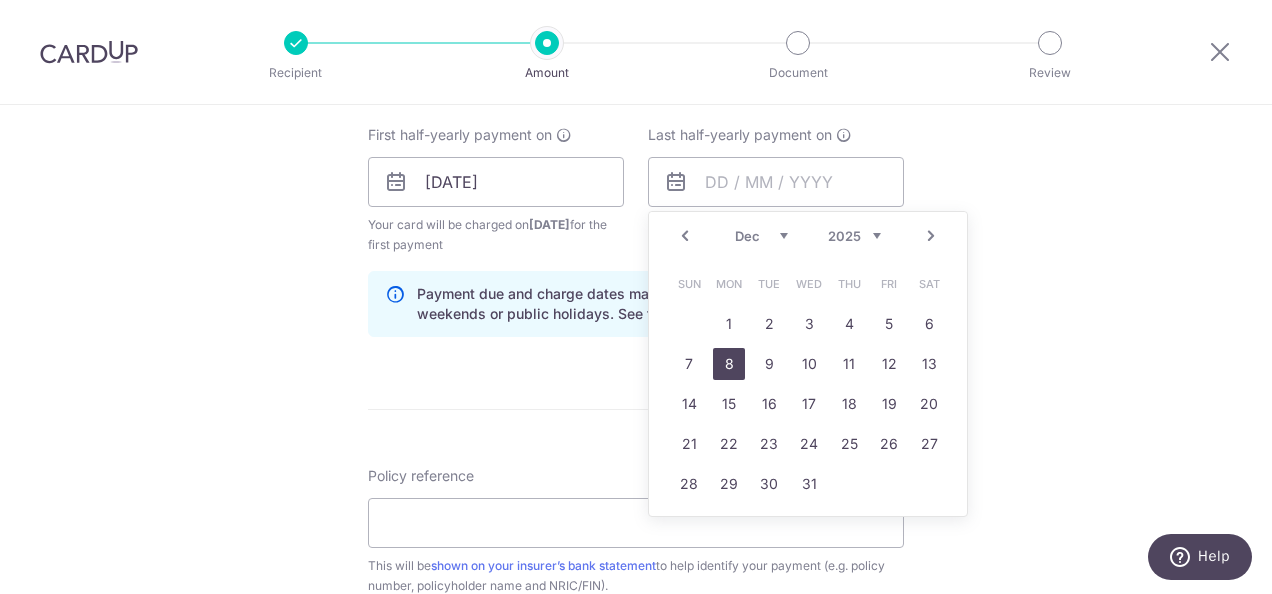 click on "8" at bounding box center [729, 364] 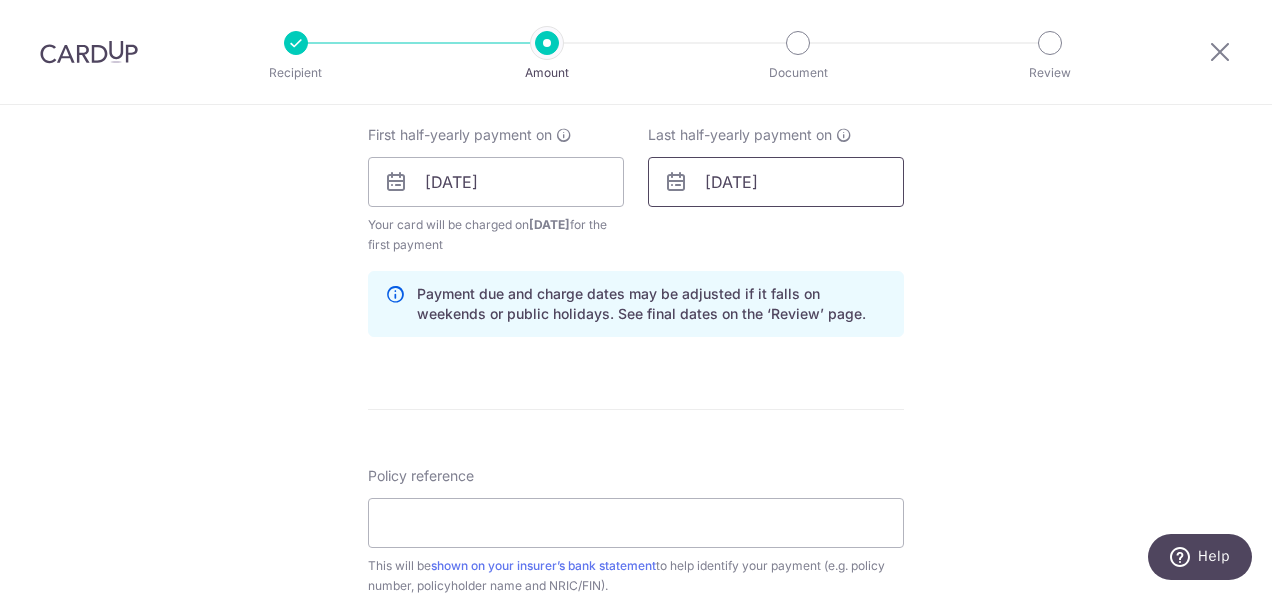 click on "08/12/2025" at bounding box center (776, 182) 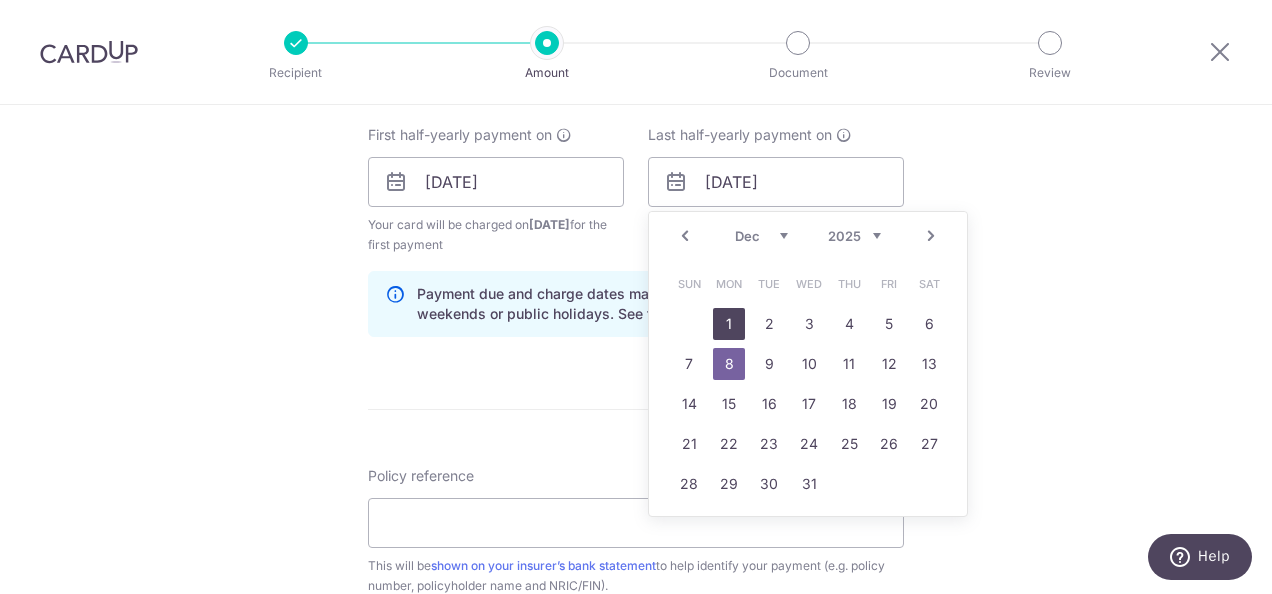 click on "1" at bounding box center (729, 324) 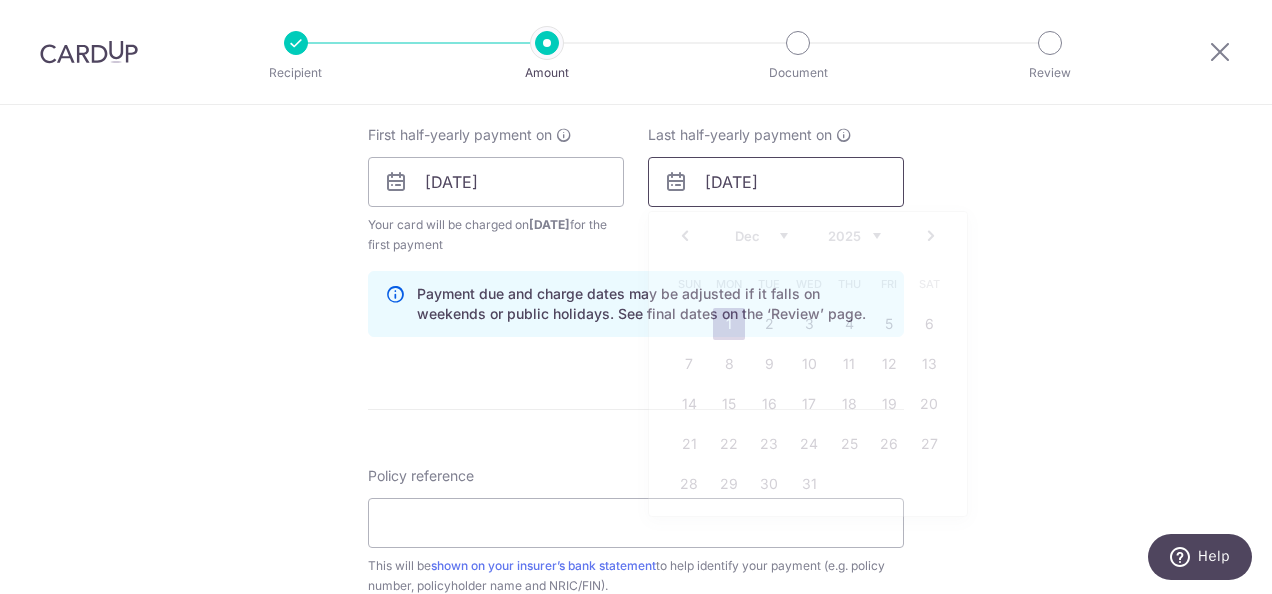 click on "01/12/2025" at bounding box center [776, 182] 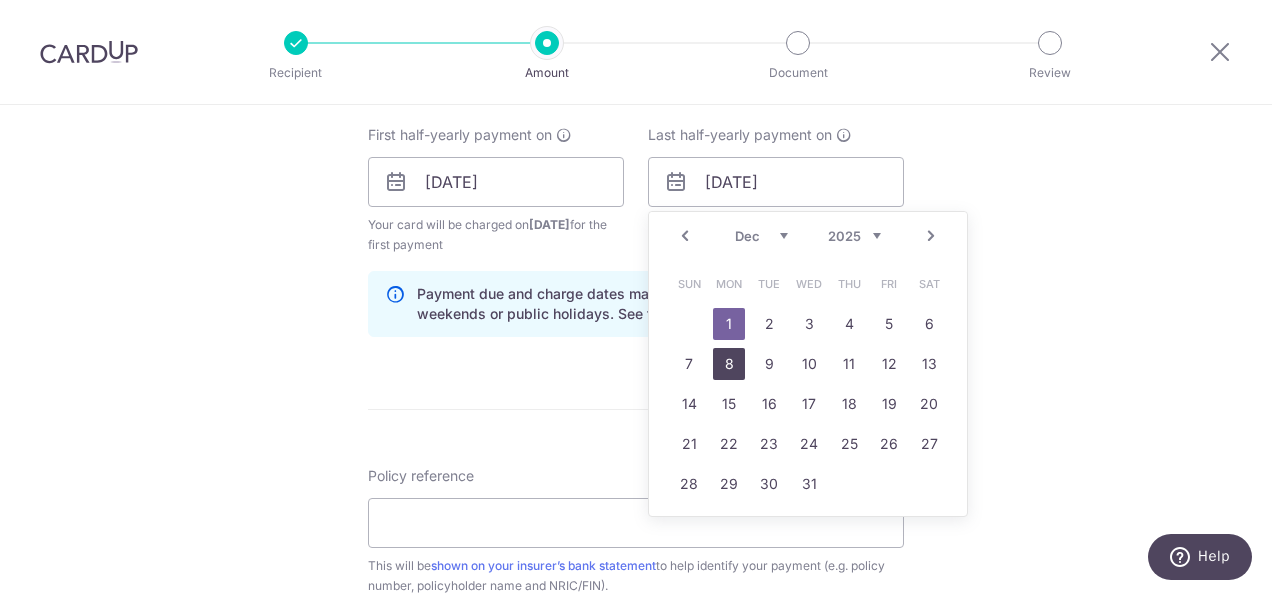 click on "8" at bounding box center (729, 364) 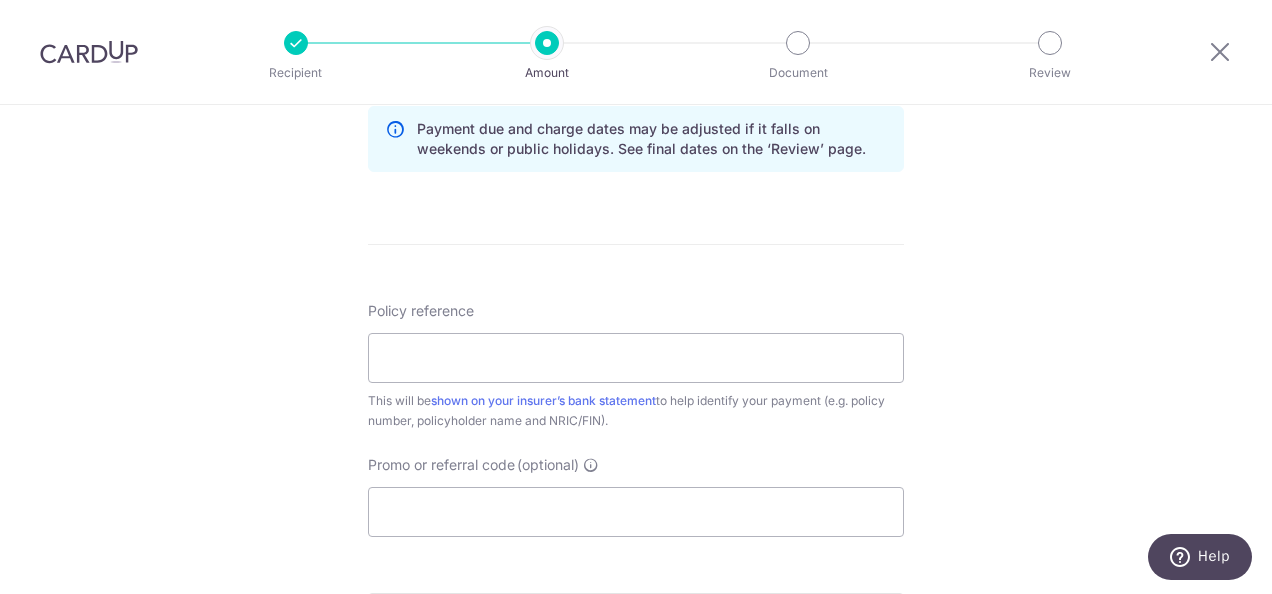 scroll, scrollTop: 1200, scrollLeft: 0, axis: vertical 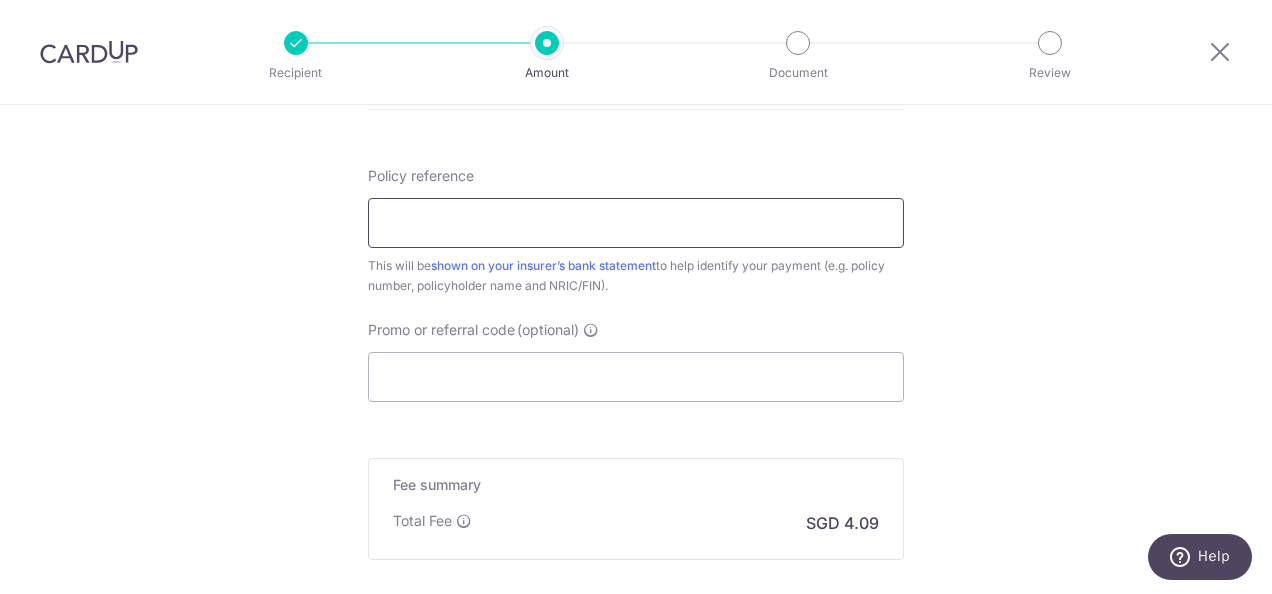 click on "Policy reference" at bounding box center (636, 223) 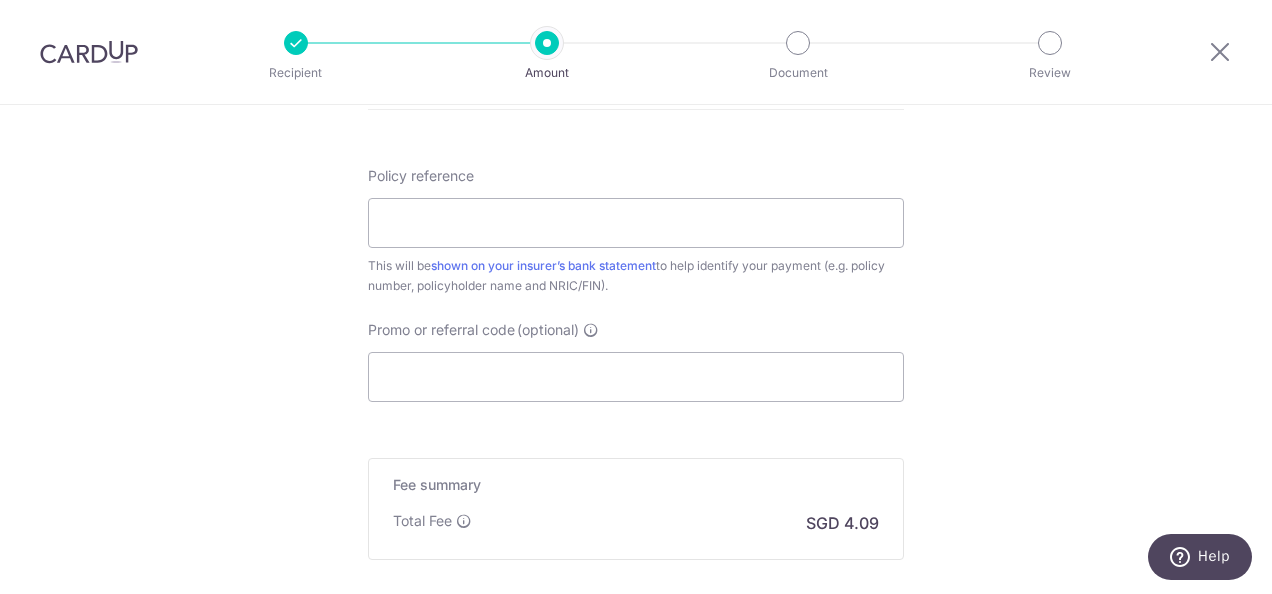 click on "Policy reference
This will be  shown on your insurer’s bank statement  to help identify your payment (e.g. policy number, policyholder name and NRIC/FIN).
Promo or referral code
(optional)
The discounted fee will be shown on the review step, right before you create your payments.
Add" at bounding box center (636, 284) 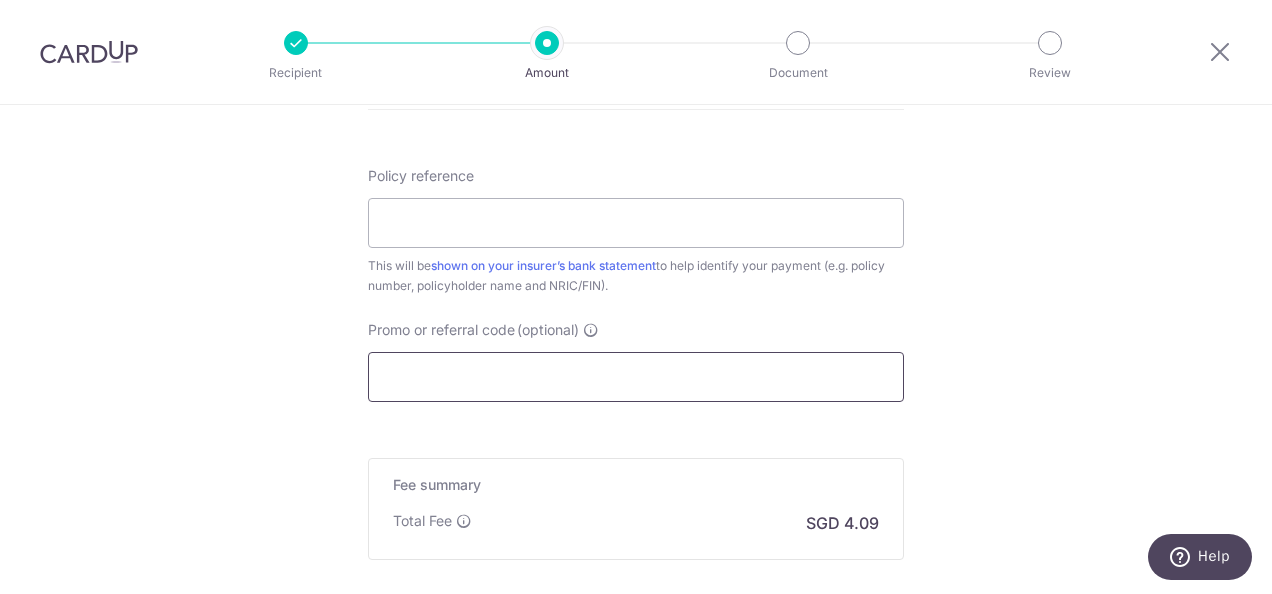 click on "Promo or referral code
(optional)" at bounding box center [636, 377] 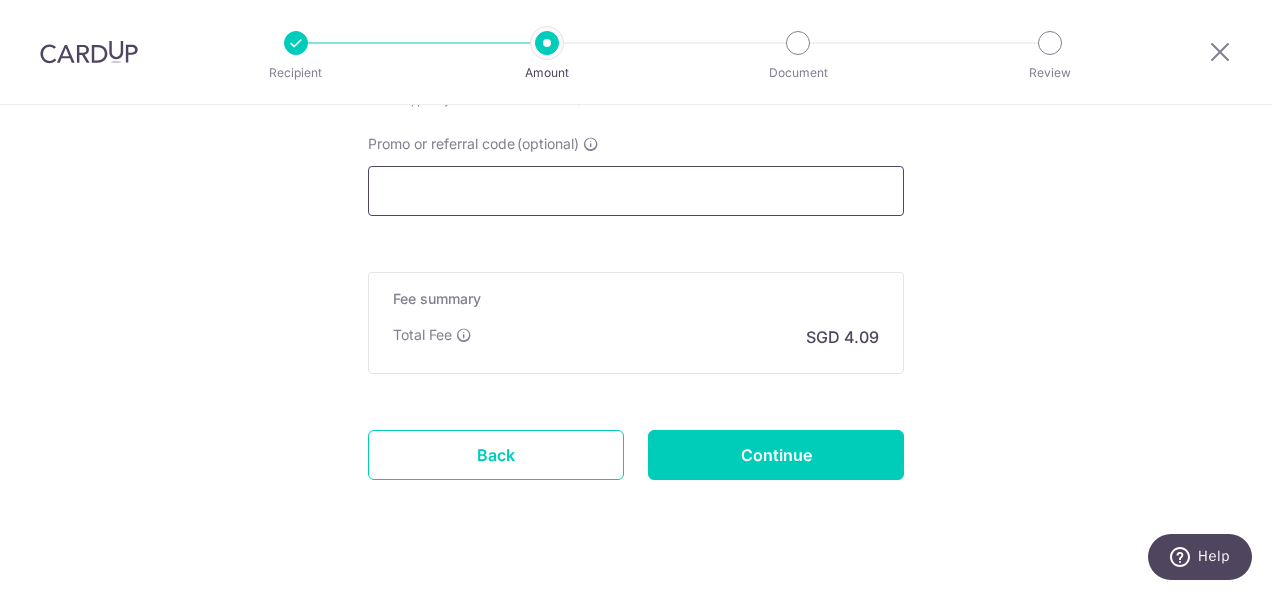 scroll, scrollTop: 1400, scrollLeft: 0, axis: vertical 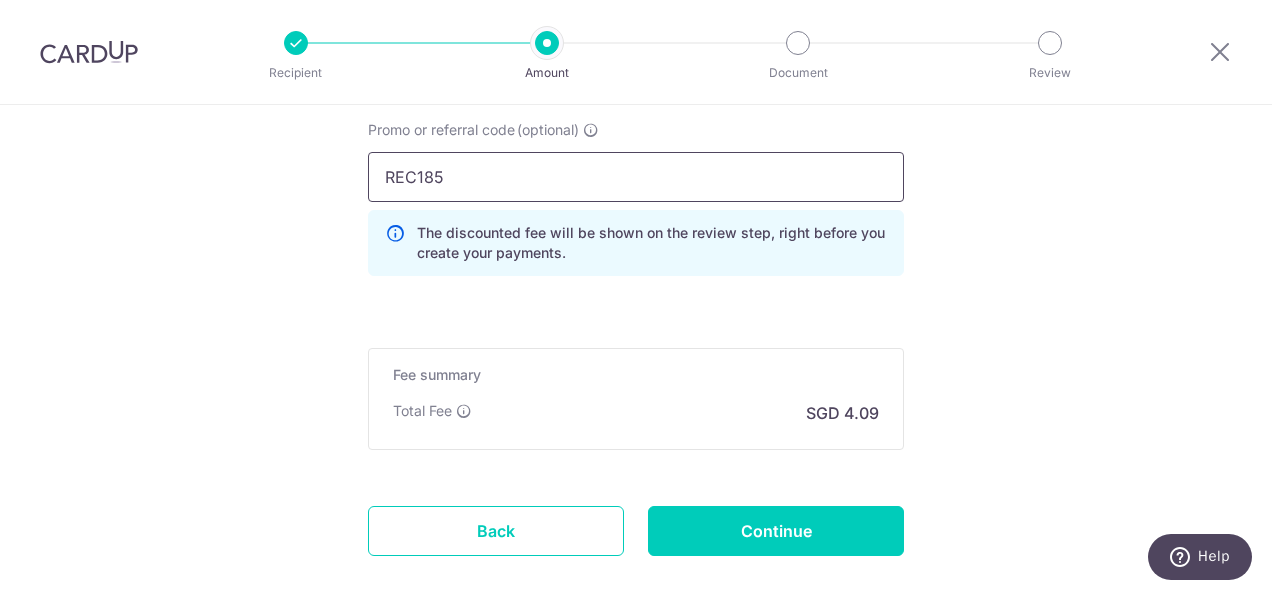 type on "REC185" 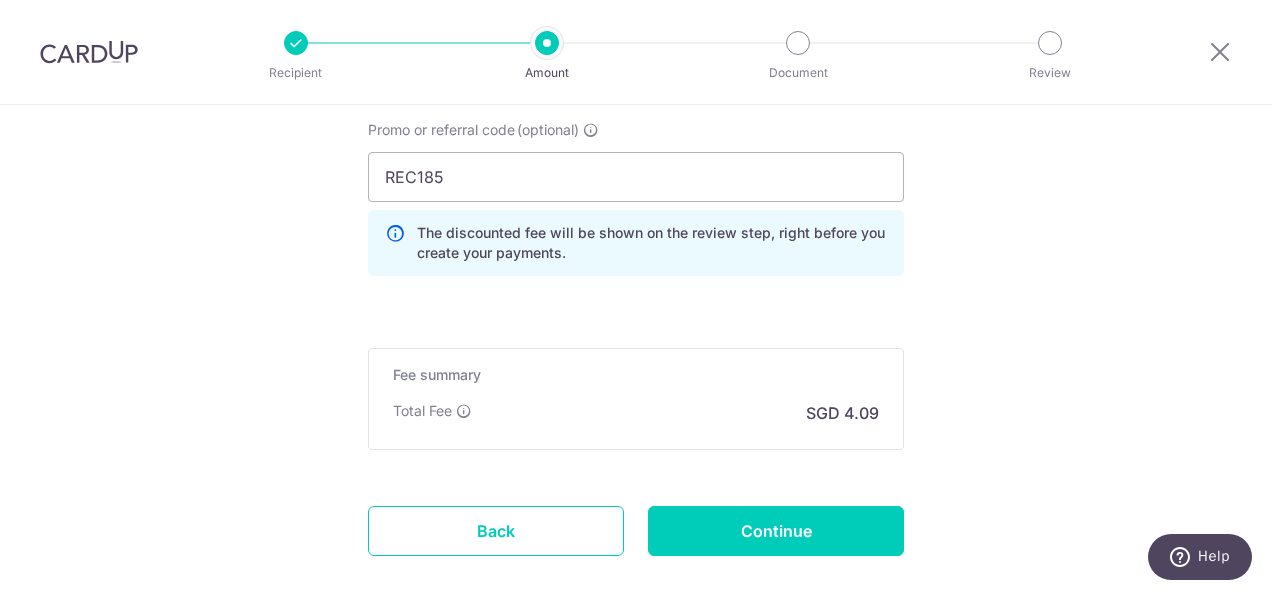 click on "The discounted fee will be shown on the review step, right before you create your payments." at bounding box center [636, 243] 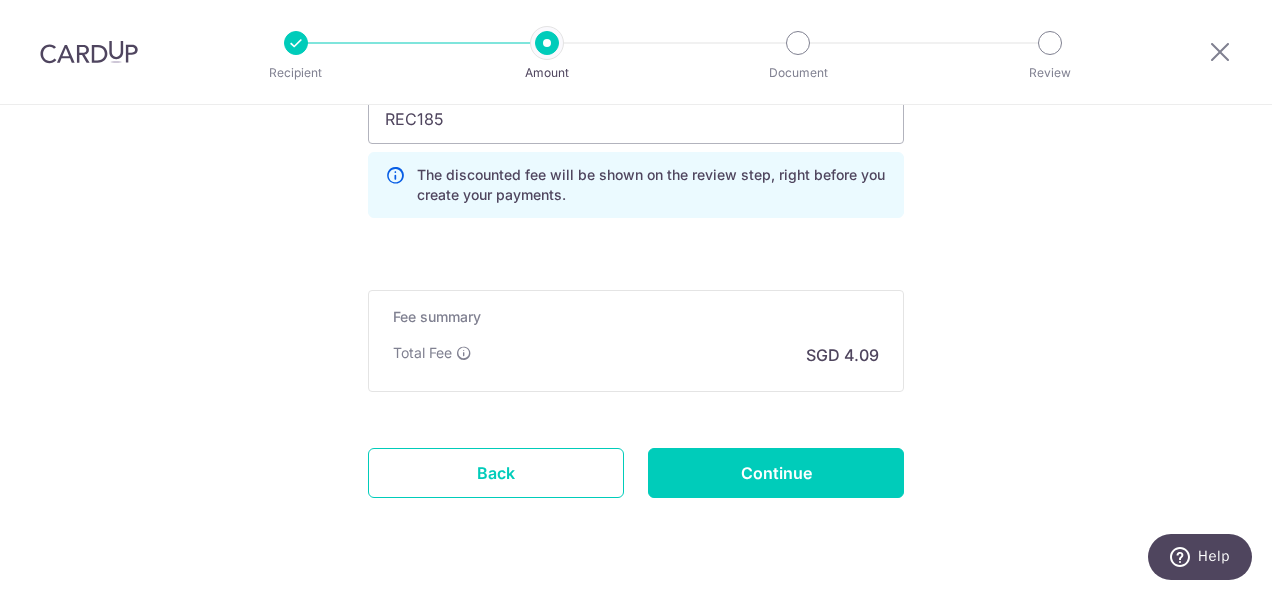 scroll, scrollTop: 1500, scrollLeft: 0, axis: vertical 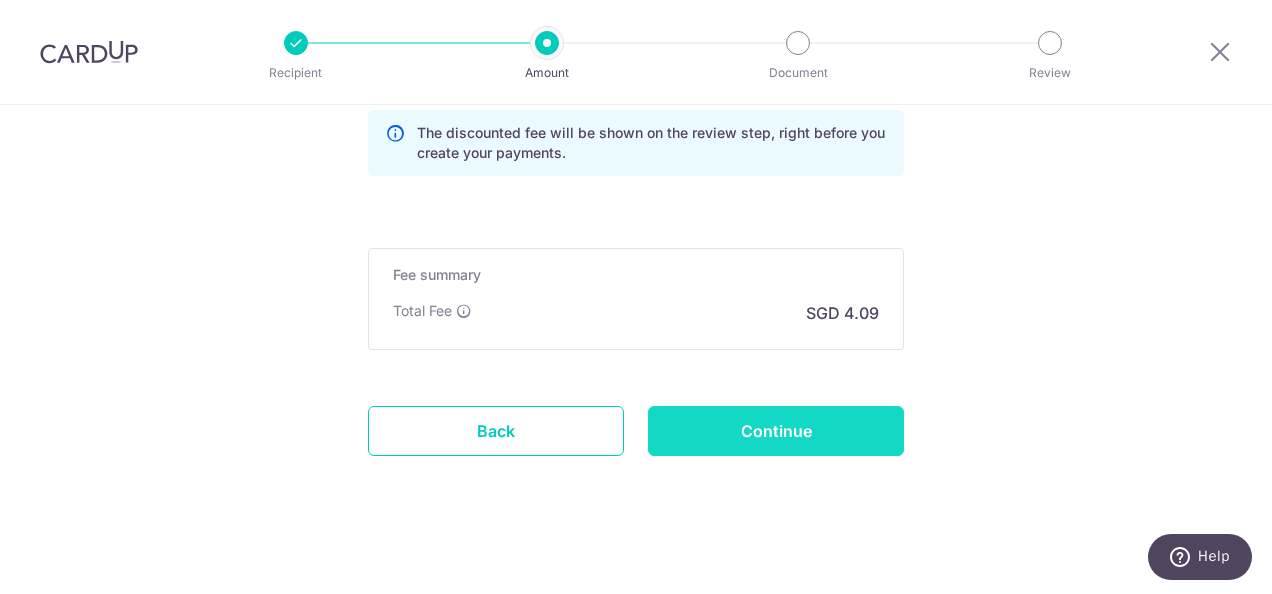 click on "Continue" at bounding box center [776, 431] 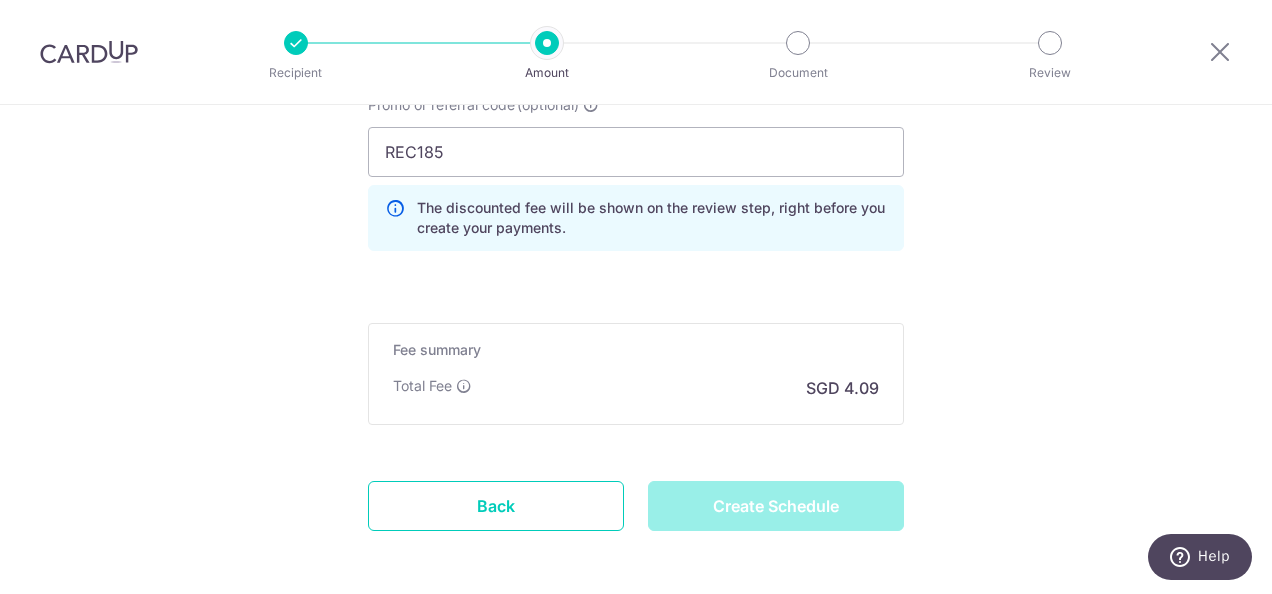 scroll, scrollTop: 1301, scrollLeft: 0, axis: vertical 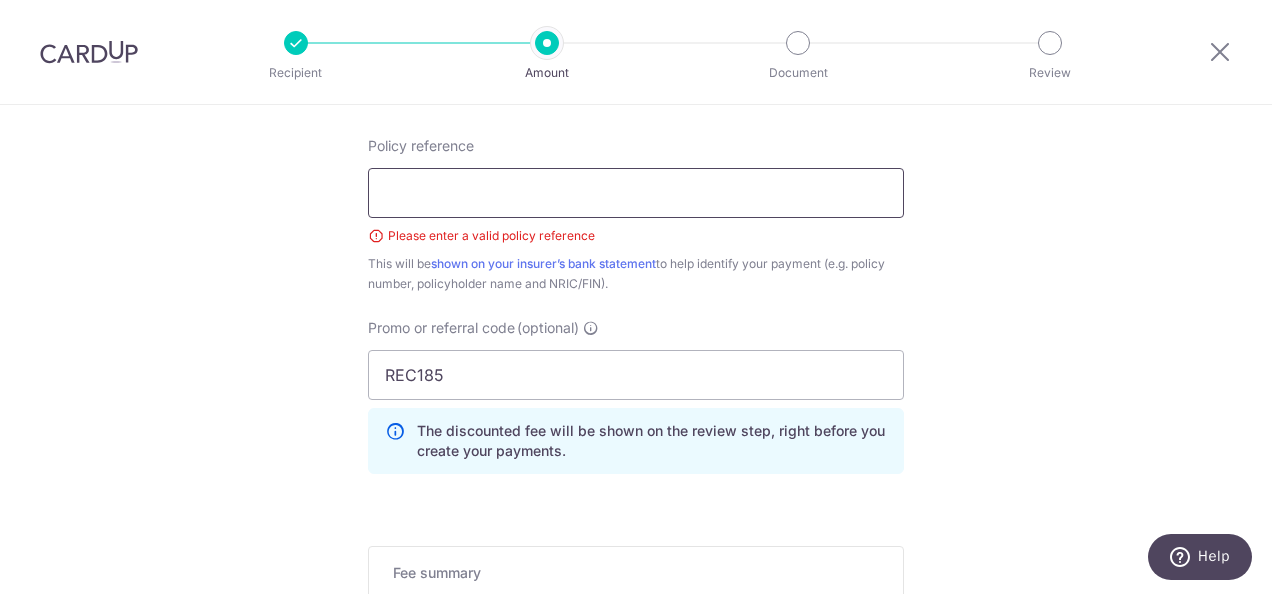 click on "Policy reference" at bounding box center [636, 193] 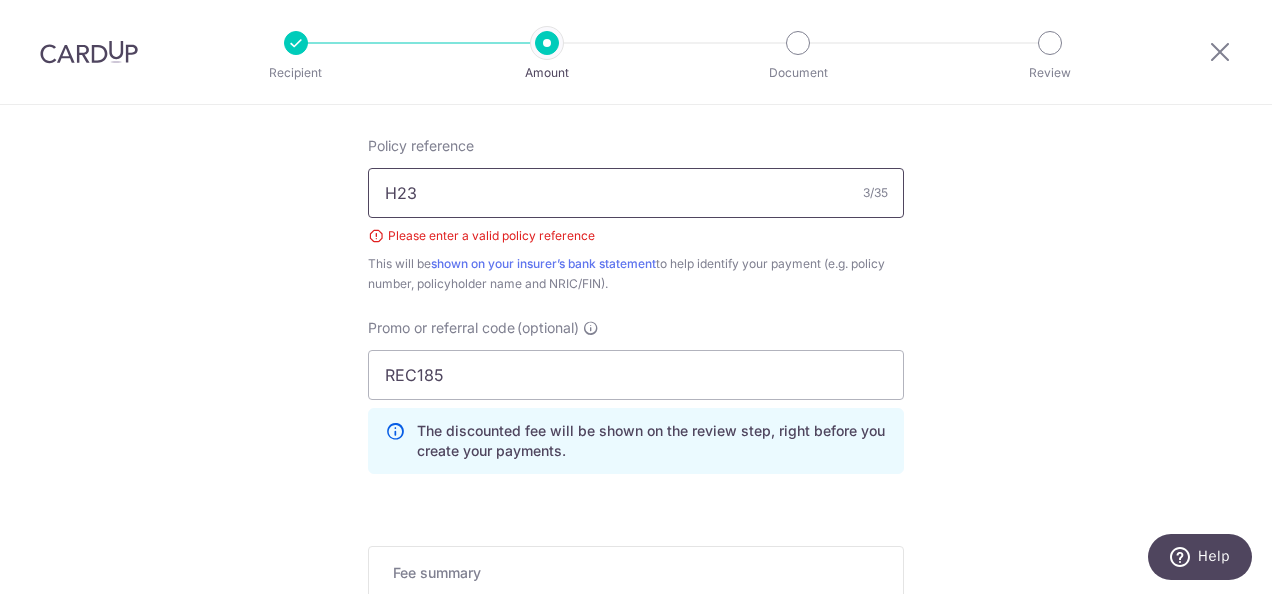 type on "H237047797 [PERSON_NAME]" 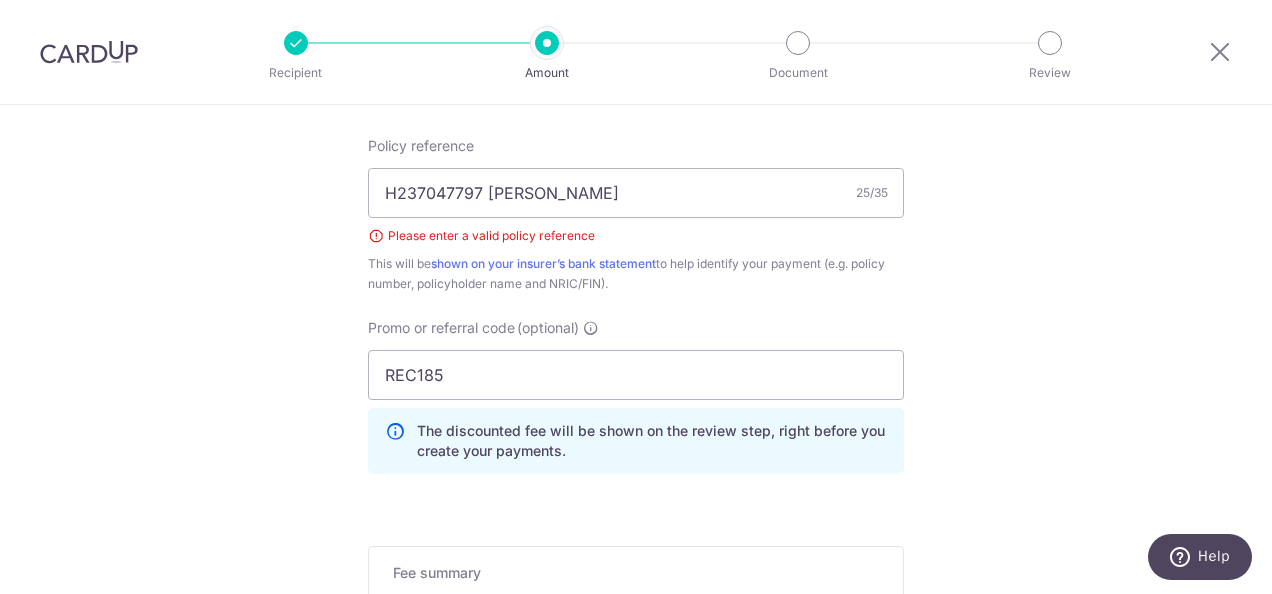 click on "Tell us more about your payment
Enter payment amount
SGD
157.20
157.20
Select Card
**** 7676
Add credit card
Your Cards
**** 7911
**** 3003
**** 5383
**** 7676
**** 4216
Secure 256-bit SSL
Text
New card details" at bounding box center (636, -100) 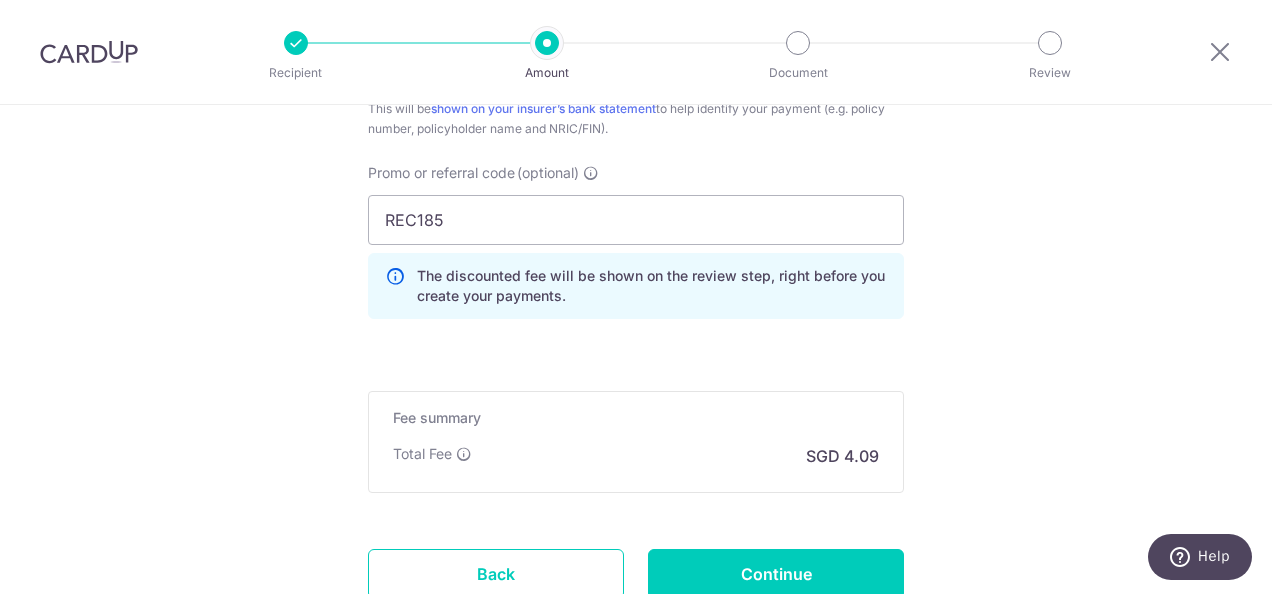 scroll, scrollTop: 1513, scrollLeft: 0, axis: vertical 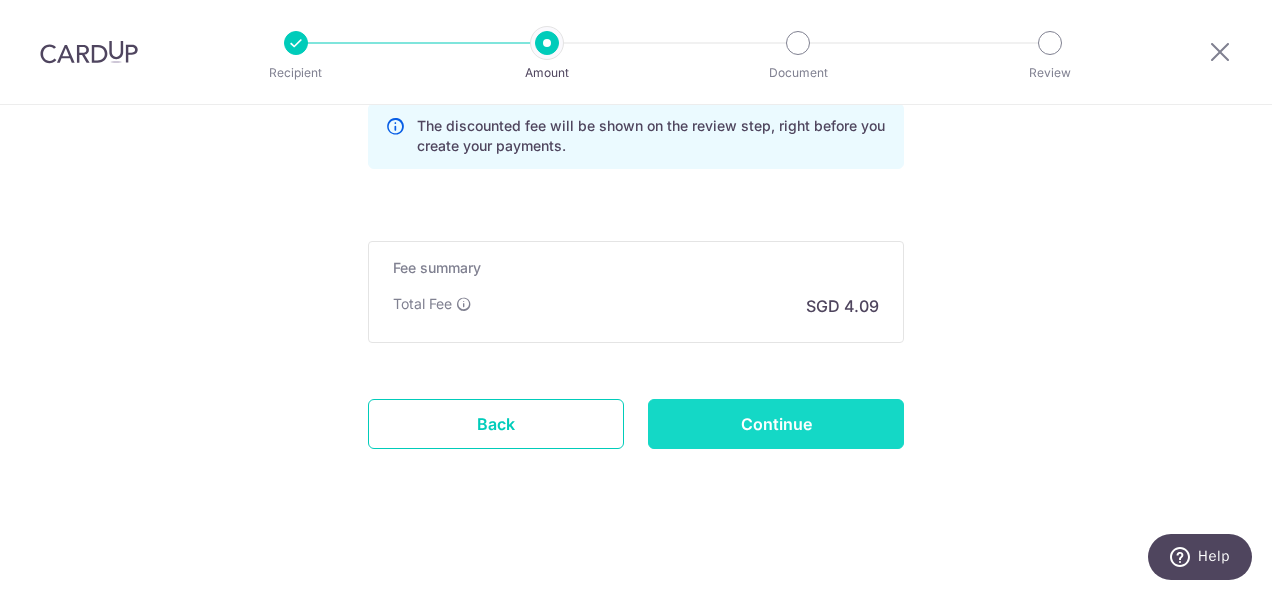 click on "Continue" at bounding box center [776, 424] 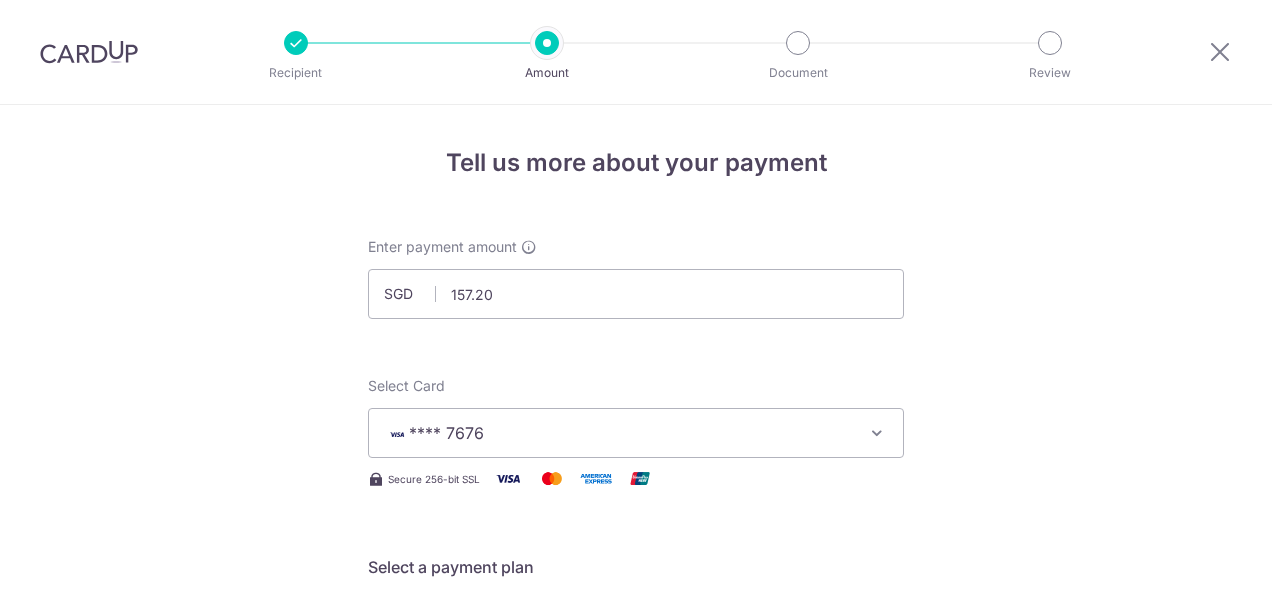 scroll, scrollTop: 0, scrollLeft: 0, axis: both 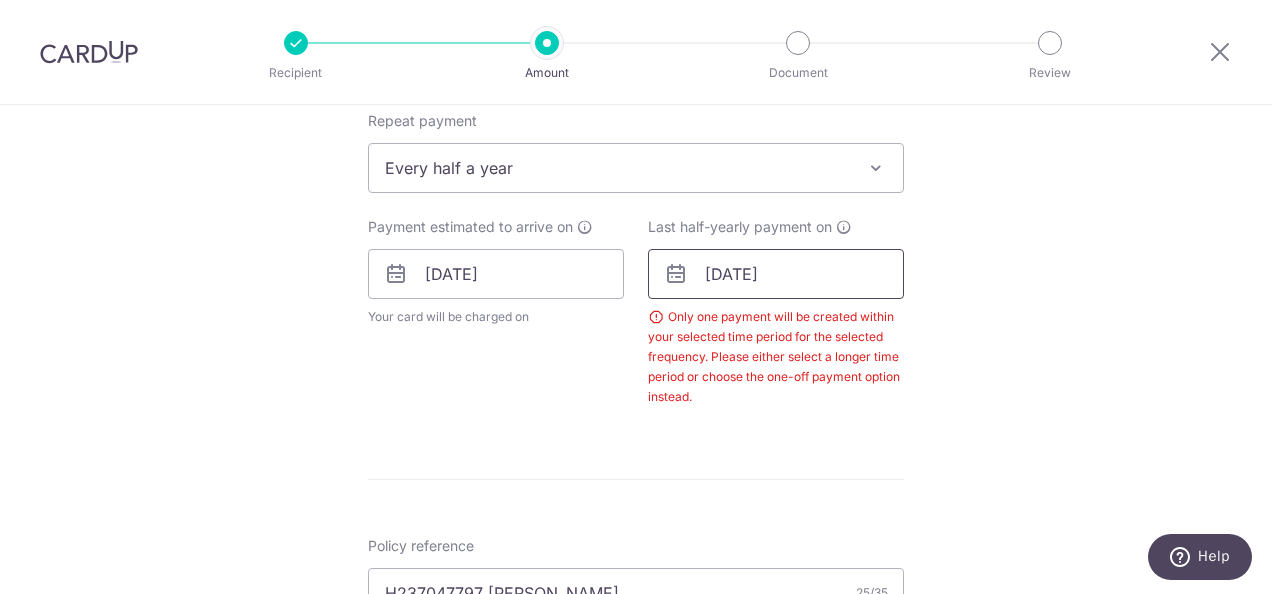 click on "[DATE]" at bounding box center [776, 274] 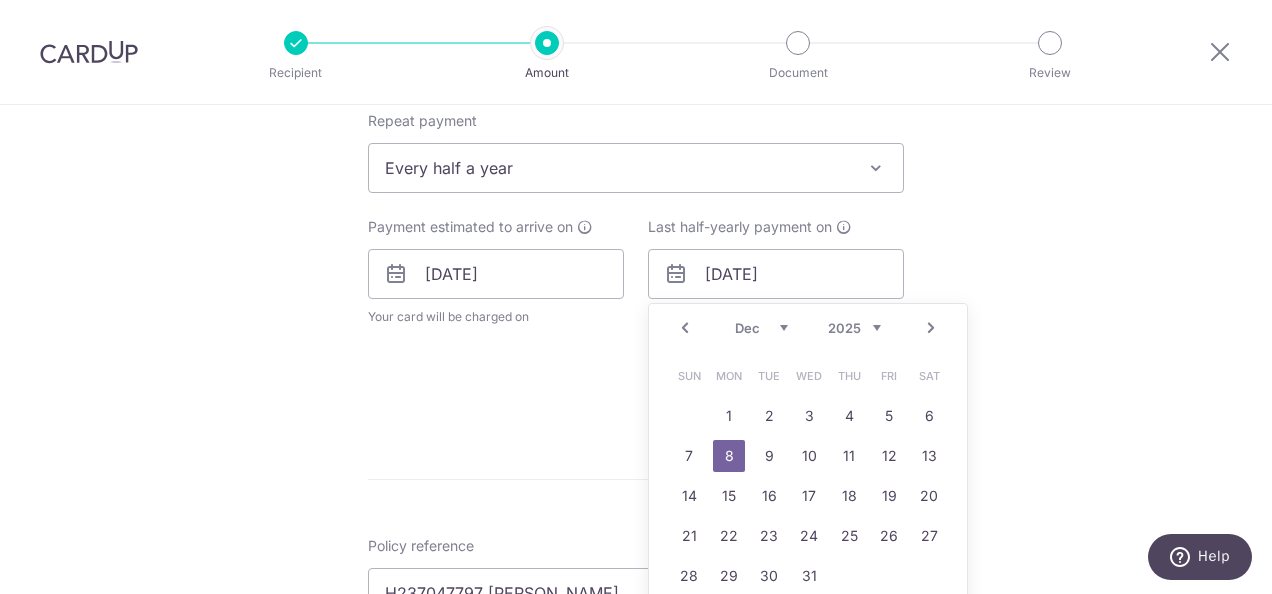 click on "Aug Sep Oct Nov [DATE] 2026 2027 2028 2029 2030 2031 2032 2033 2034 2035" at bounding box center (808, 328) 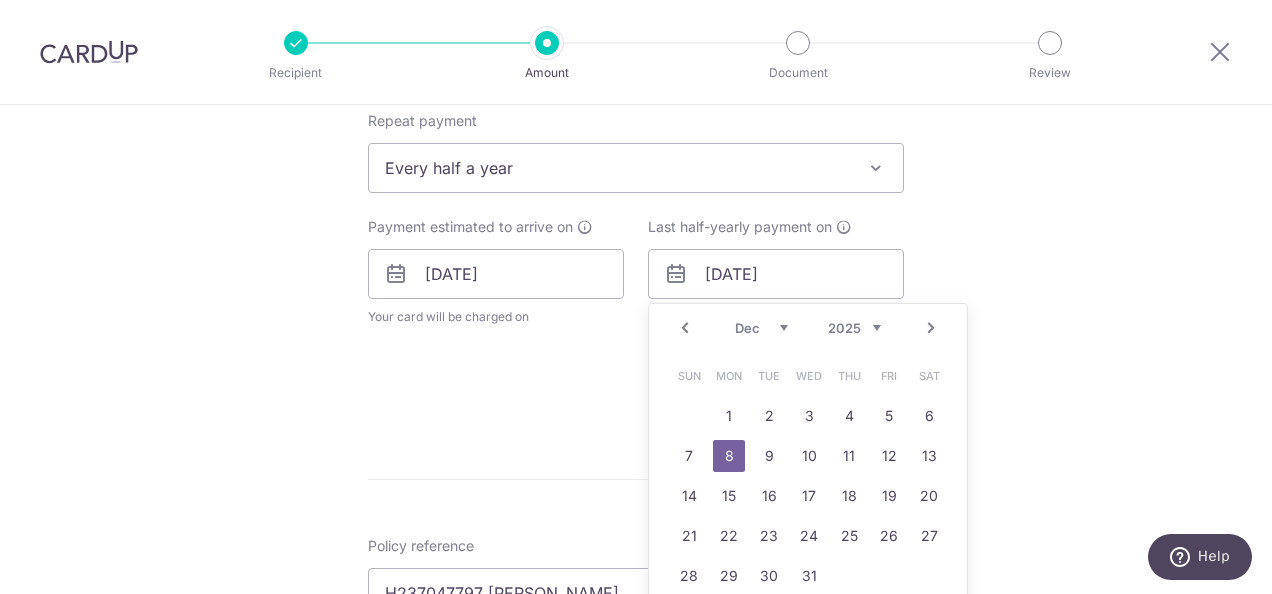 click on "Prev Next Aug Sep Oct Nov [DATE] 2026 2027 2028 2029 2030 2031 2032 2033 2034 2035" at bounding box center [808, 328] 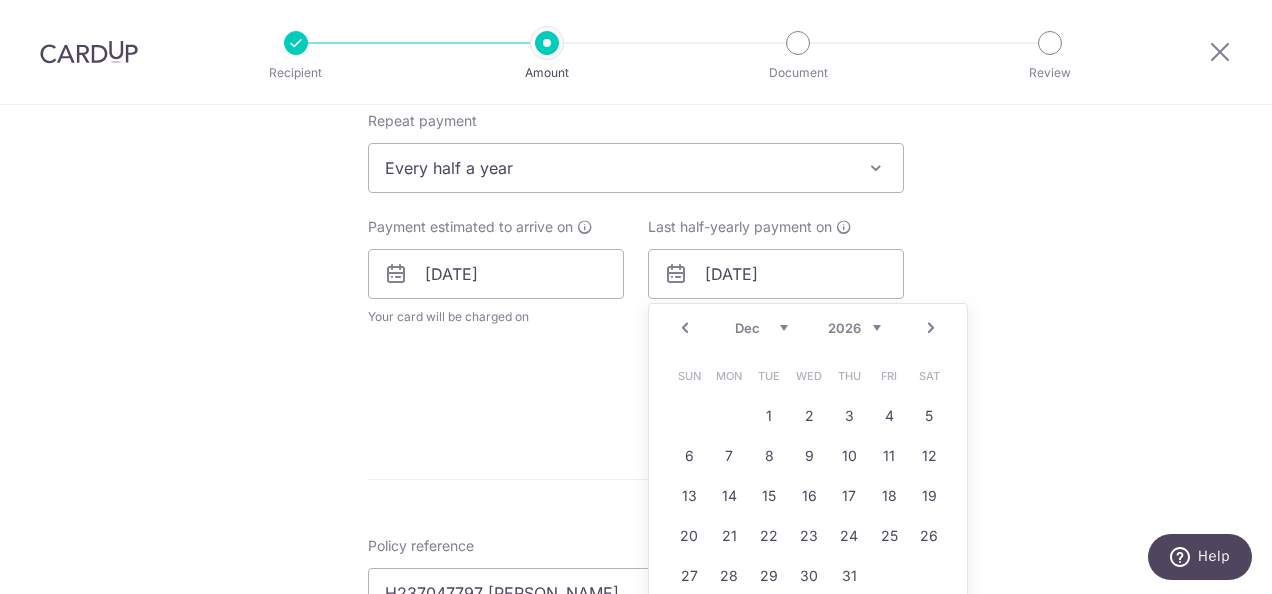 click on "Jan Feb Mar Apr May Jun [DATE] Aug Sep Oct Nov Dec" at bounding box center [761, 328] 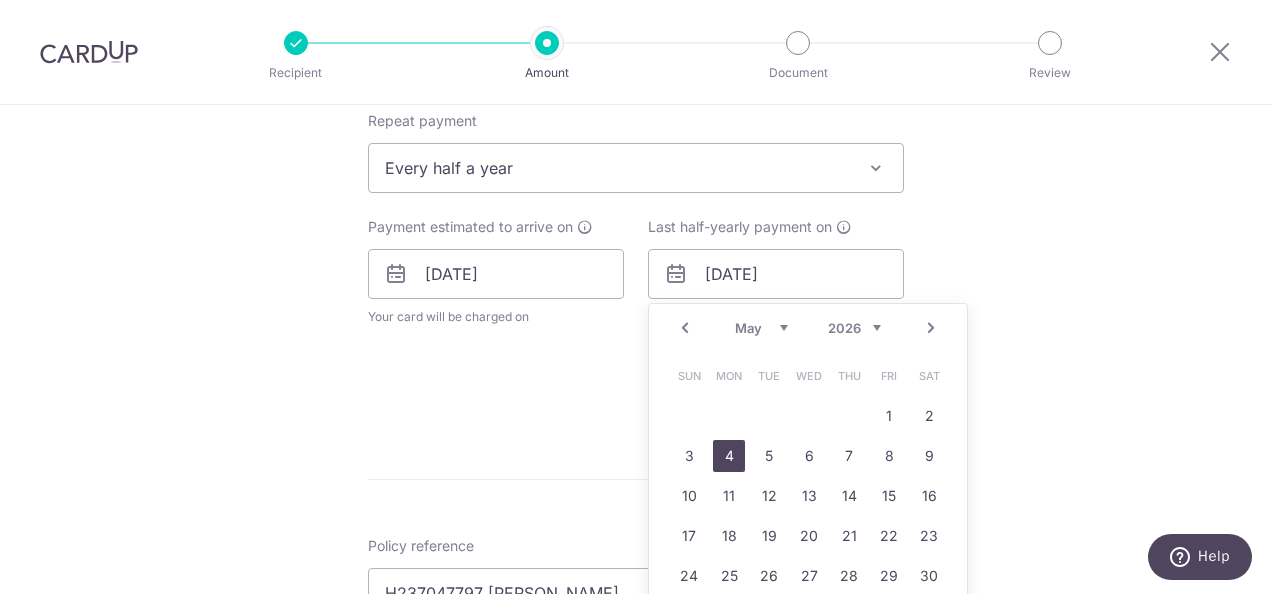 click on "4" at bounding box center (729, 456) 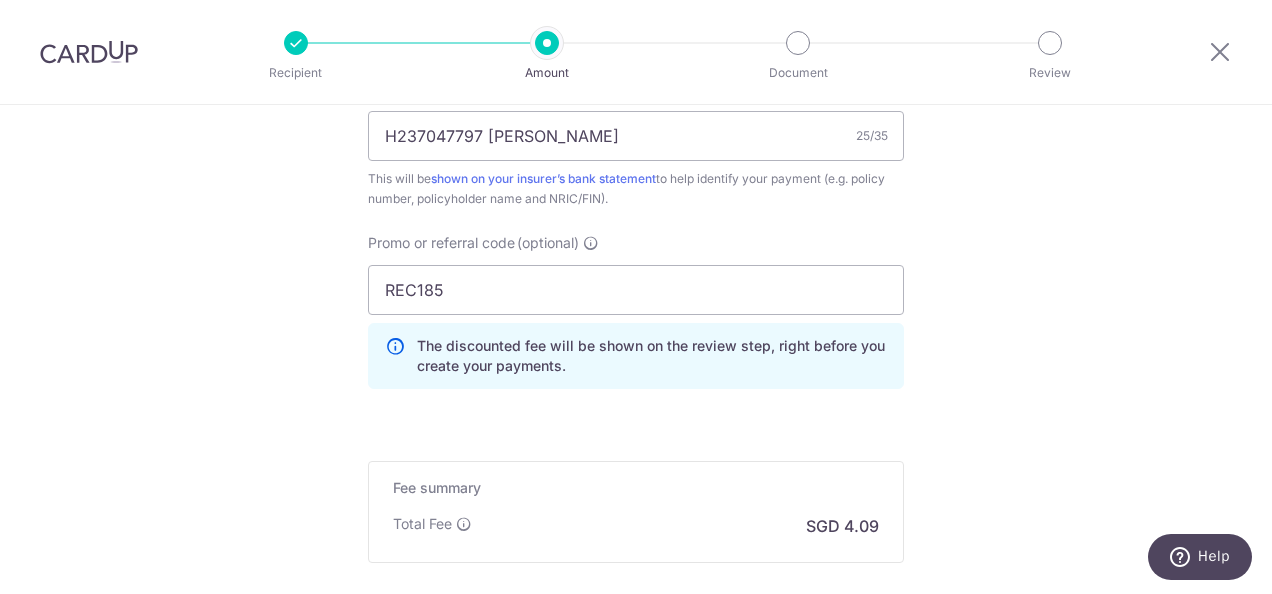 scroll, scrollTop: 1408, scrollLeft: 0, axis: vertical 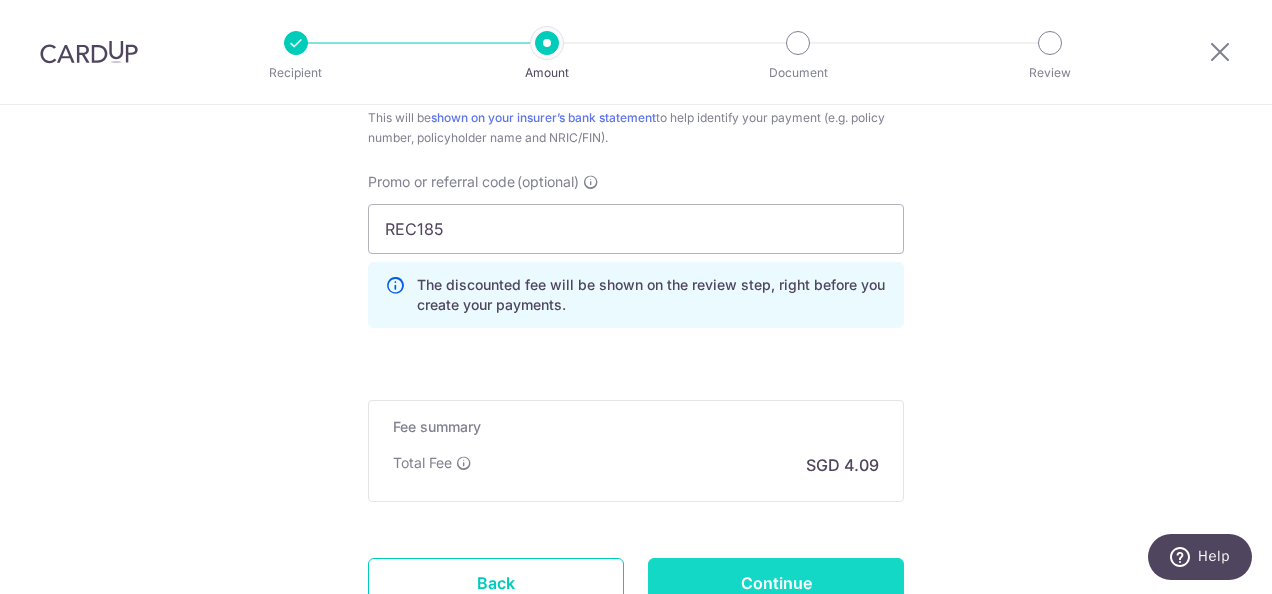 click on "Continue" at bounding box center [776, 583] 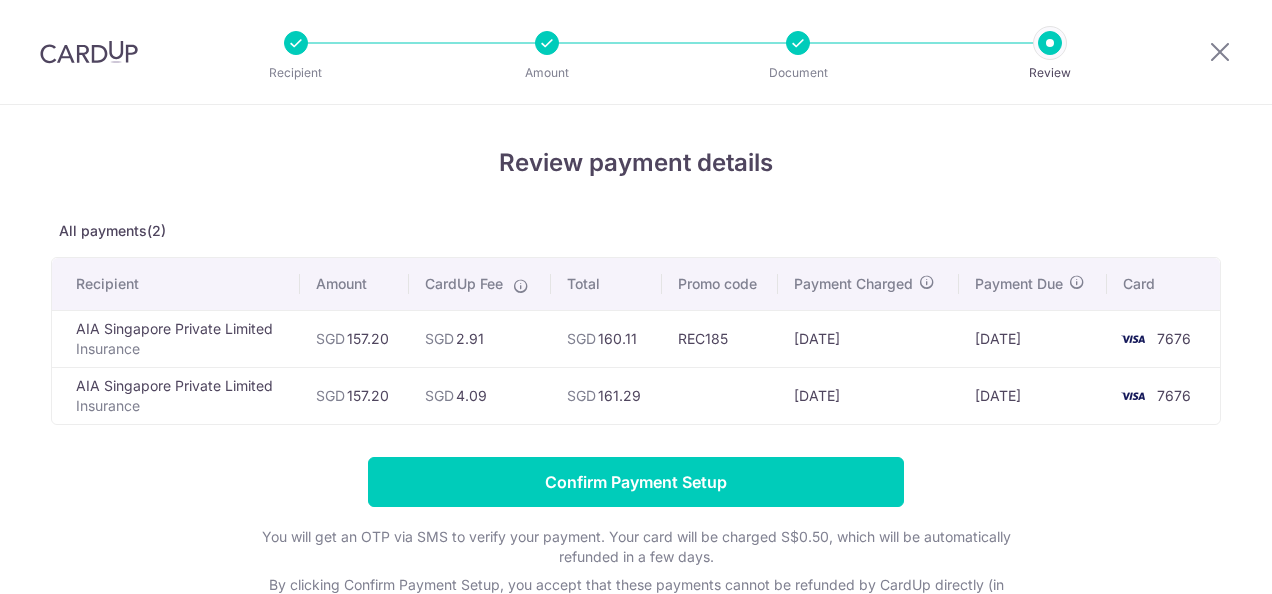 scroll, scrollTop: 0, scrollLeft: 0, axis: both 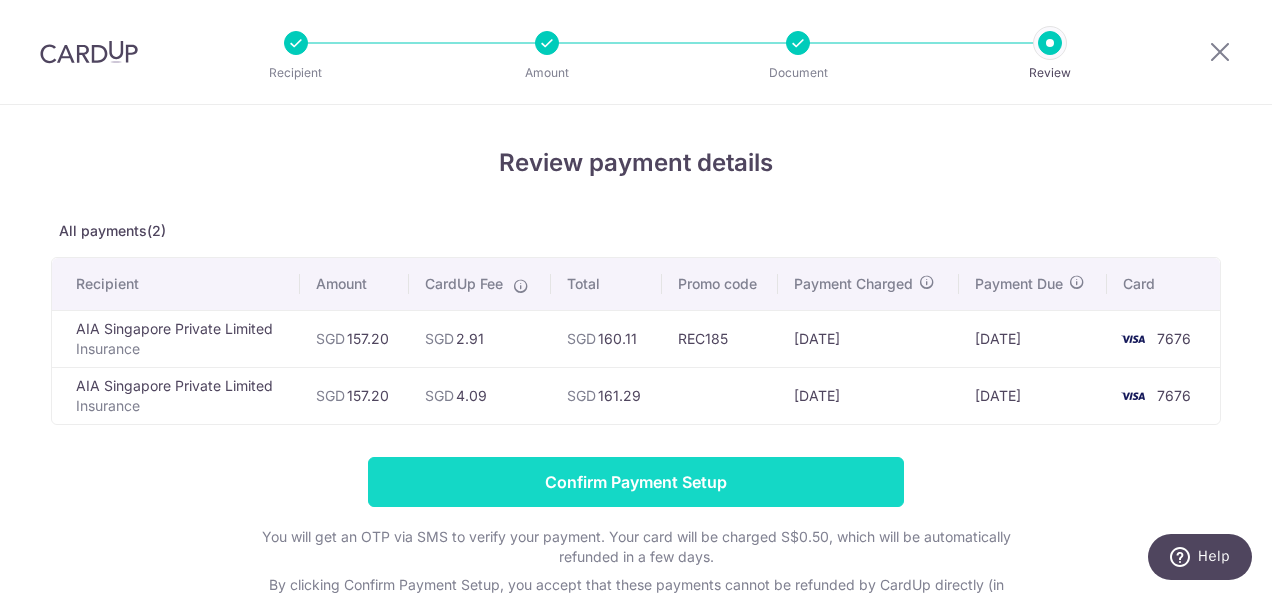 click on "Confirm Payment Setup" at bounding box center (636, 482) 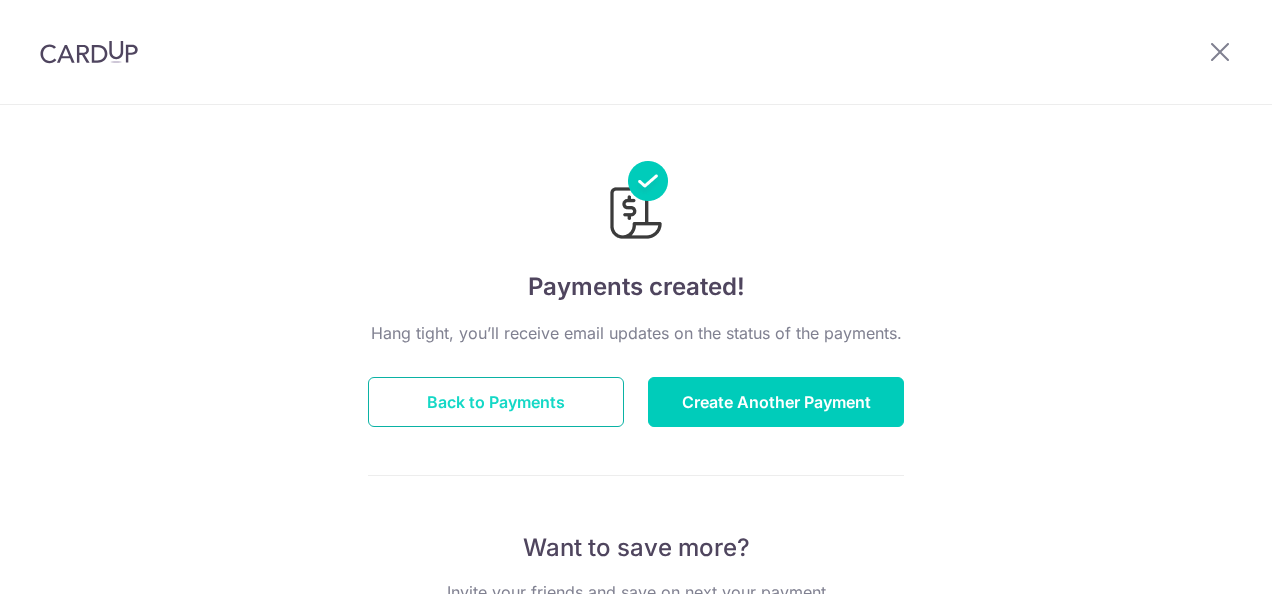 scroll, scrollTop: 0, scrollLeft: 0, axis: both 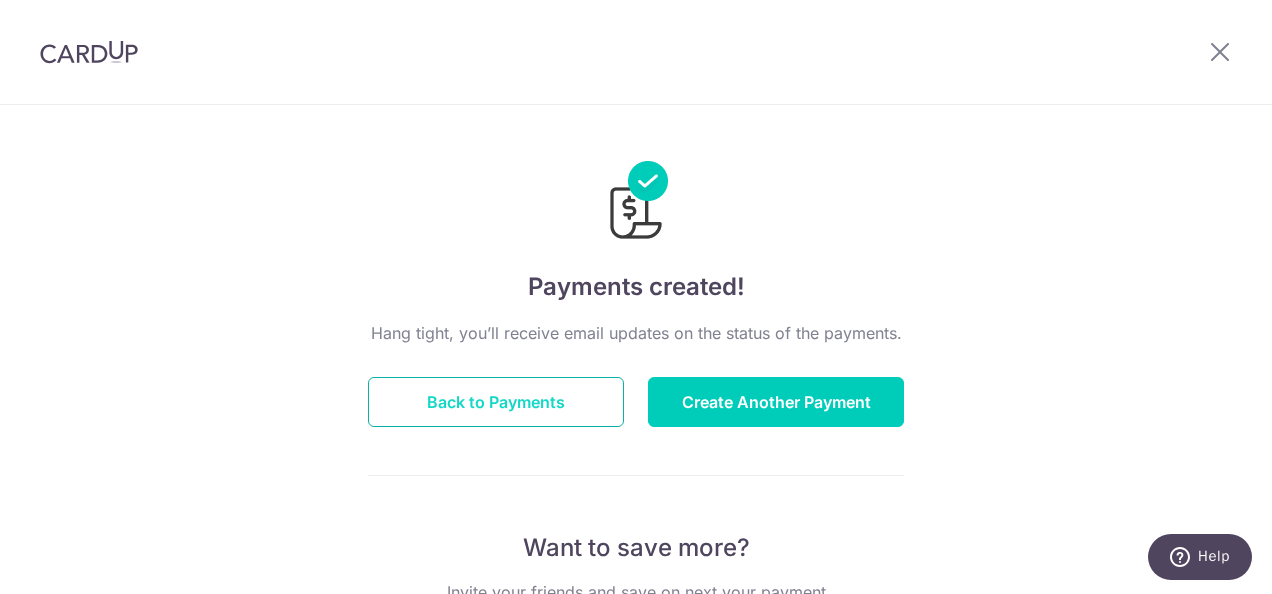 click on "Back to Payments" at bounding box center (496, 402) 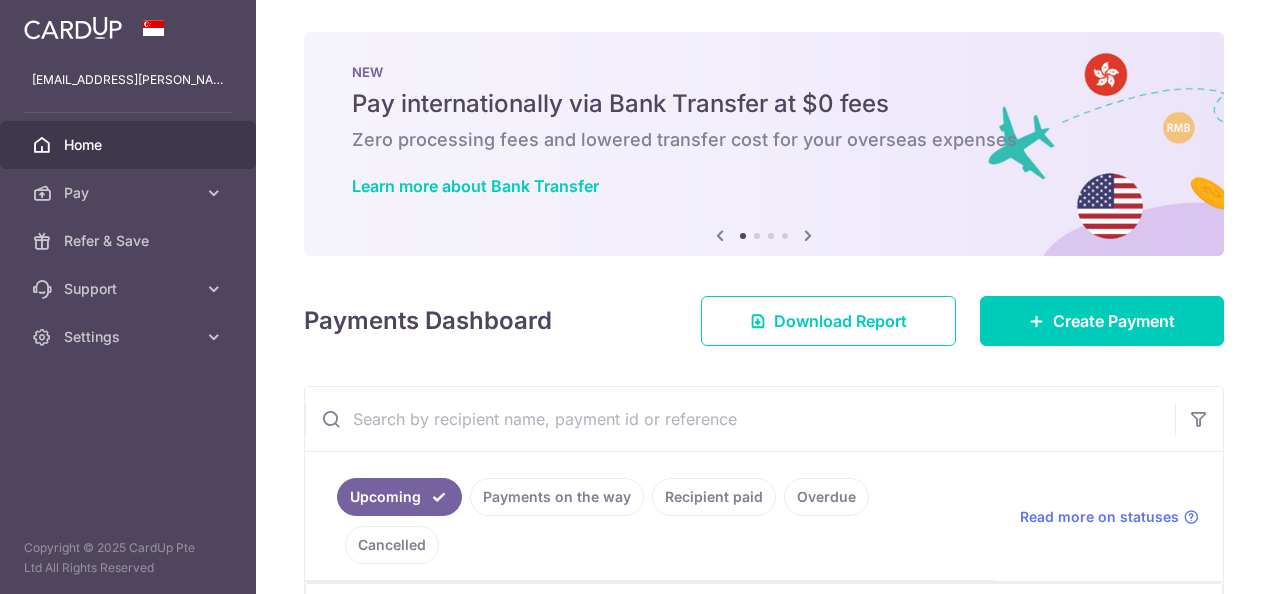 scroll, scrollTop: 0, scrollLeft: 0, axis: both 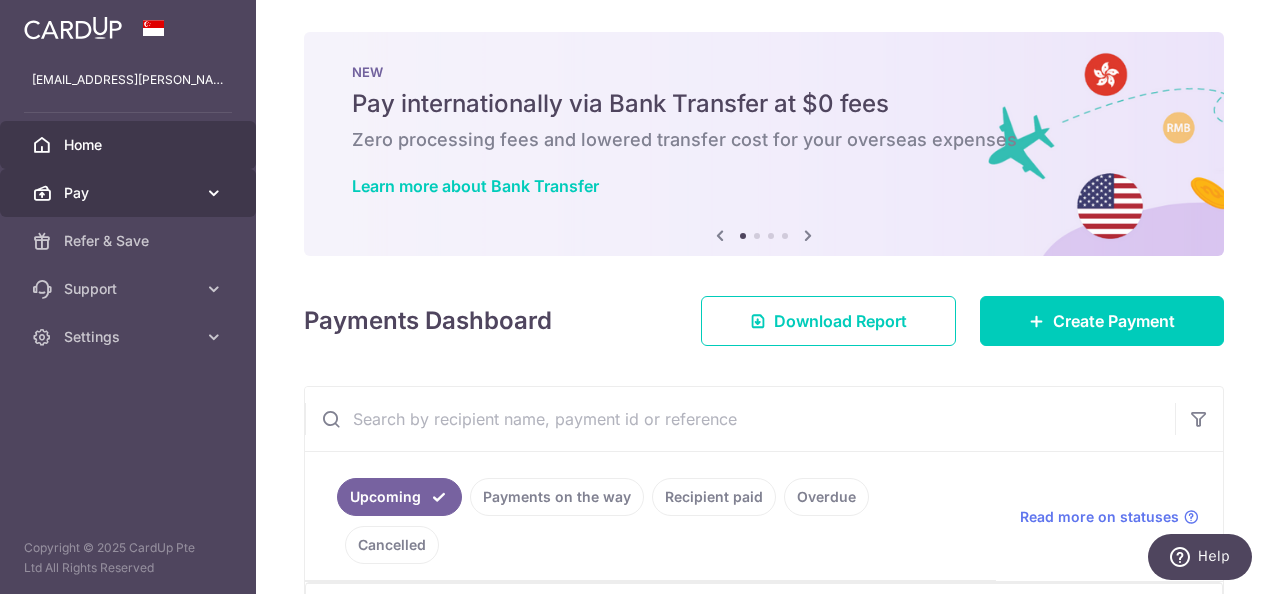 click at bounding box center [214, 193] 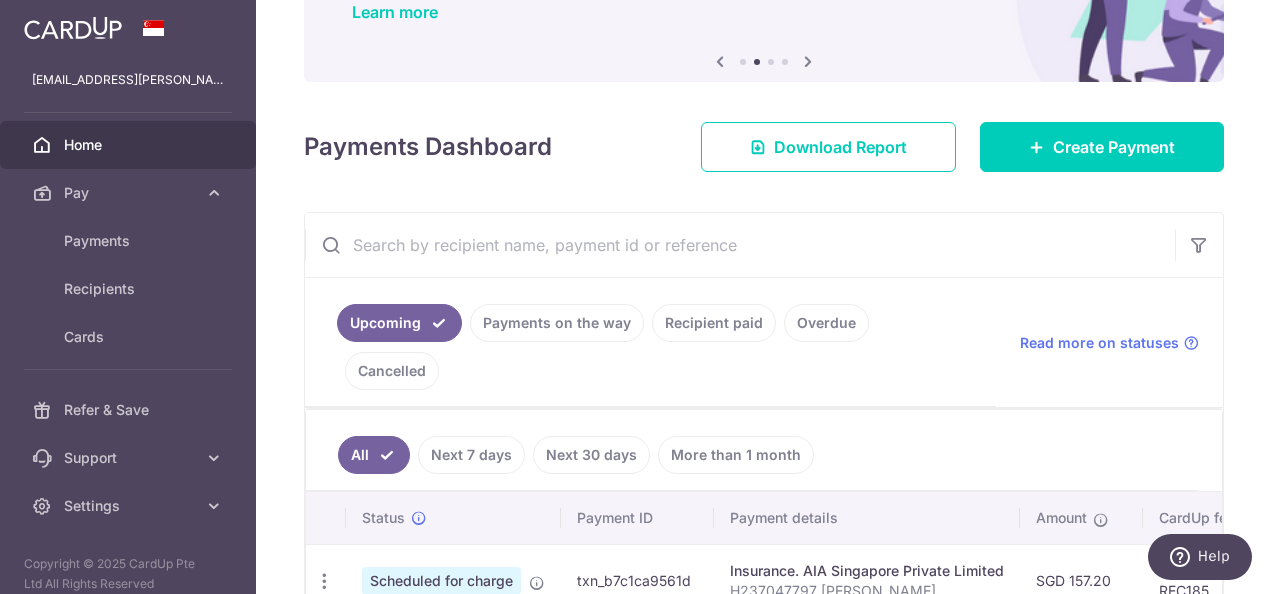 scroll, scrollTop: 400, scrollLeft: 0, axis: vertical 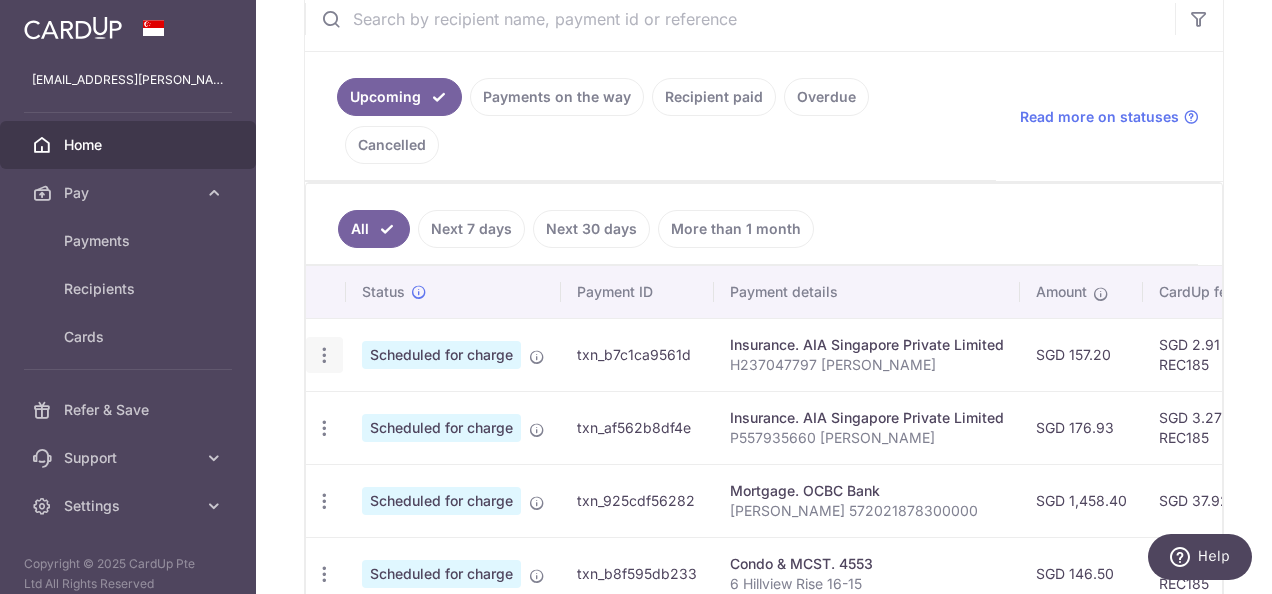 click on "Update payment
Cancel payment" at bounding box center (324, 355) 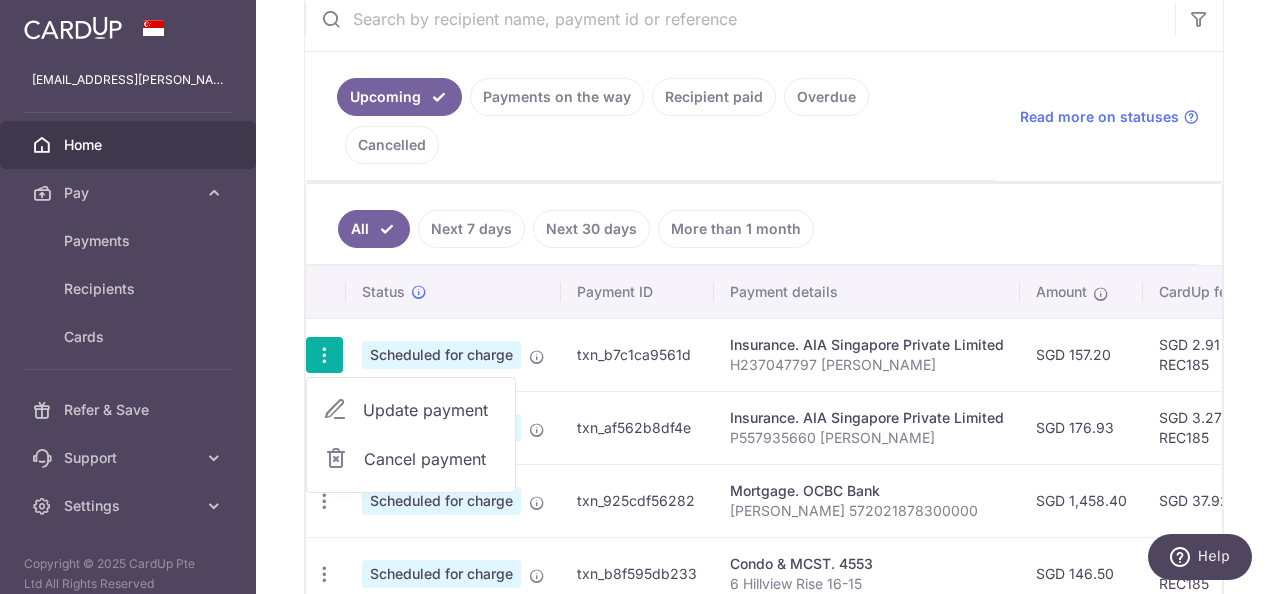 click on "Update payment" at bounding box center (411, 410) 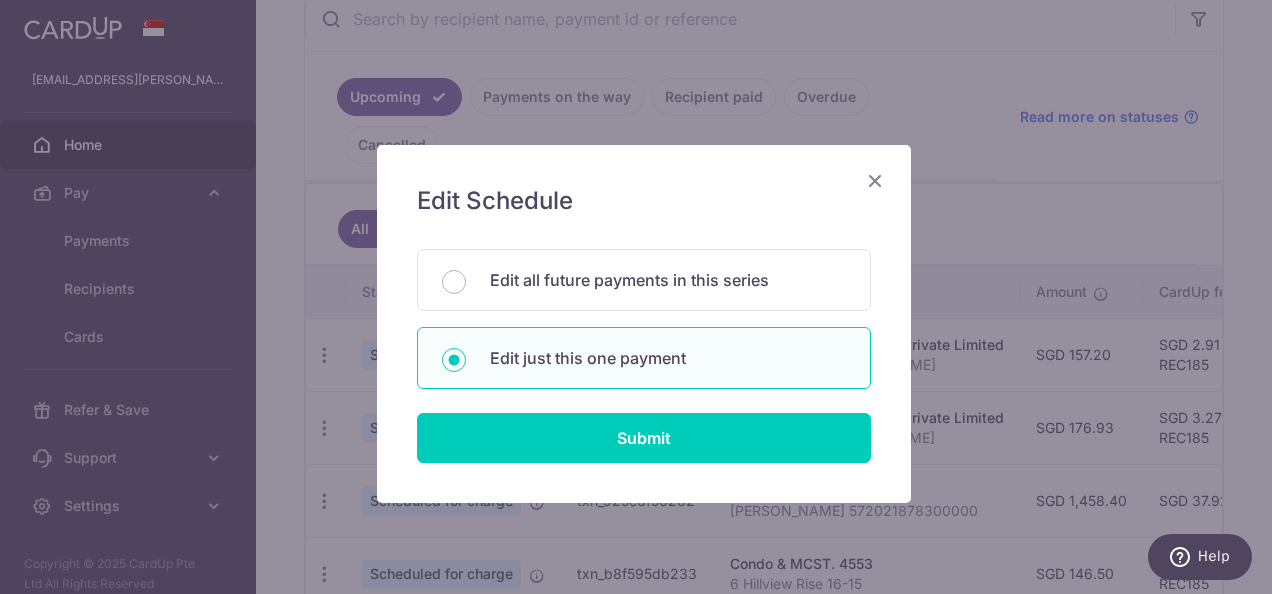 click on "Edit Schedule
You will be editing all 2 payments to AIA Singapore Private Limited scheduled from 05/08/2025 to 05/02/2026.
Edit all future payments in this series
Edit just this one payment
Submit" at bounding box center [636, 297] 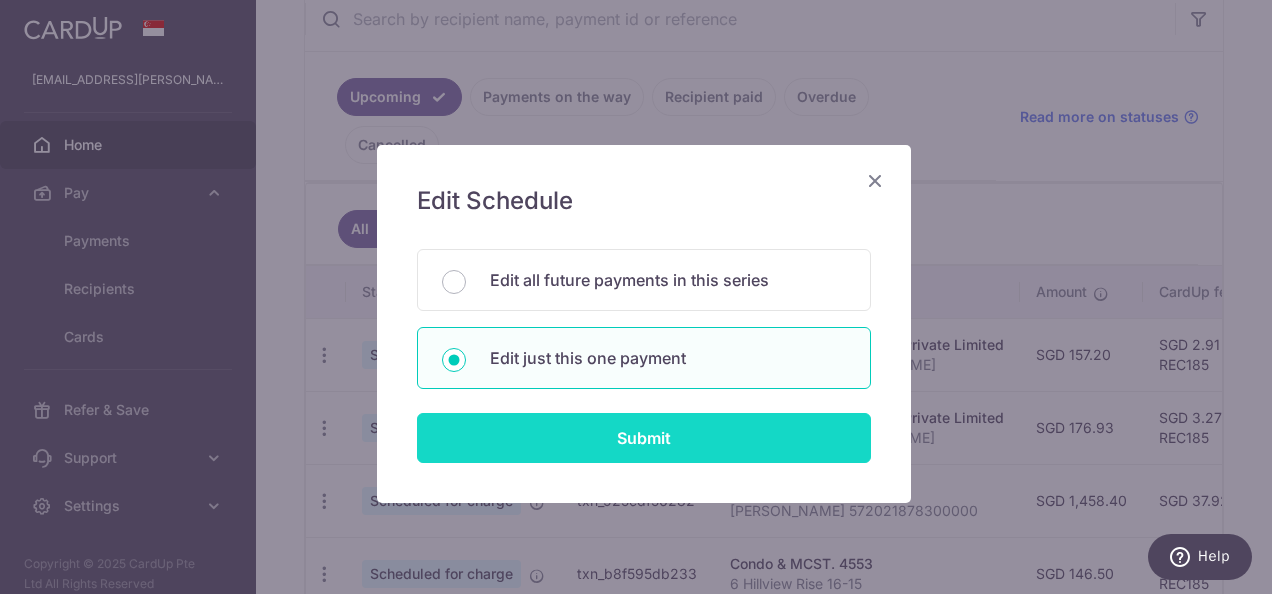 click on "Submit" at bounding box center (644, 438) 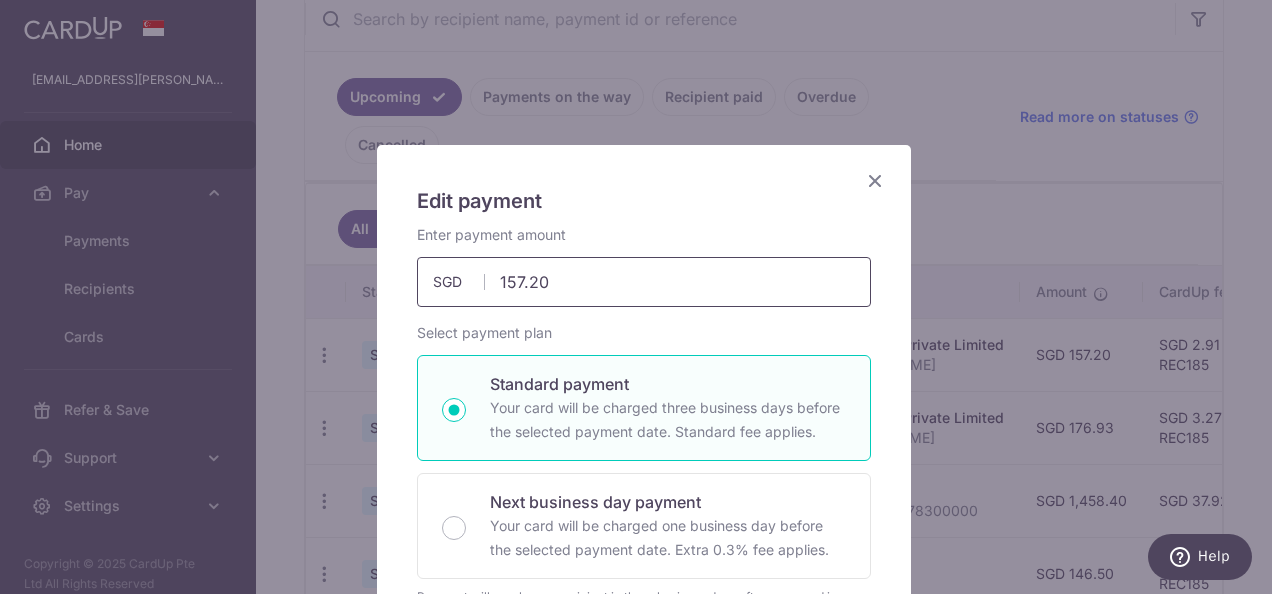 drag, startPoint x: 594, startPoint y: 281, endPoint x: 407, endPoint y: 280, distance: 187.00267 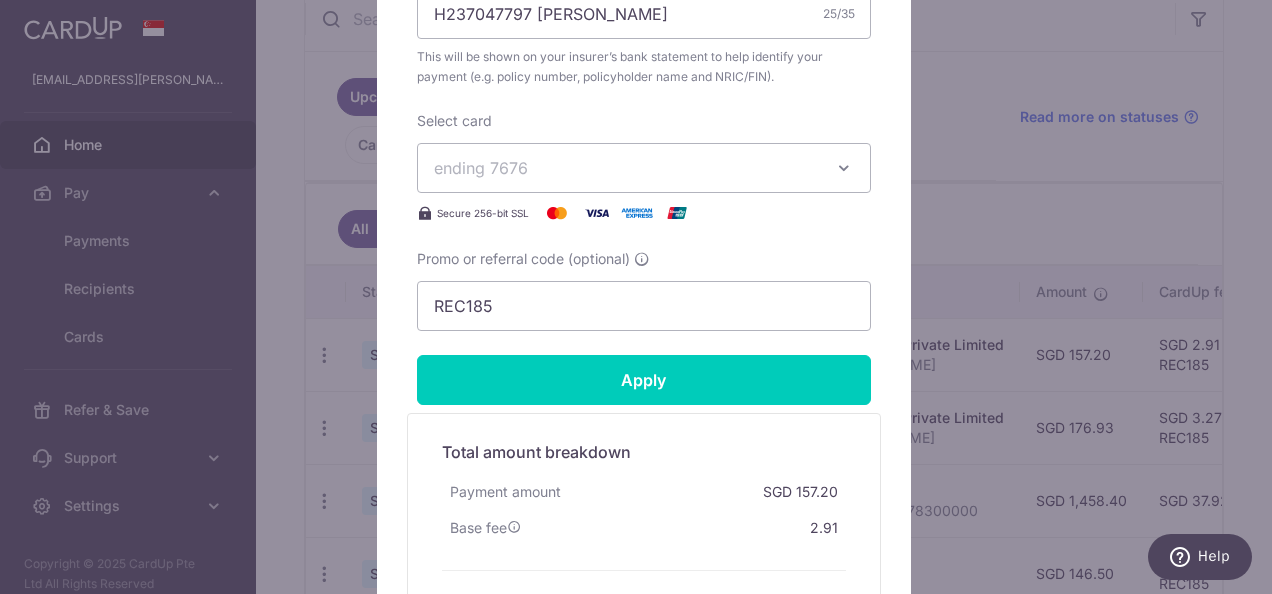 scroll, scrollTop: 700, scrollLeft: 0, axis: vertical 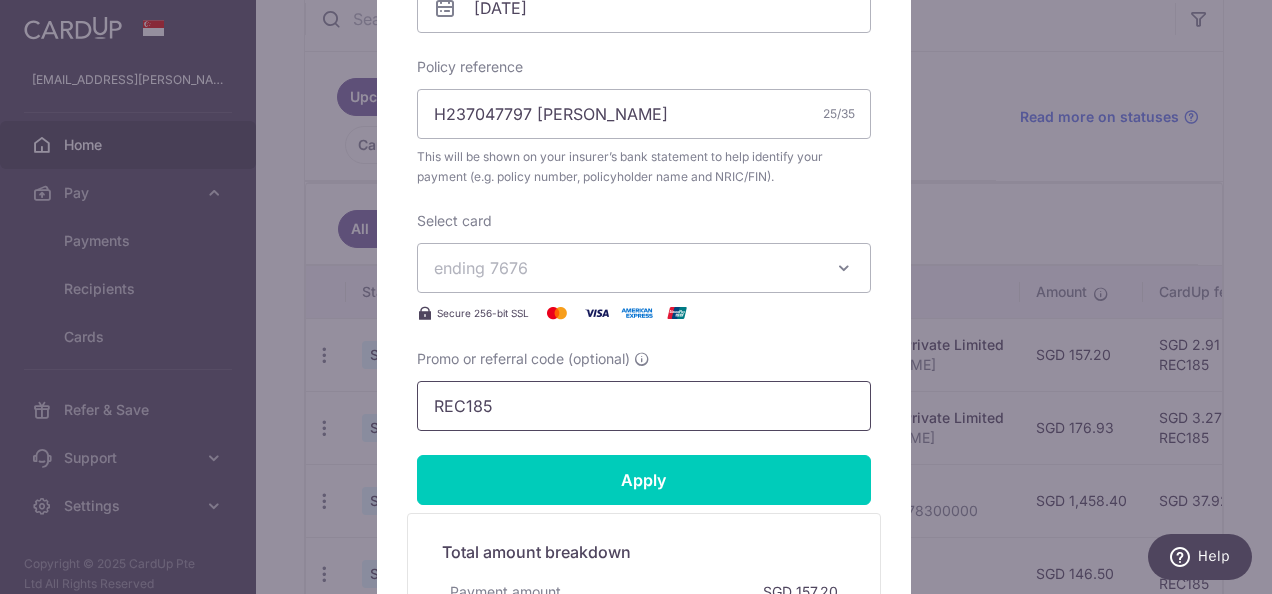 drag, startPoint x: 502, startPoint y: 407, endPoint x: 367, endPoint y: 402, distance: 135.09256 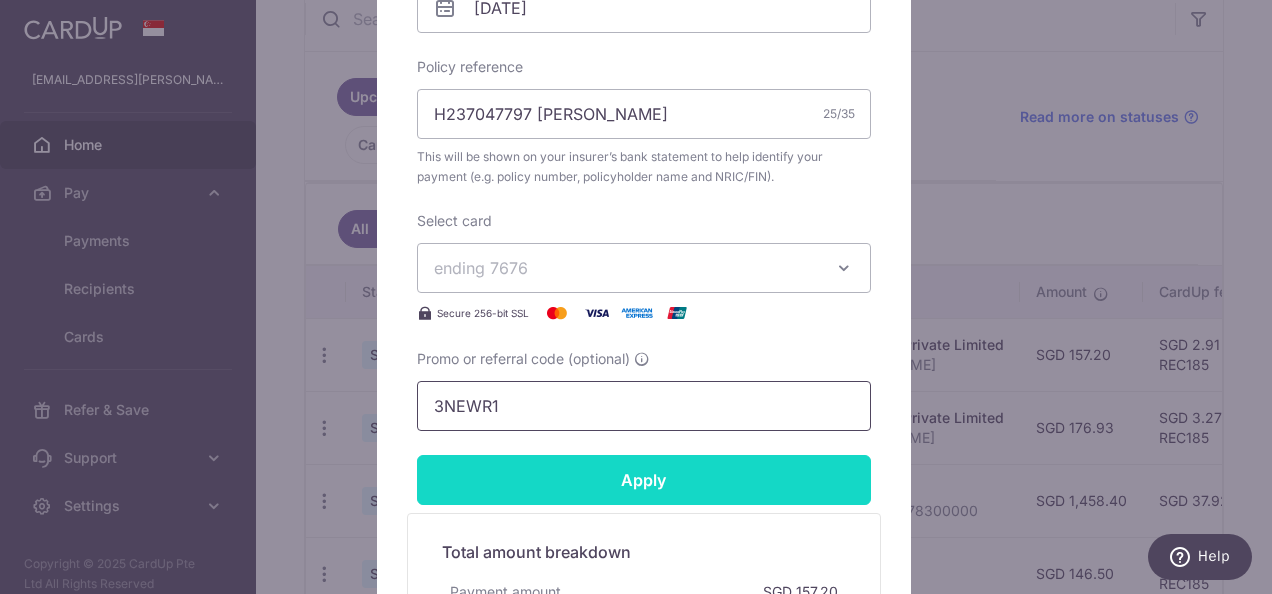 type on "3NEWR1" 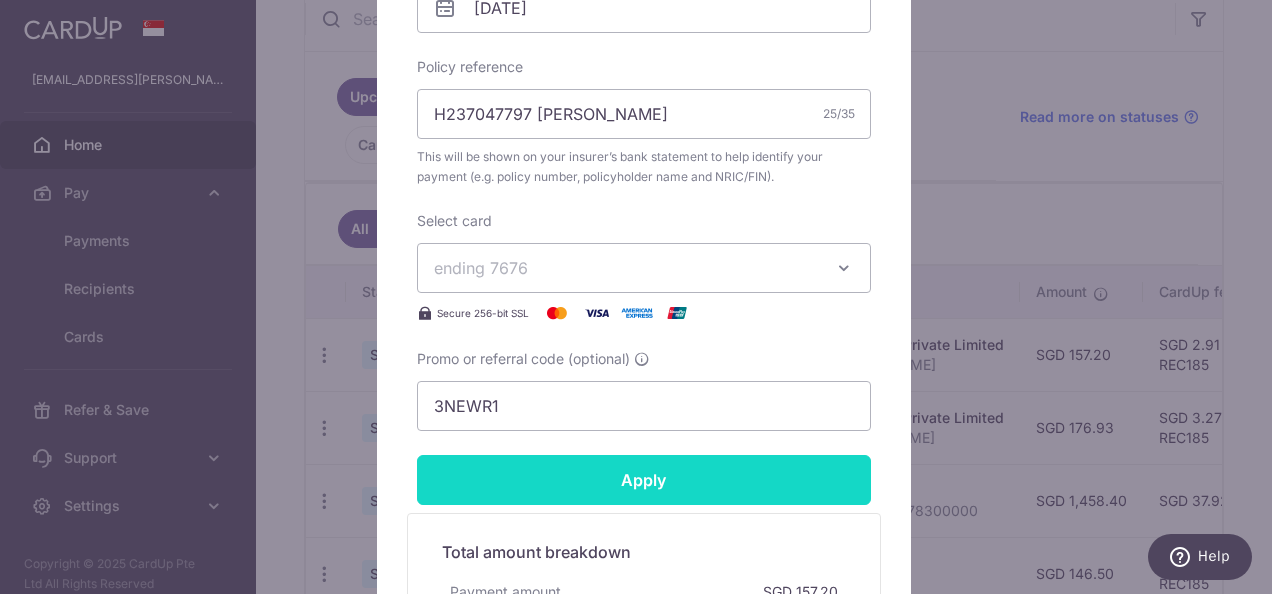 click on "Apply" at bounding box center (644, 480) 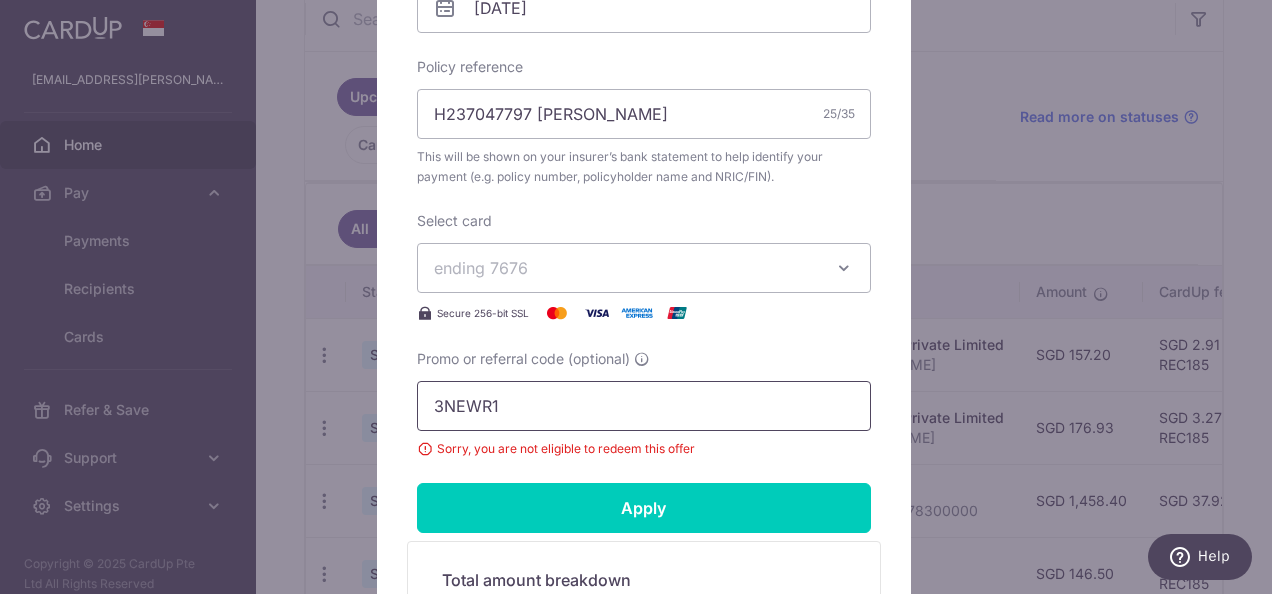 scroll, scrollTop: 800, scrollLeft: 0, axis: vertical 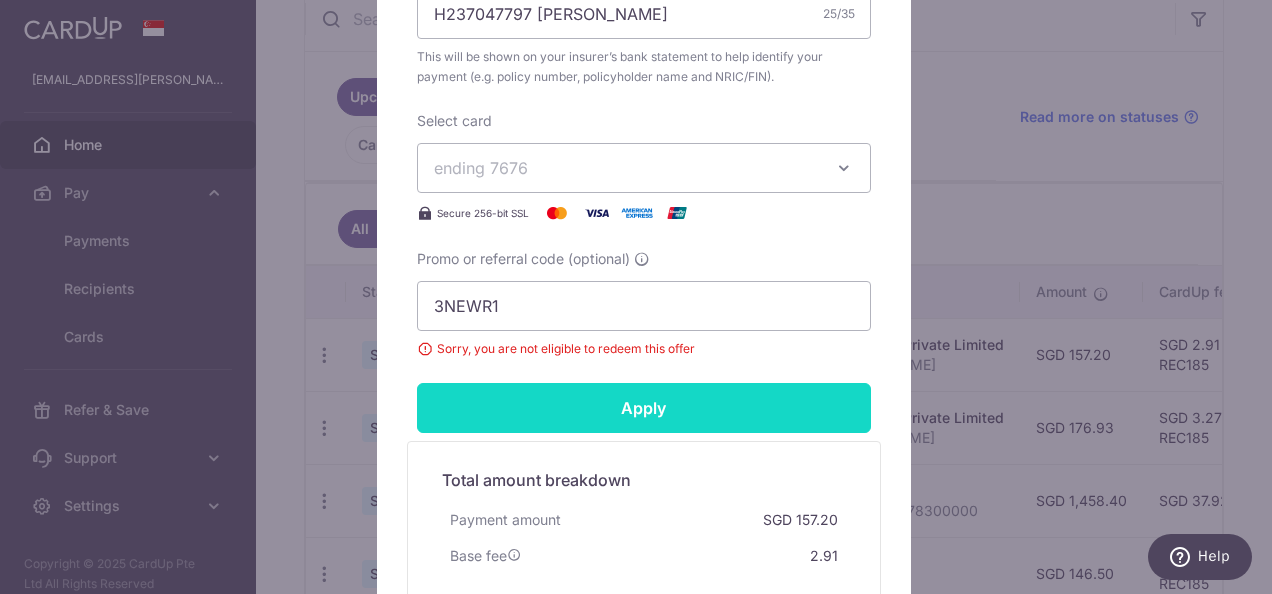 click on "Apply" at bounding box center [644, 408] 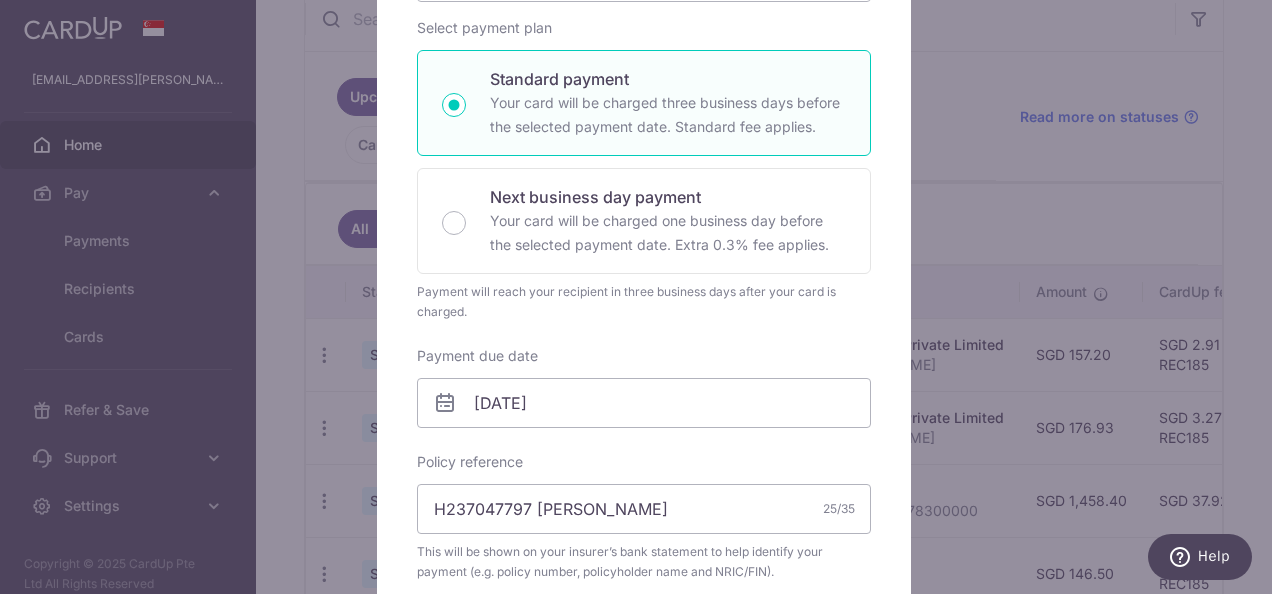 scroll, scrollTop: 300, scrollLeft: 0, axis: vertical 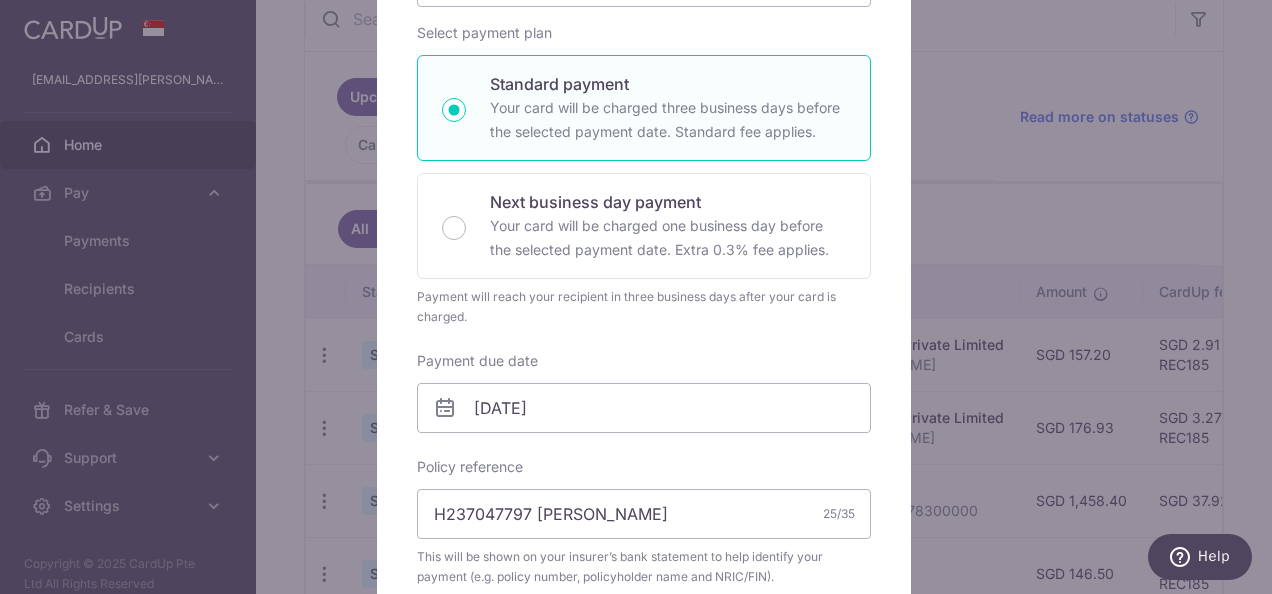 click on "Edit payment
By clicking apply,  you will make changes to all   payments to  AIA Singapore Private Limited  scheduled from
.
By clicking below, you confirm you are editing this payment to  AIA Singapore Private Limited  on
05/08/2025 ." at bounding box center [636, 297] 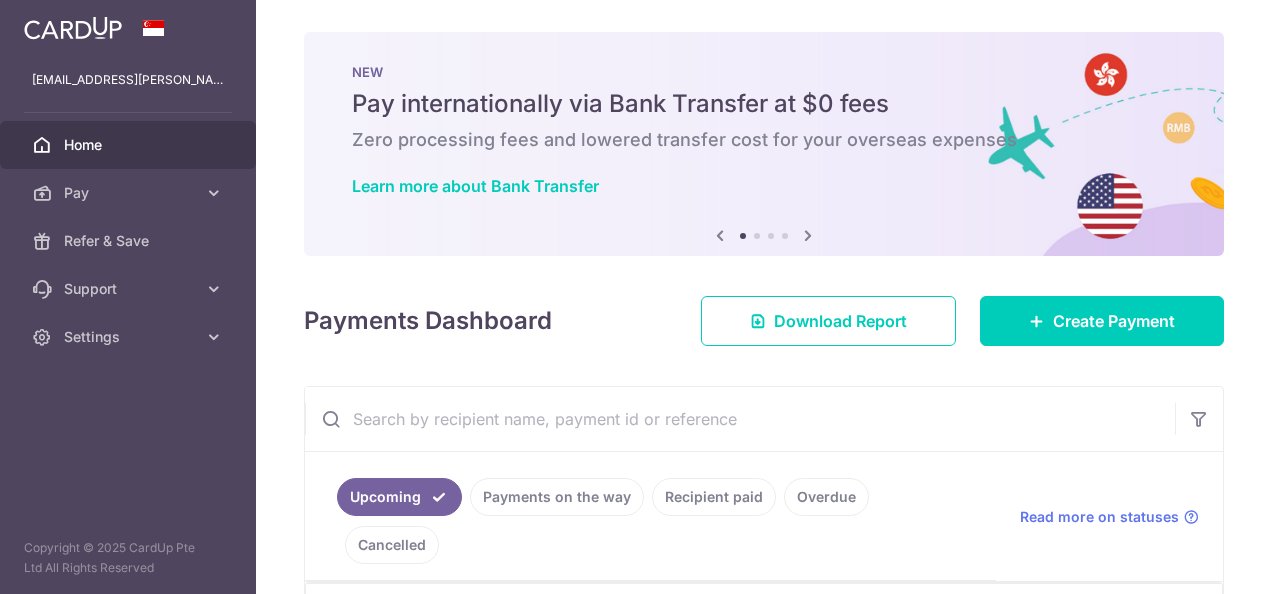 click on "Pay" at bounding box center (130, 193) 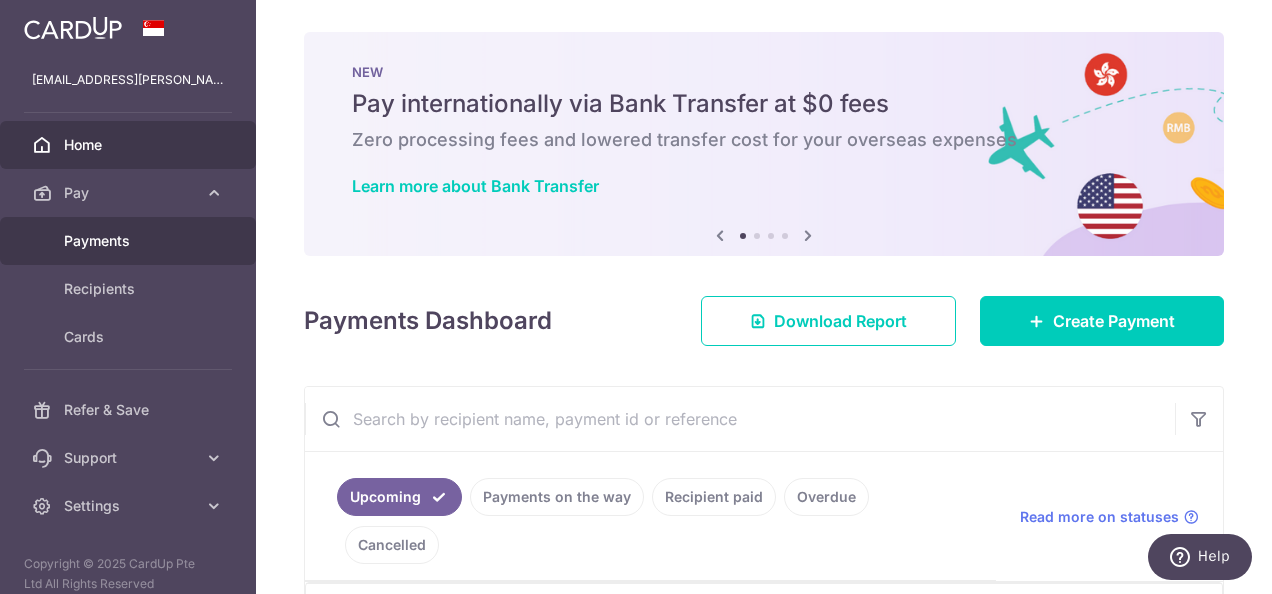 click on "Payments" at bounding box center (130, 241) 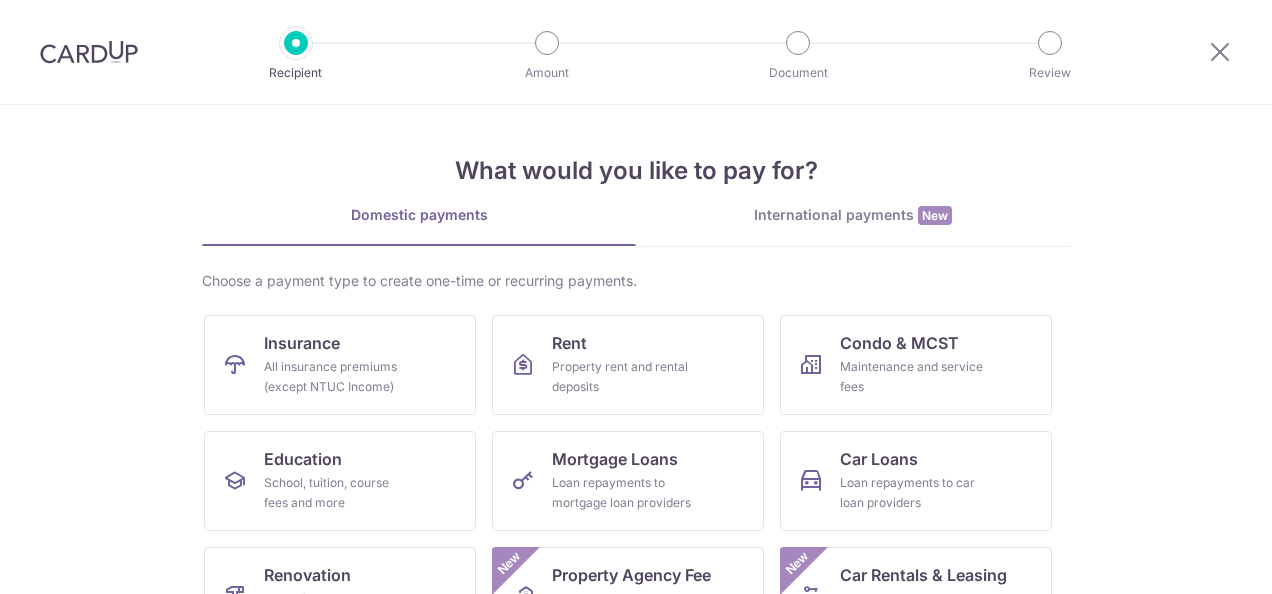 scroll, scrollTop: 0, scrollLeft: 0, axis: both 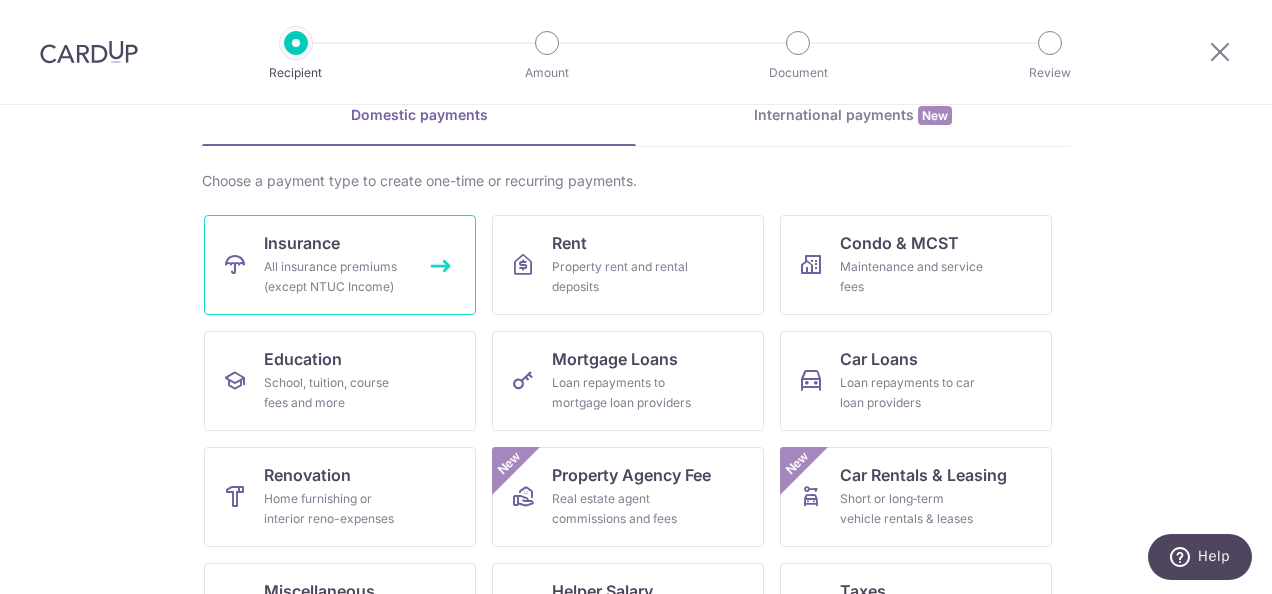 click on "All insurance premiums (except NTUC Income)" at bounding box center [336, 277] 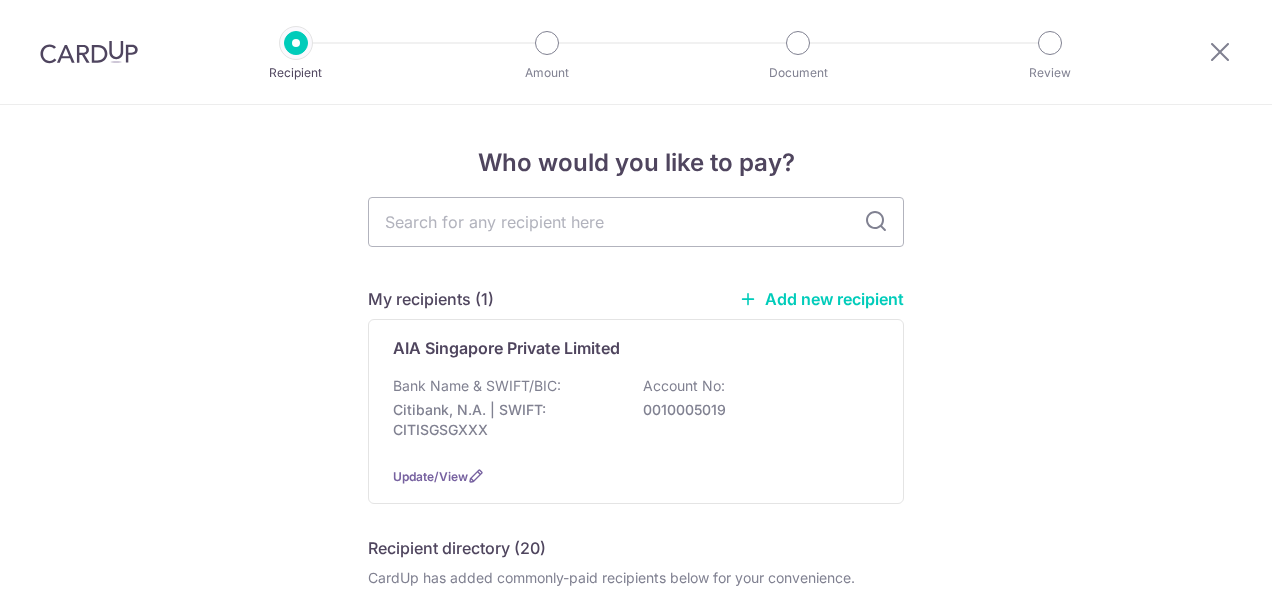scroll, scrollTop: 0, scrollLeft: 0, axis: both 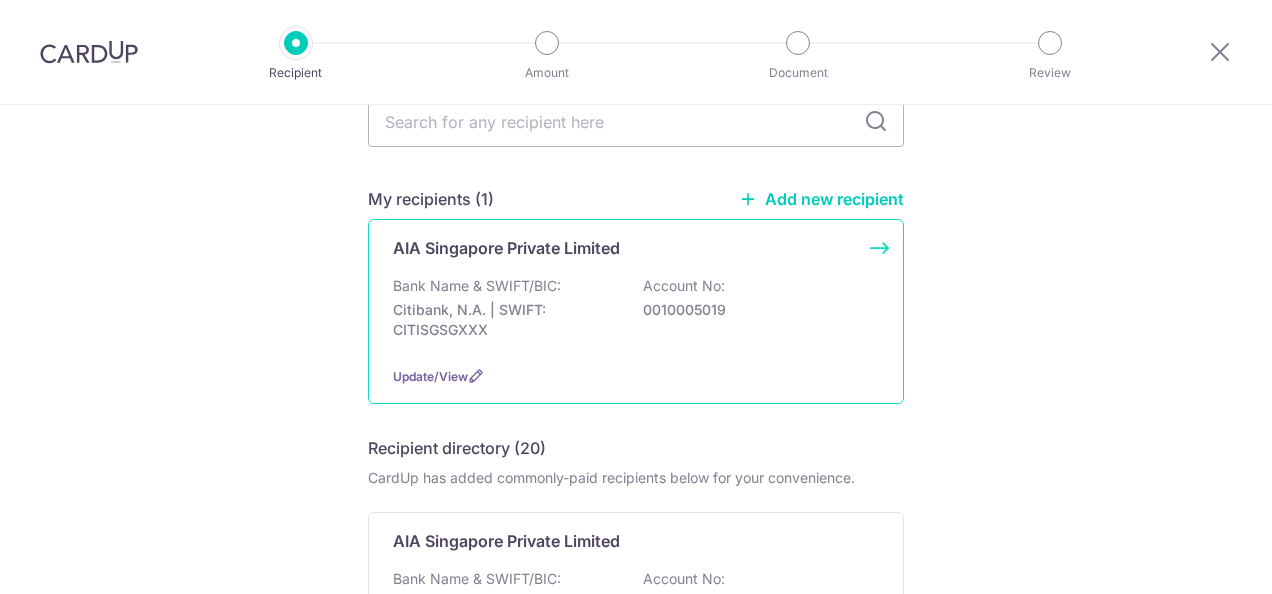 click on "Bank Name & SWIFT/BIC:" at bounding box center [477, 286] 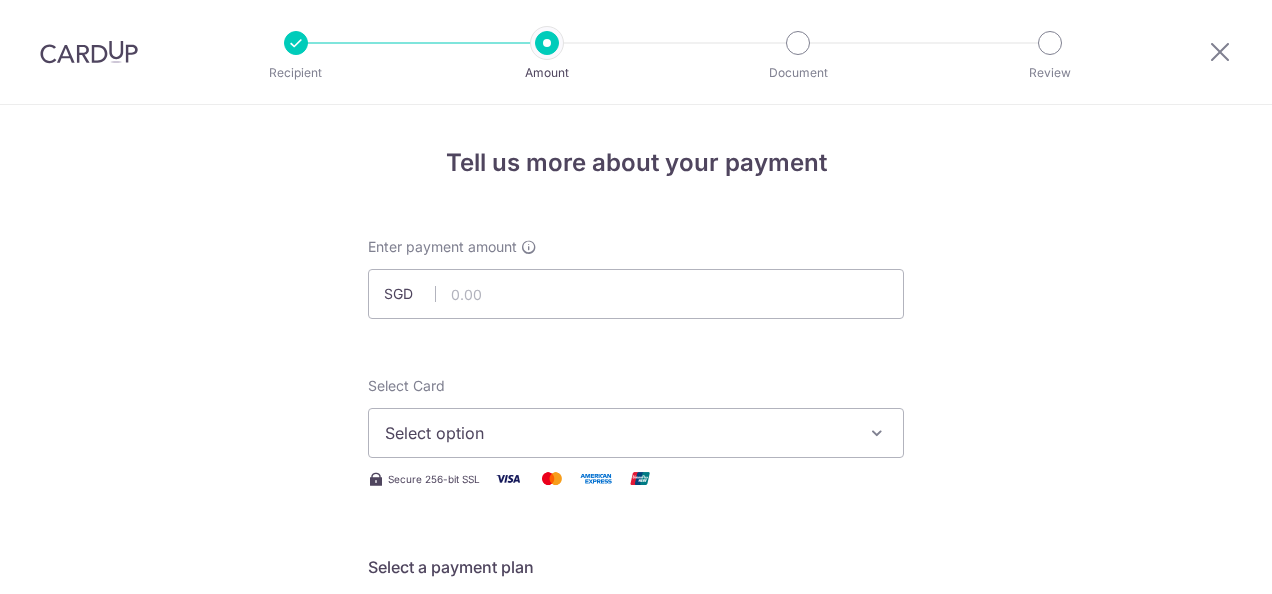scroll, scrollTop: 0, scrollLeft: 0, axis: both 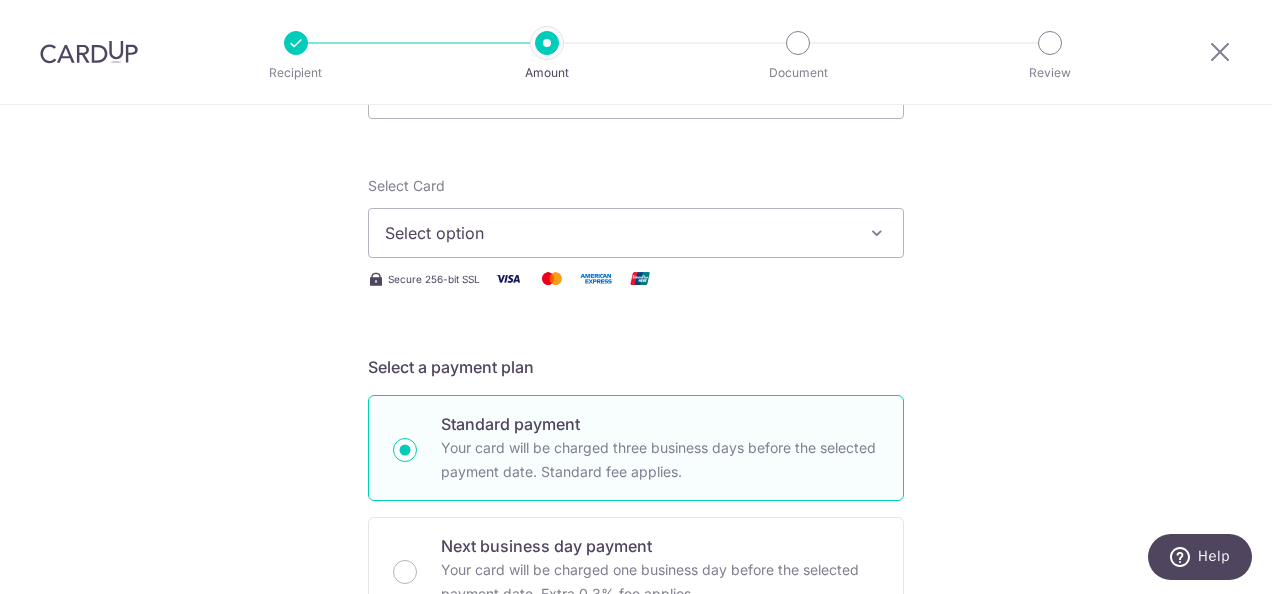 type on "1,005.56" 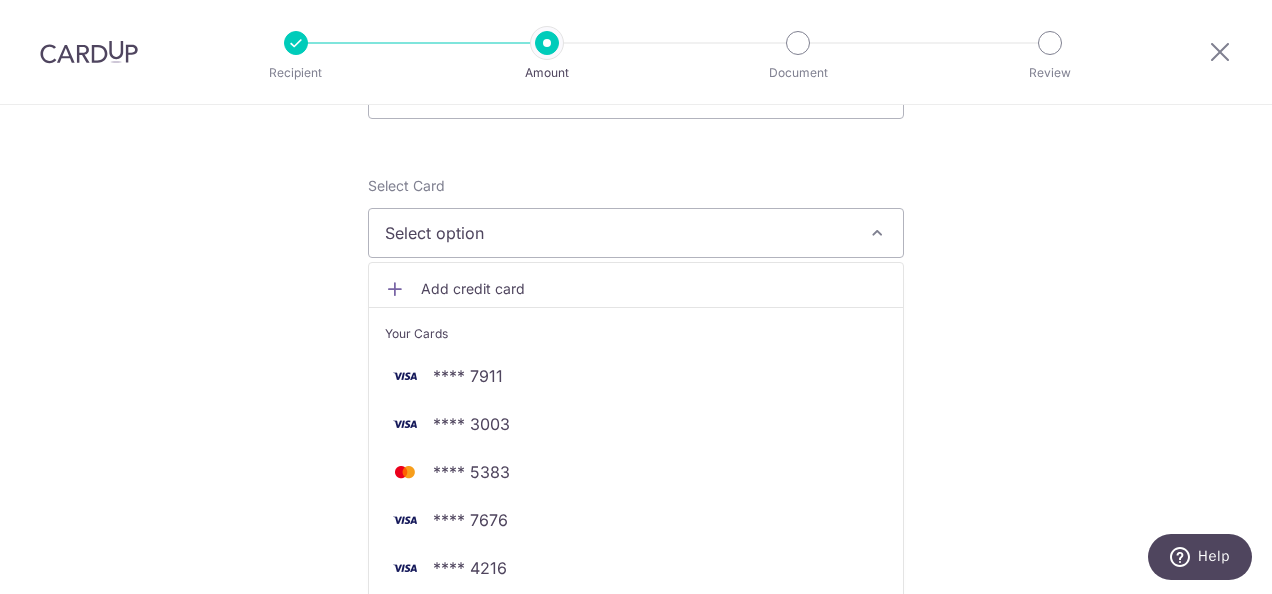 click on "Tell us more about your payment
Enter payment amount
SGD
1,005.56
1005.56
Select Card
Select option
Add credit card
Your Cards
**** 7911
**** 3003
**** 5383
**** 7676
**** 4216
Secure 256-bit SSL
Text" at bounding box center [636, 809] 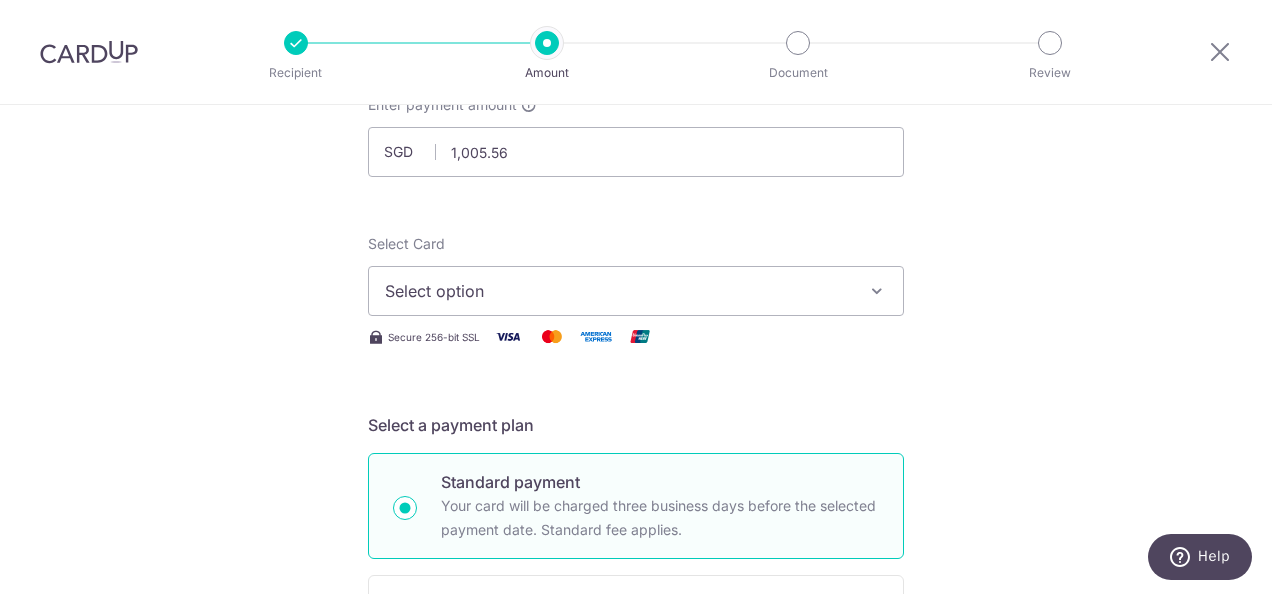 scroll, scrollTop: 100, scrollLeft: 0, axis: vertical 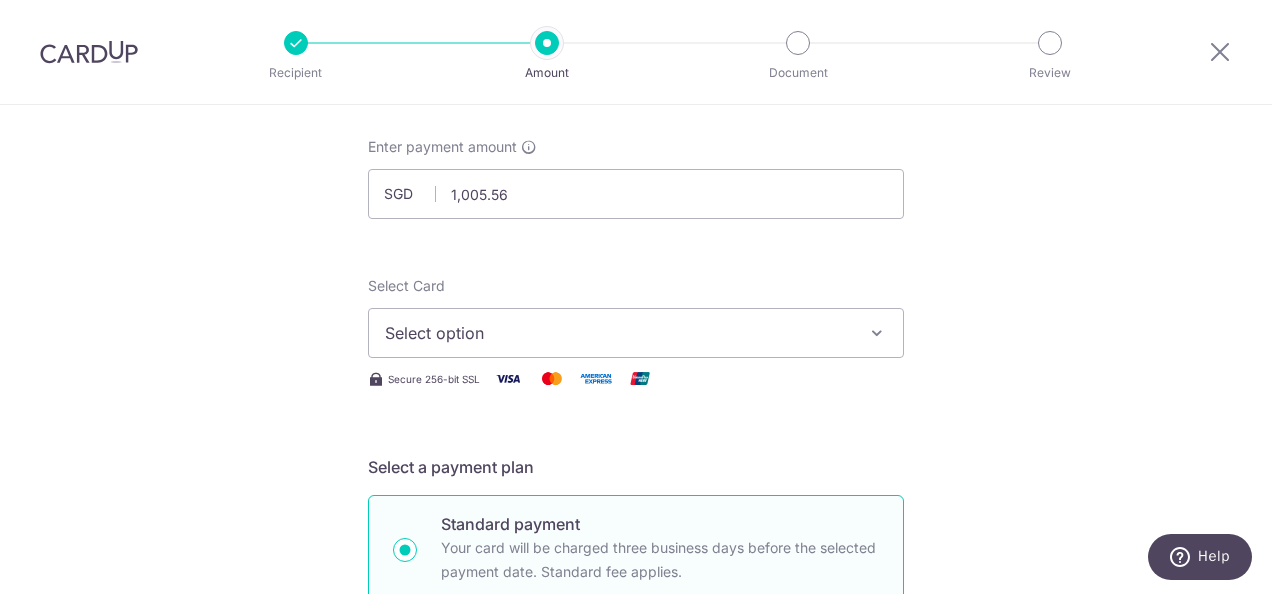 click on "Select option" at bounding box center (618, 333) 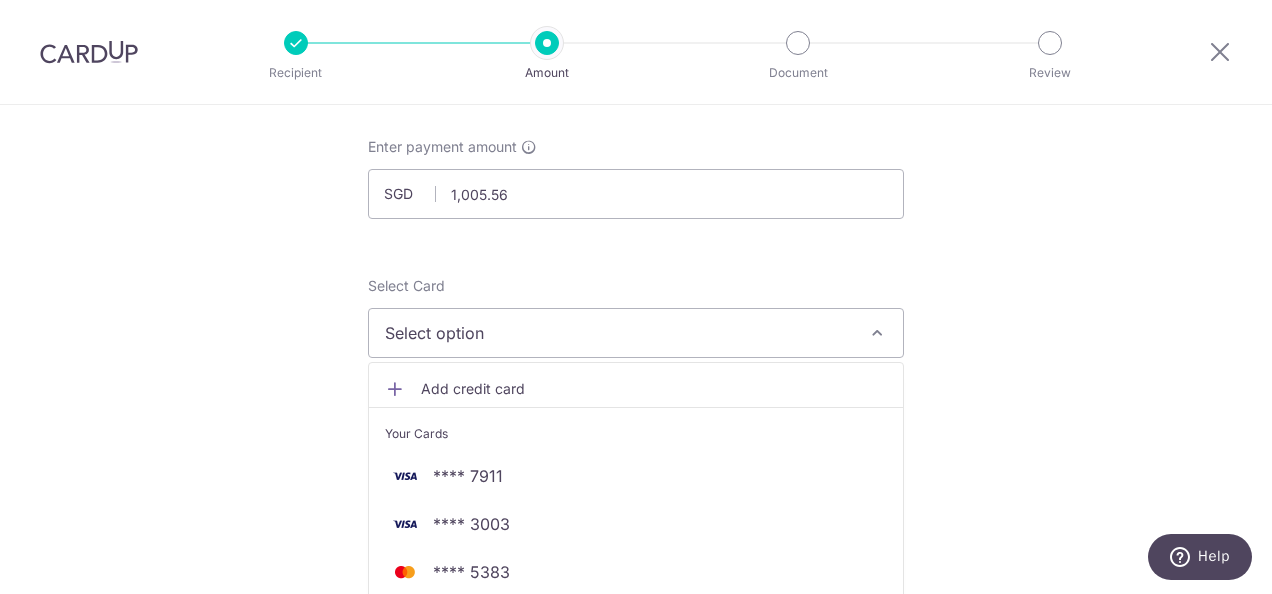 scroll, scrollTop: 300, scrollLeft: 0, axis: vertical 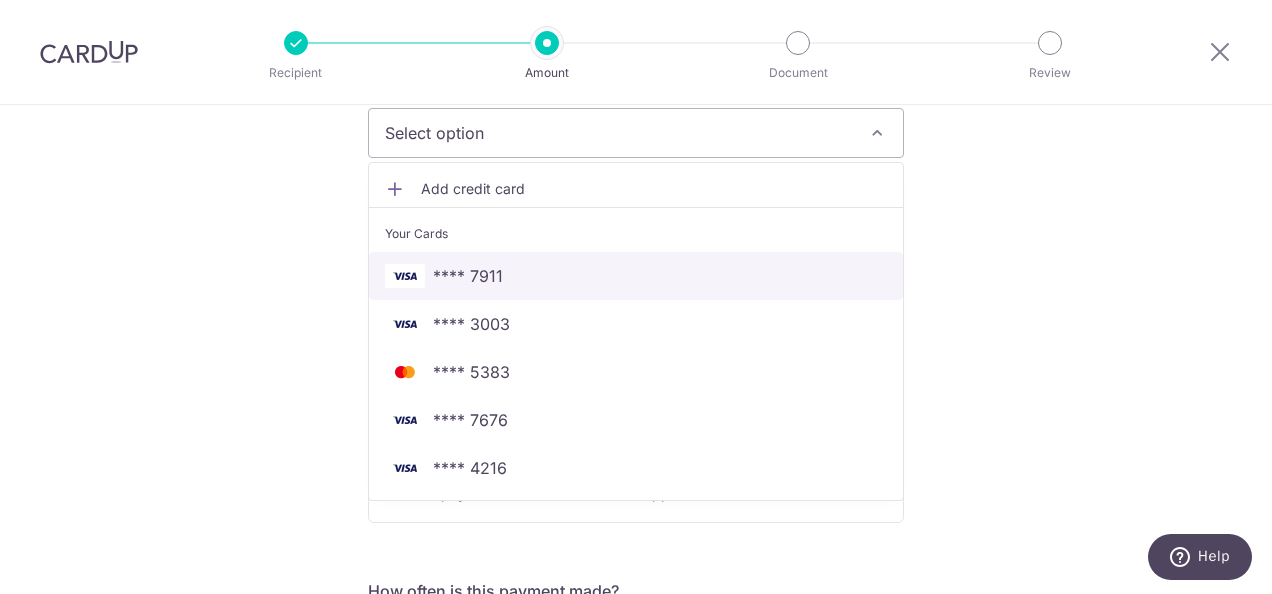 click on "**** 7911" at bounding box center (636, 276) 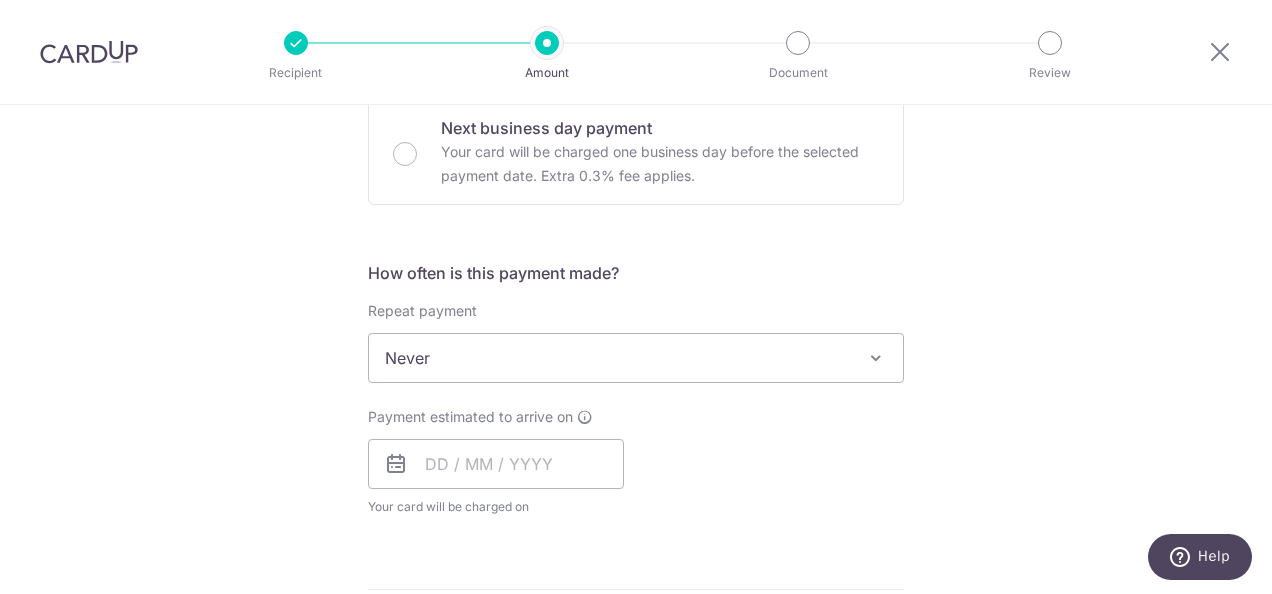 scroll, scrollTop: 700, scrollLeft: 0, axis: vertical 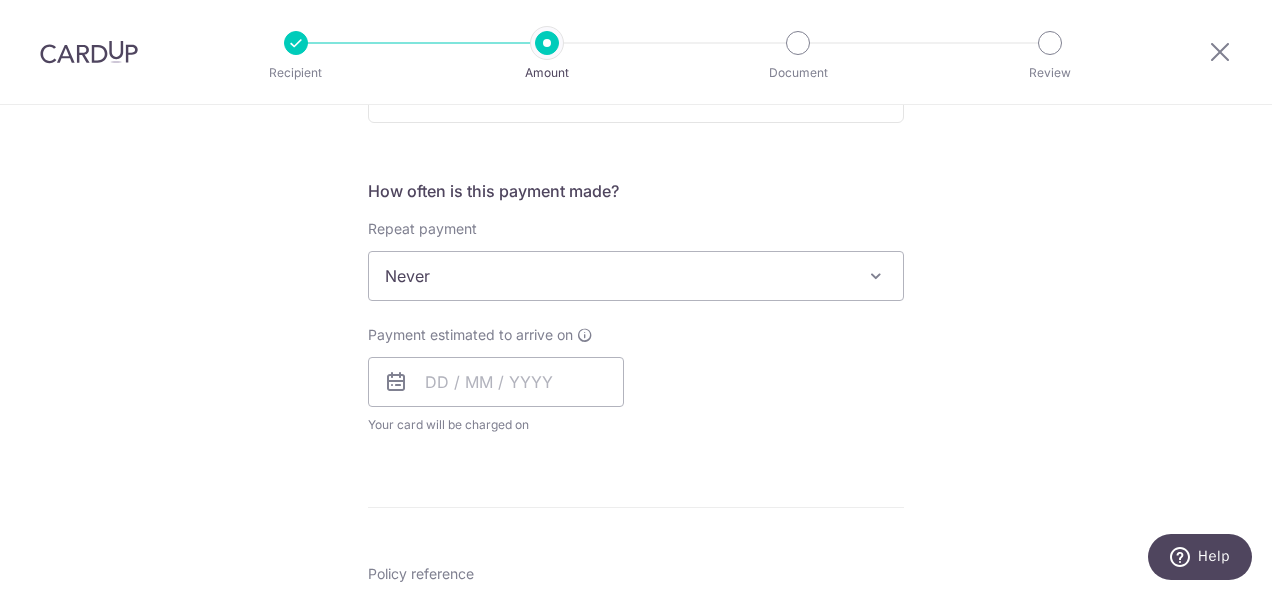 click on "Never" at bounding box center [636, 276] 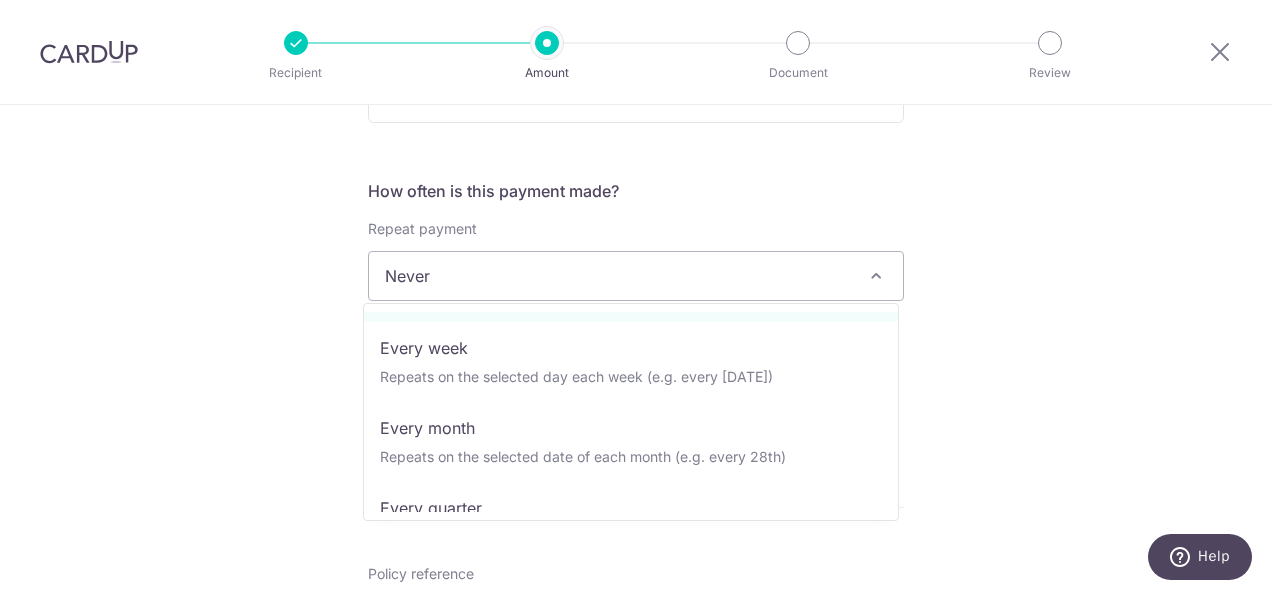 scroll, scrollTop: 100, scrollLeft: 0, axis: vertical 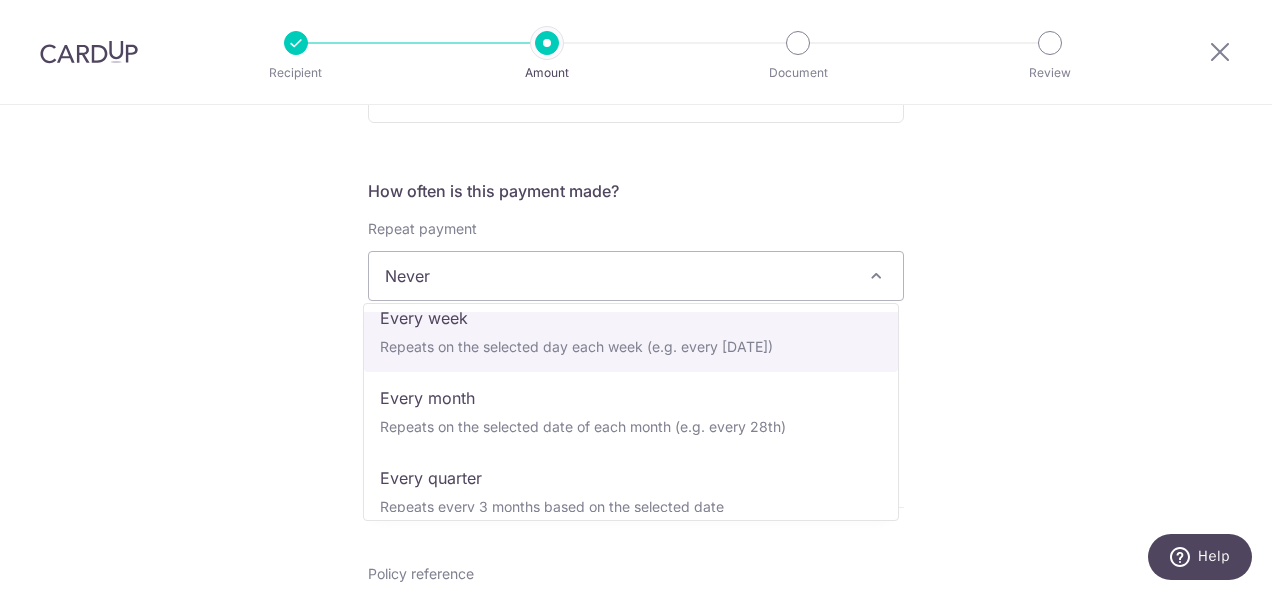 select on "2" 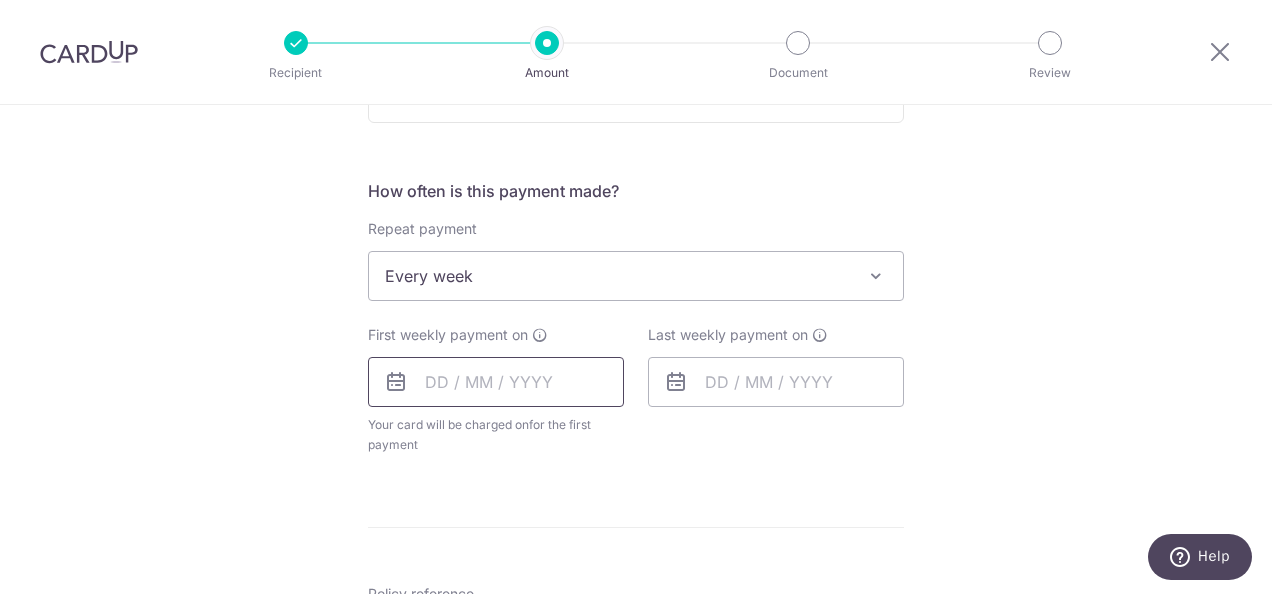 click at bounding box center (496, 382) 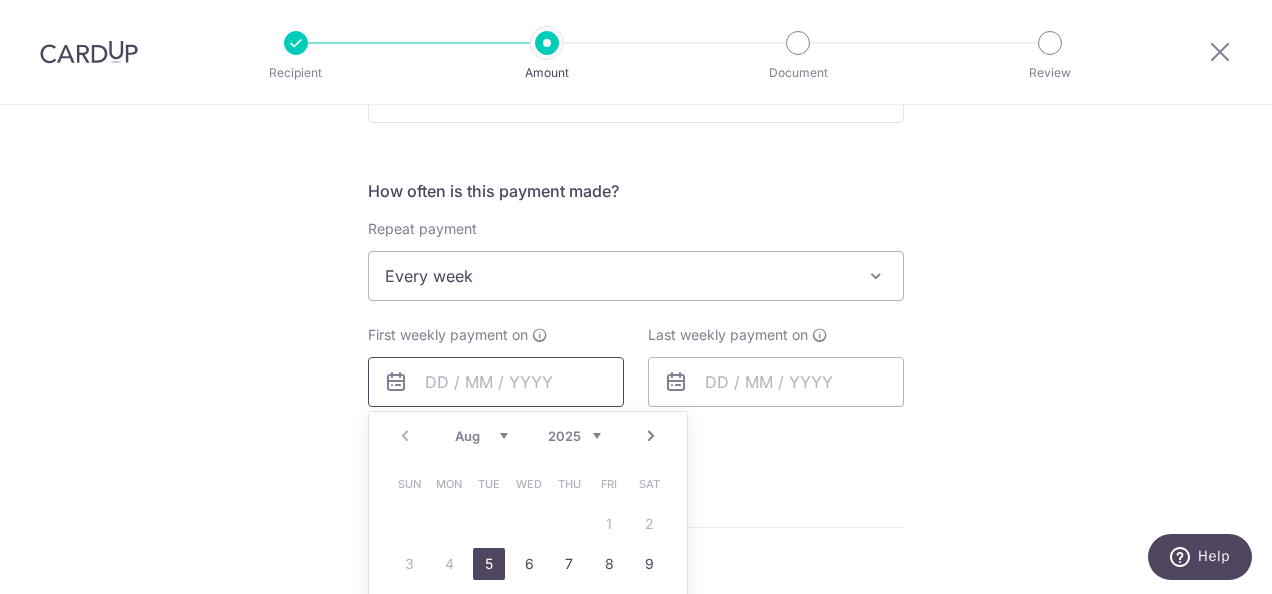 scroll, scrollTop: 800, scrollLeft: 0, axis: vertical 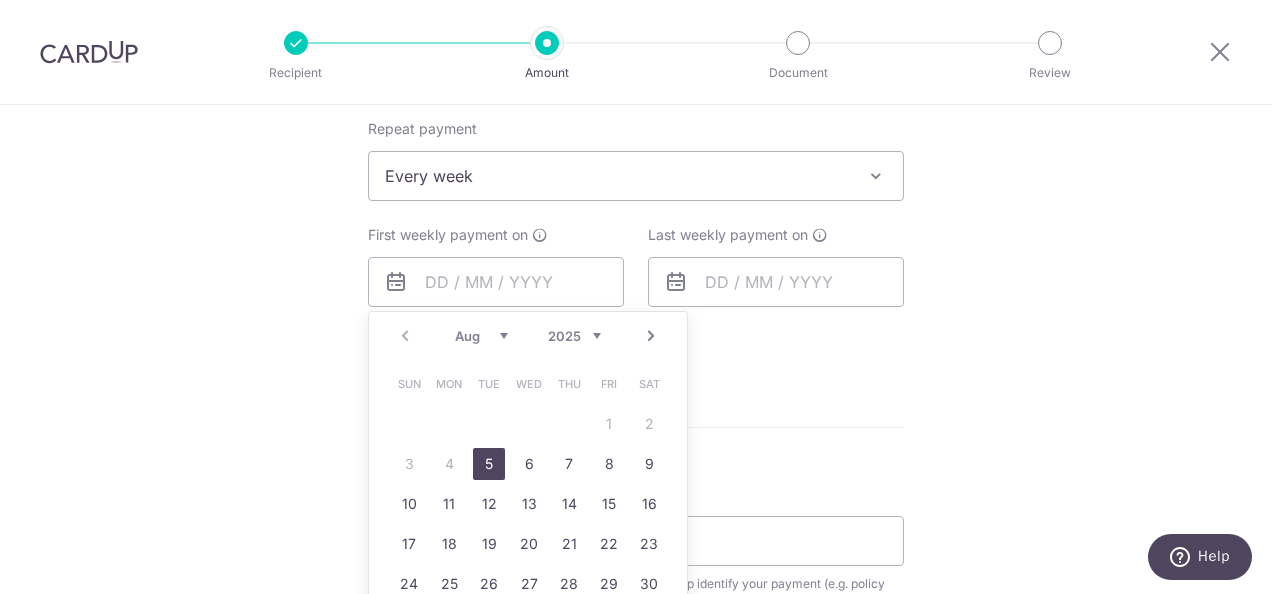 click on "5" at bounding box center [489, 464] 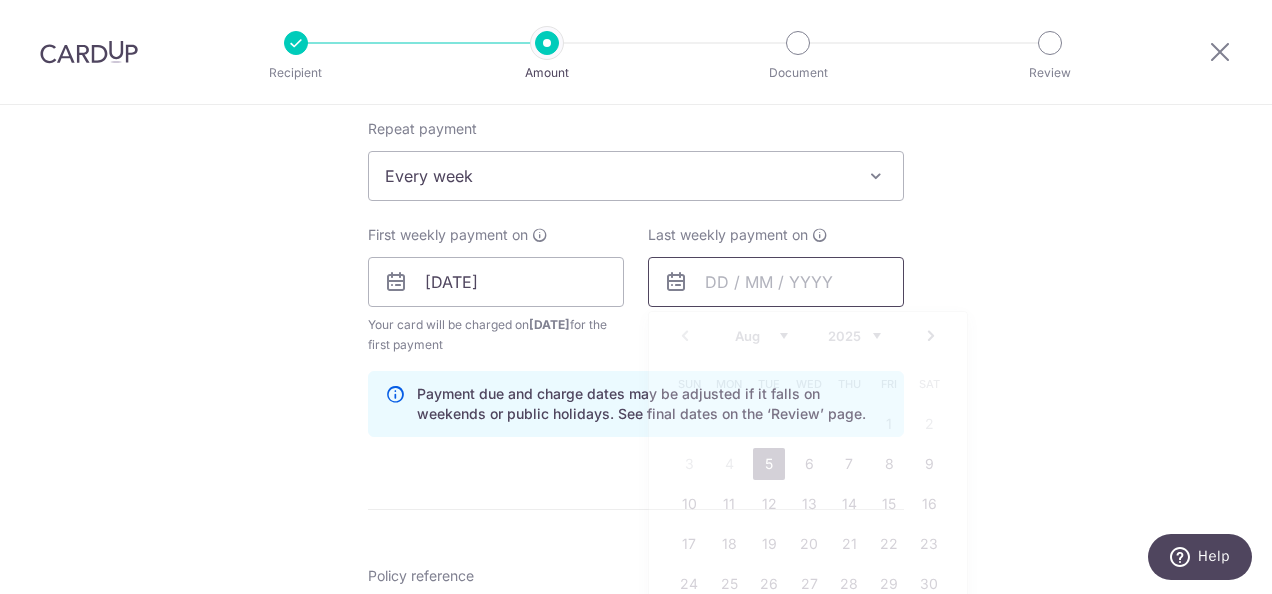 click at bounding box center [776, 282] 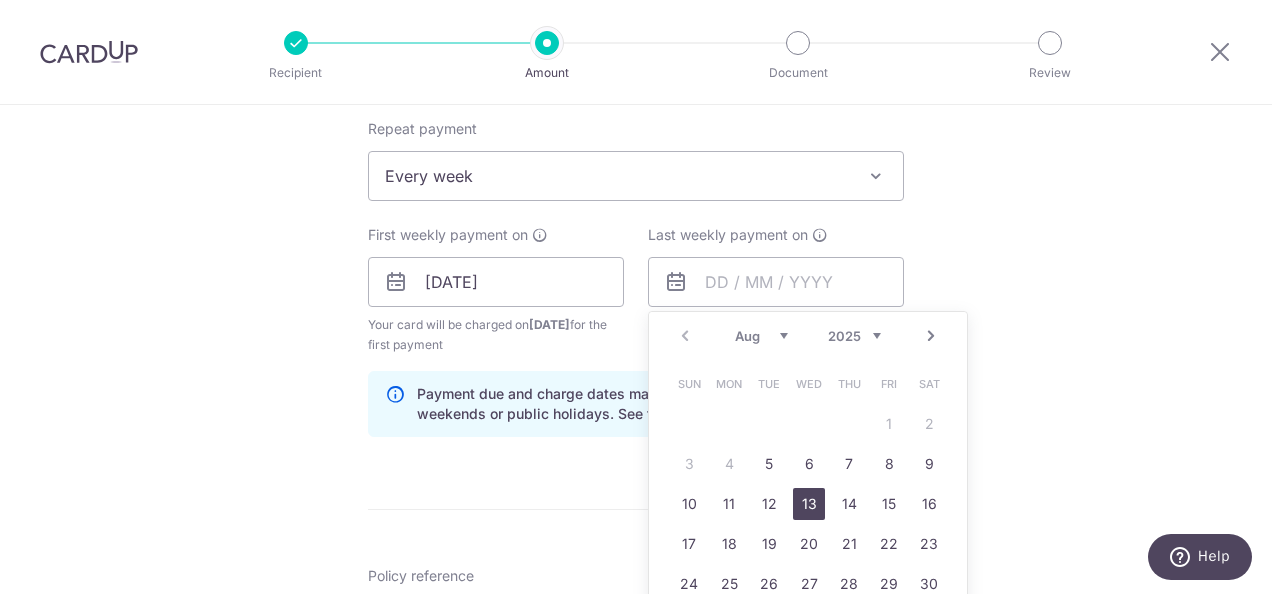 click on "13" at bounding box center [809, 504] 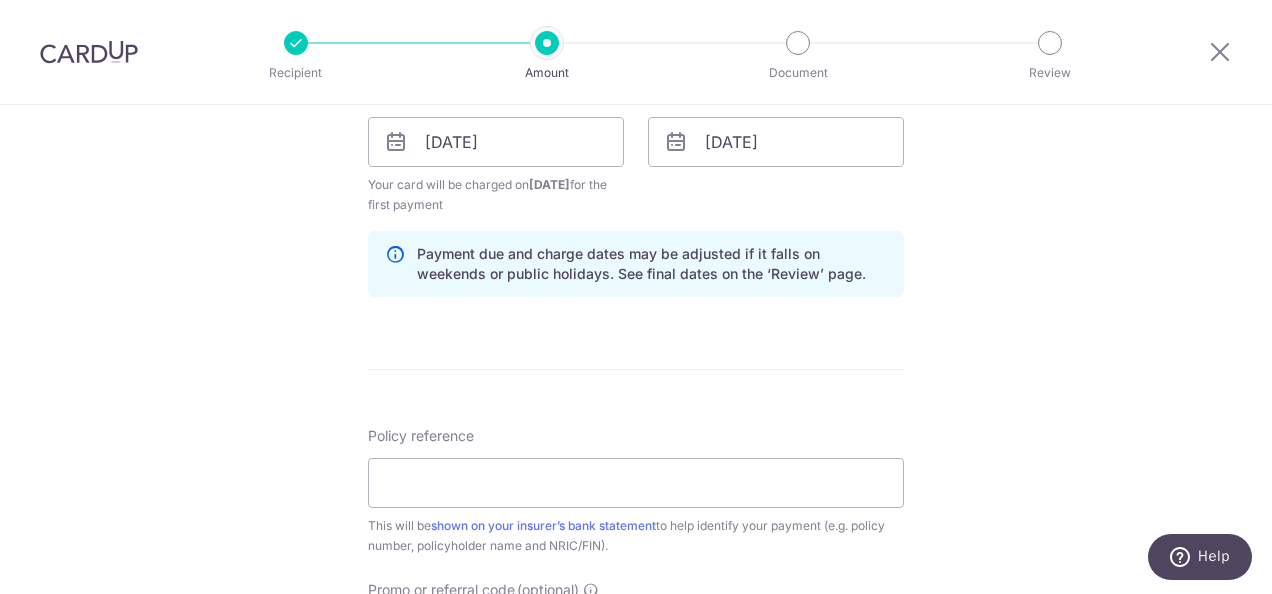 scroll, scrollTop: 1100, scrollLeft: 0, axis: vertical 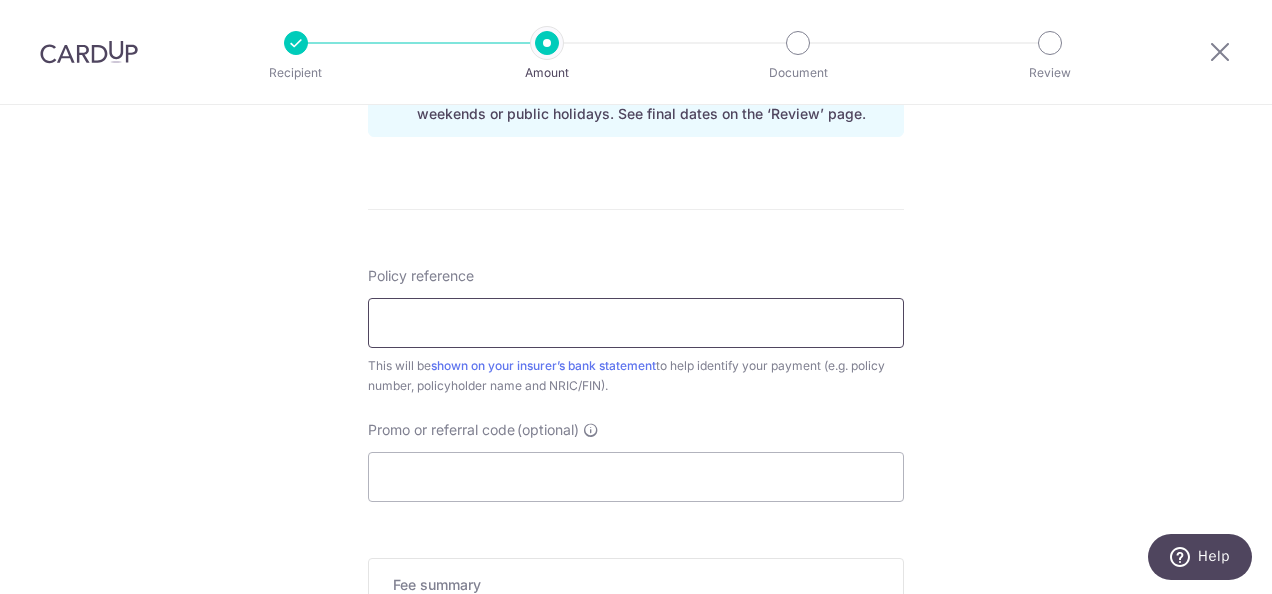 click on "Policy reference" at bounding box center [636, 323] 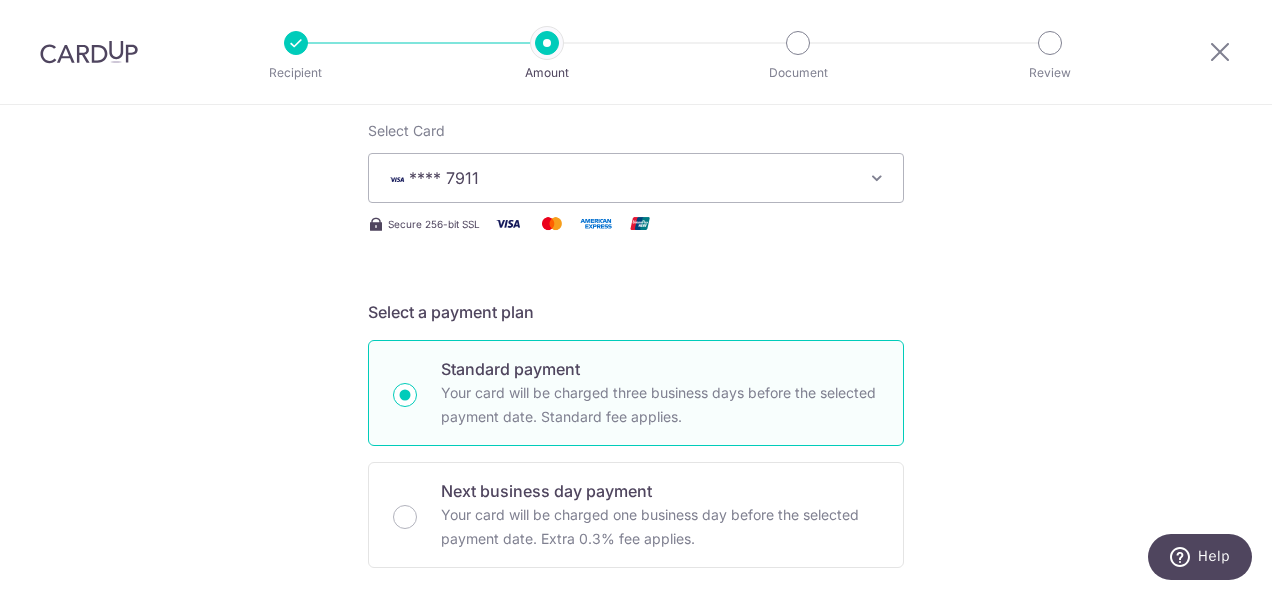 scroll, scrollTop: 0, scrollLeft: 0, axis: both 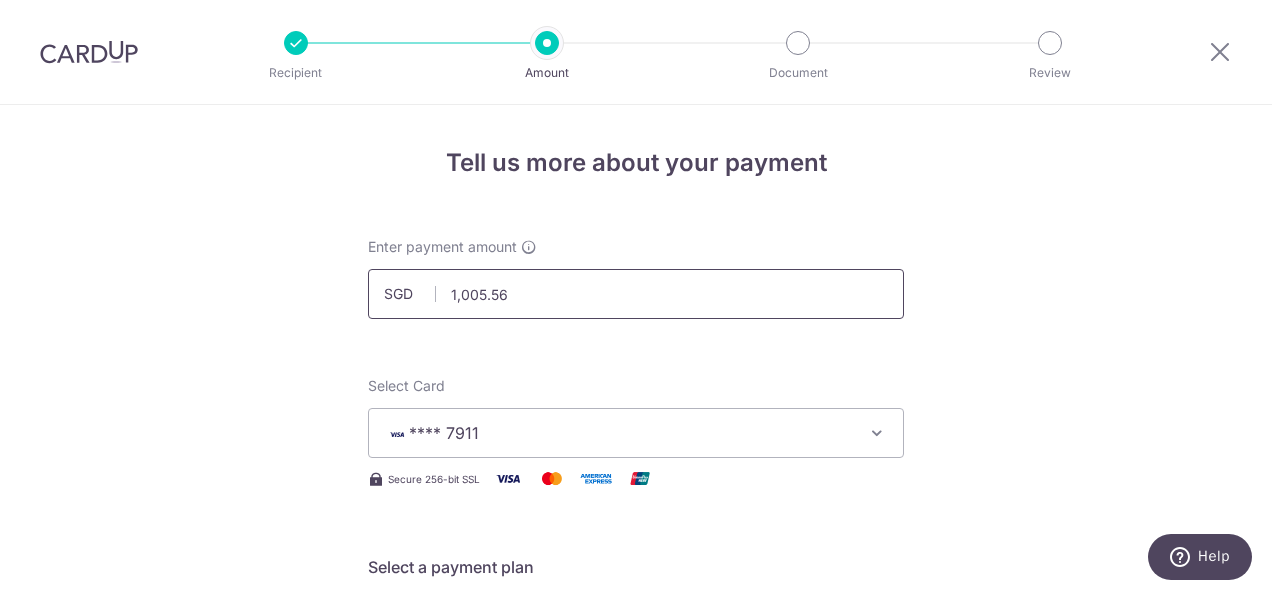 drag, startPoint x: 529, startPoint y: 293, endPoint x: 215, endPoint y: 292, distance: 314.0016 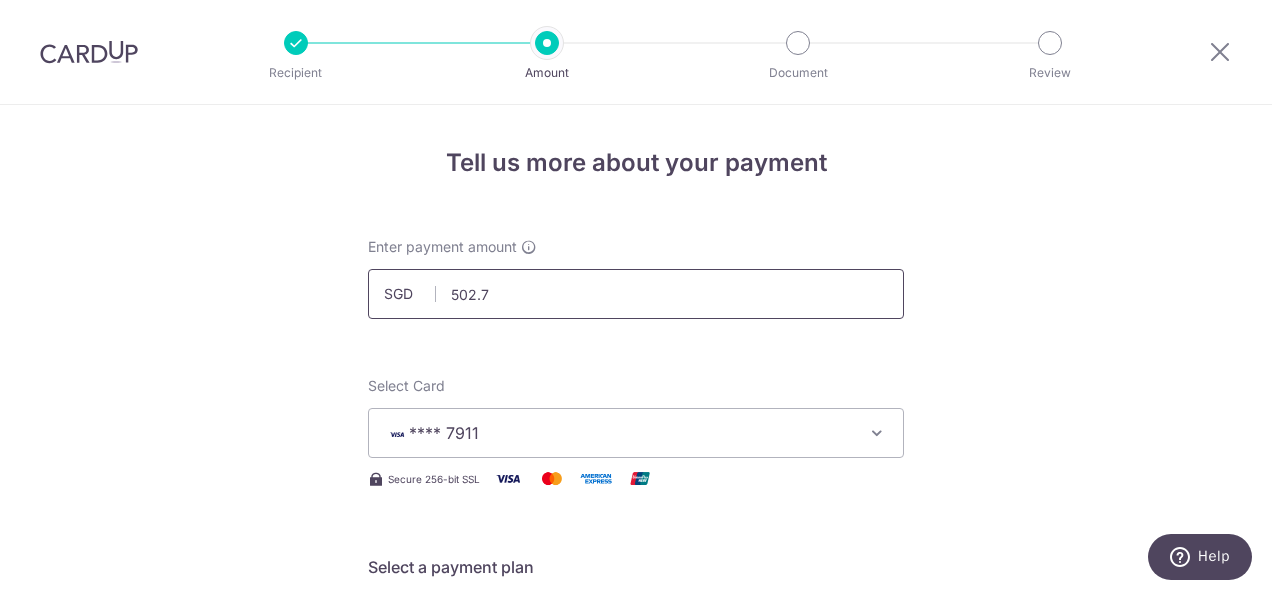 type on "502.78" 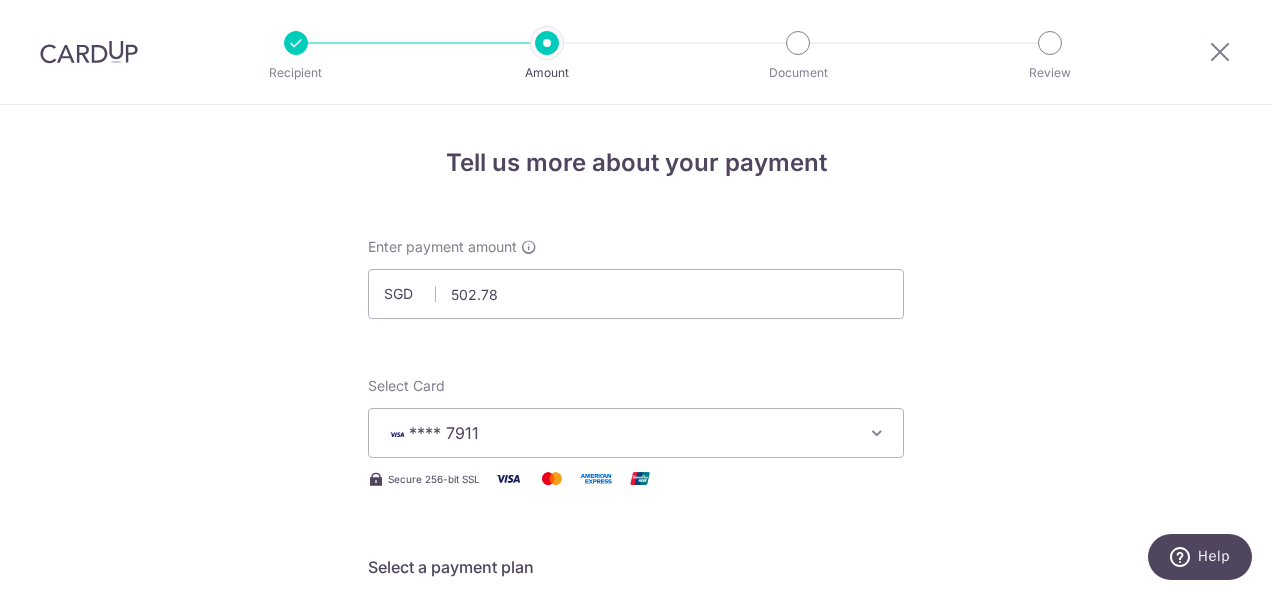 click on "Tell us more about your payment
Enter payment amount
SGD
502.78
1005.56
Select Card
**** 7911
Add credit card
Your Cards
**** 7911
**** 3003
**** 5383
**** 7676
**** 4216
Secure 256-bit SSL
Text
New card details" at bounding box center (636, 1060) 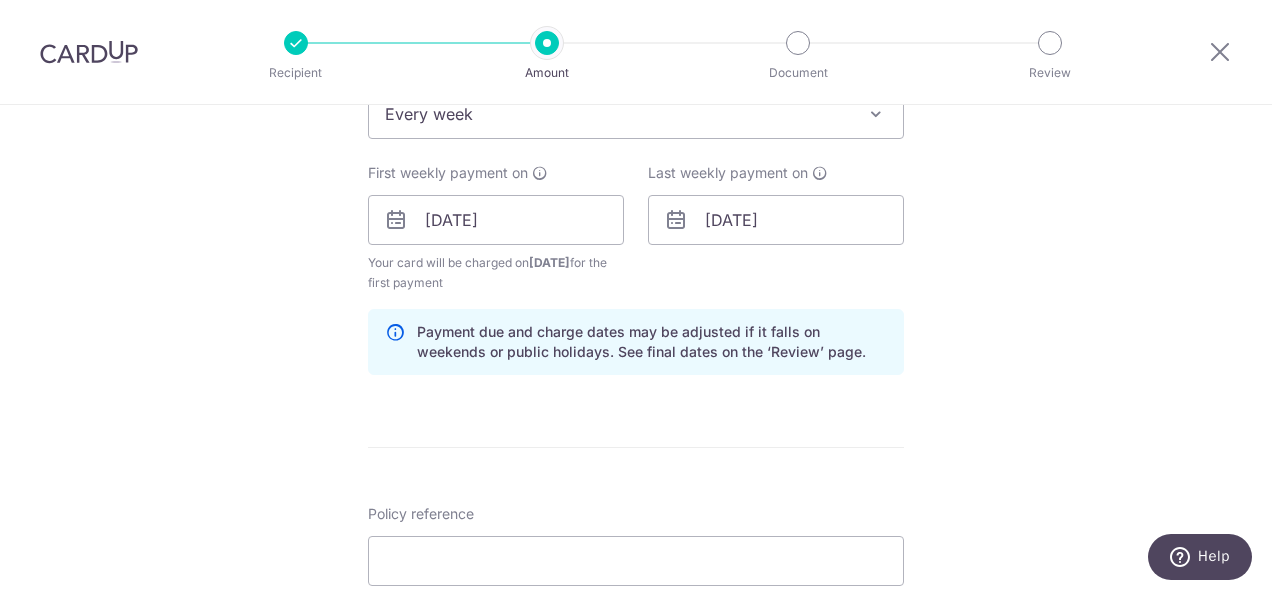 scroll, scrollTop: 1000, scrollLeft: 0, axis: vertical 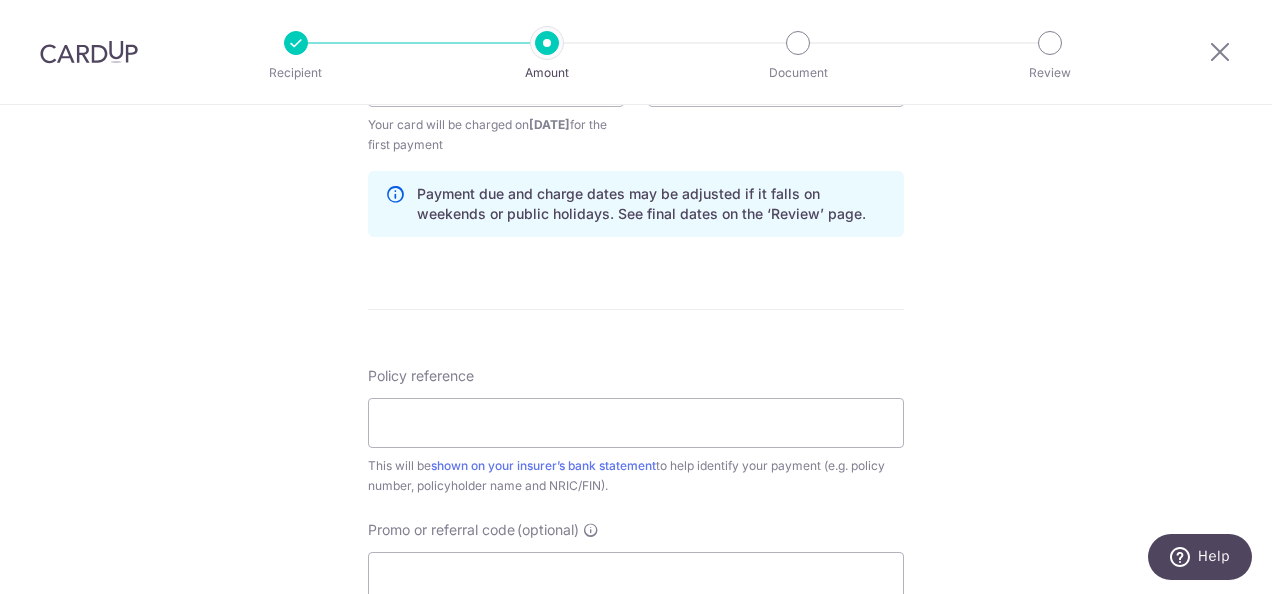 click on "Policy reference
This will be  shown on your insurer’s bank statement  to help identify your payment (e.g. policy number, policyholder name and NRIC/FIN)." at bounding box center [636, 431] 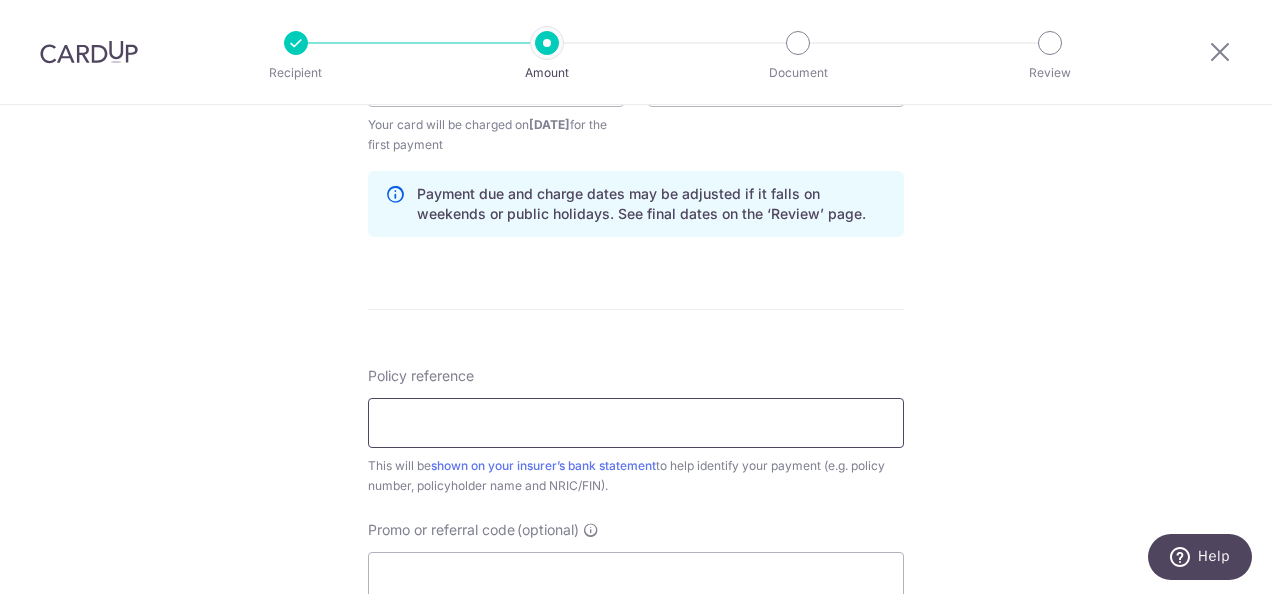click on "Policy reference" at bounding box center [636, 423] 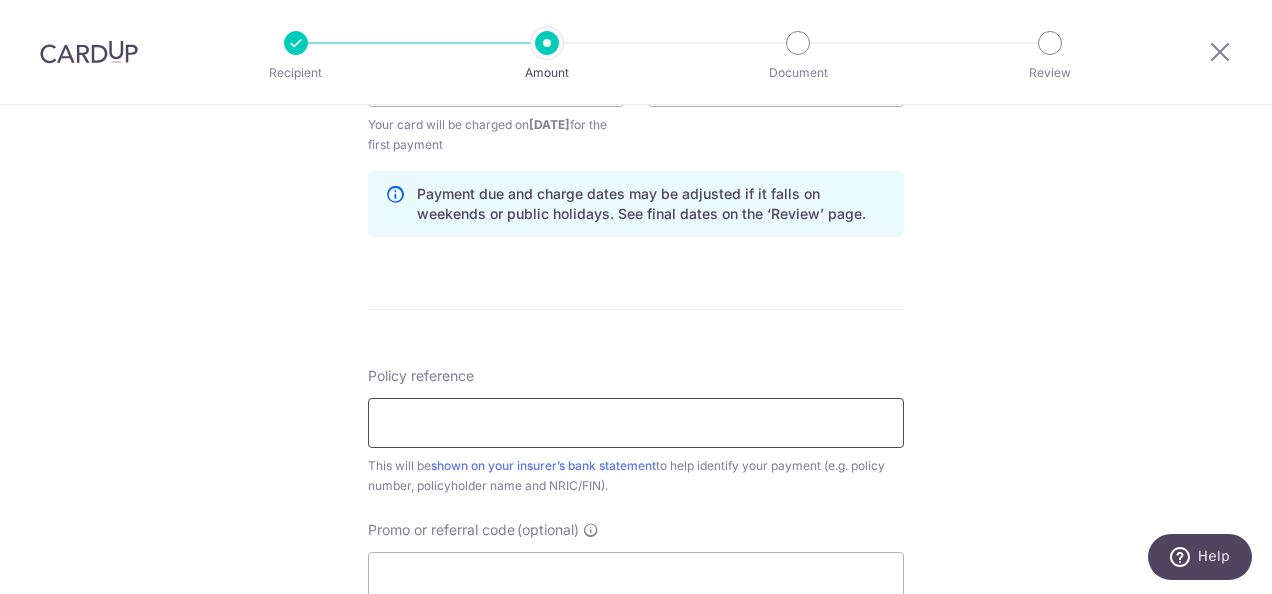 type on "E" 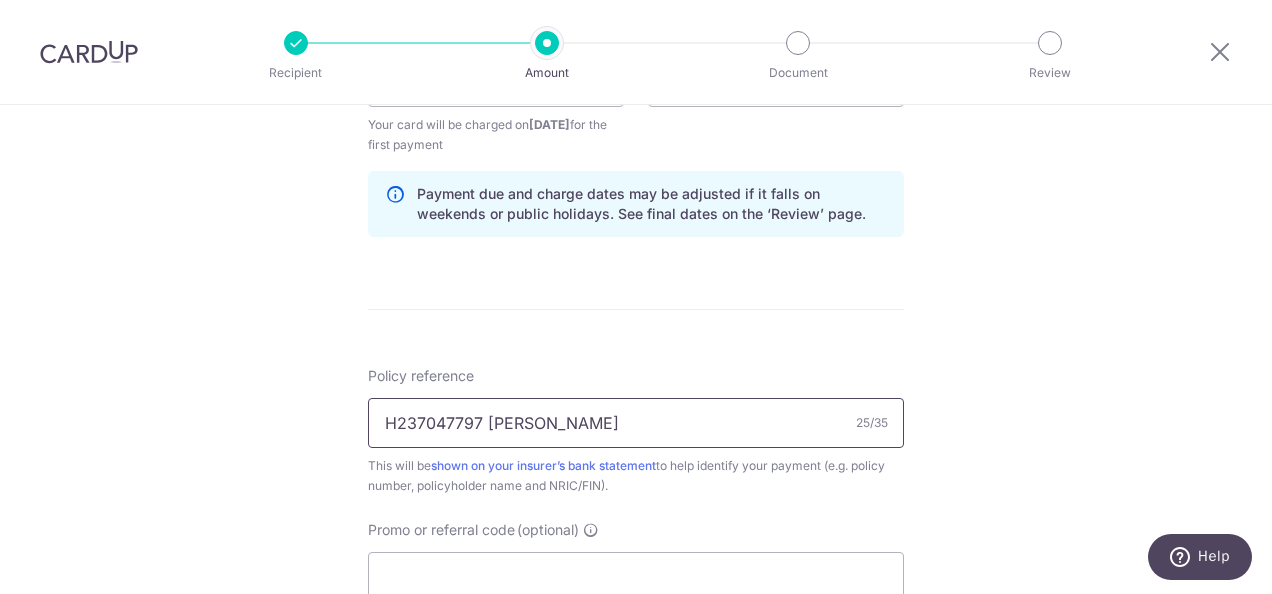 drag, startPoint x: 388, startPoint y: 425, endPoint x: 374, endPoint y: 423, distance: 14.142136 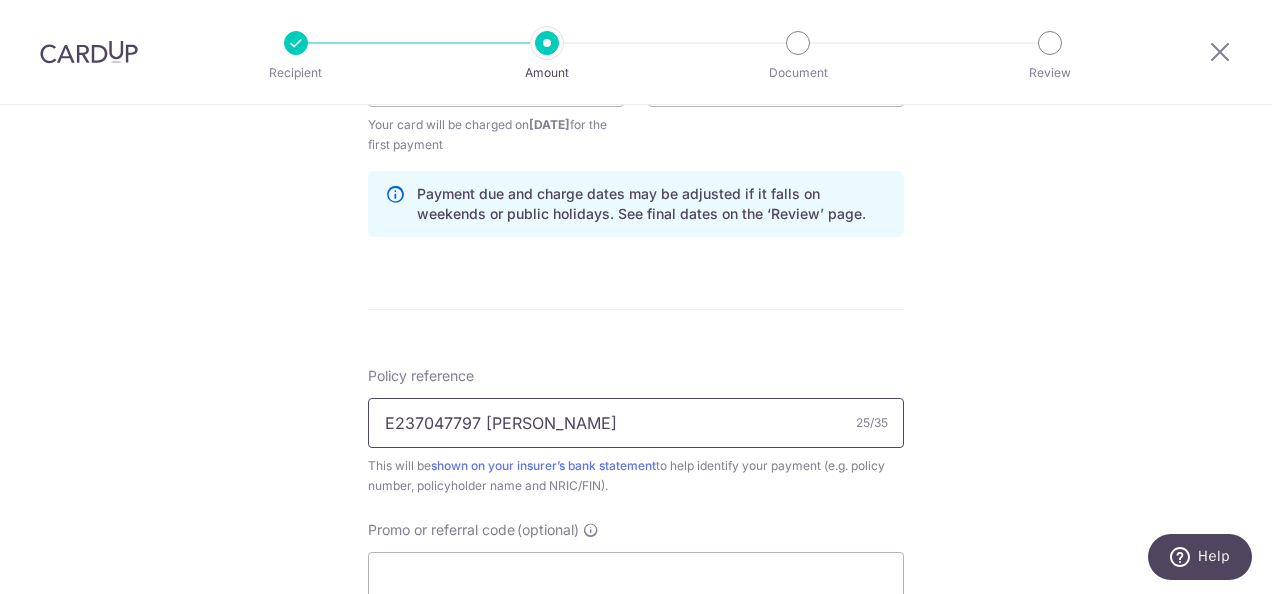 type on "E237047797 [PERSON_NAME]" 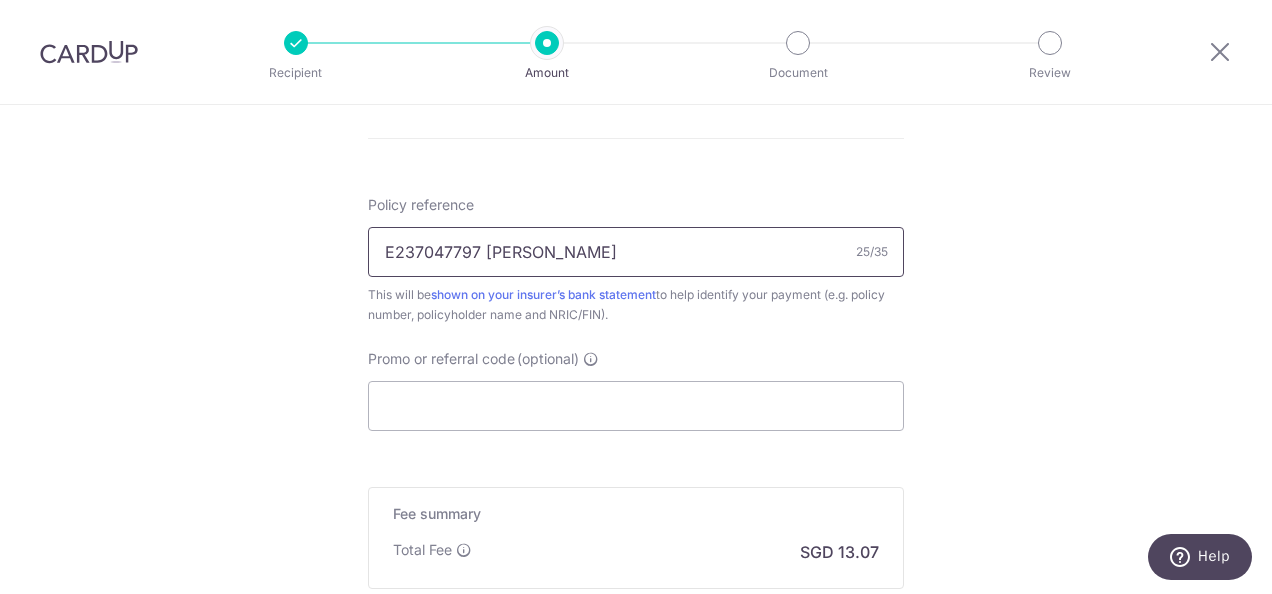 scroll, scrollTop: 1200, scrollLeft: 0, axis: vertical 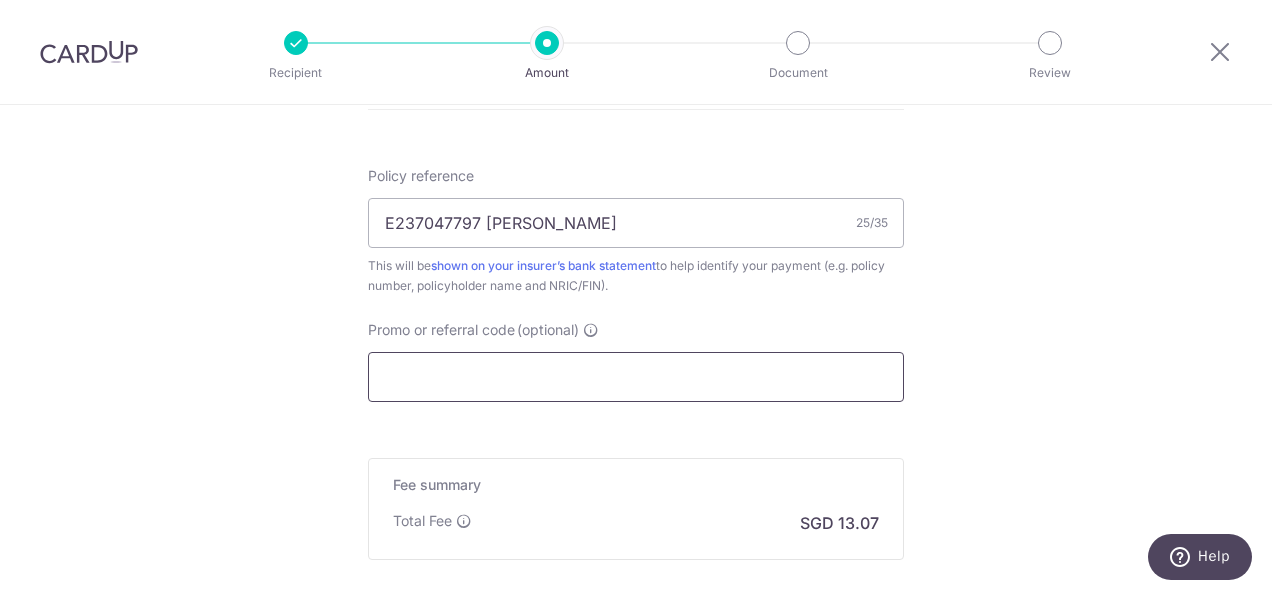 click on "Promo or referral code
(optional)" at bounding box center (636, 377) 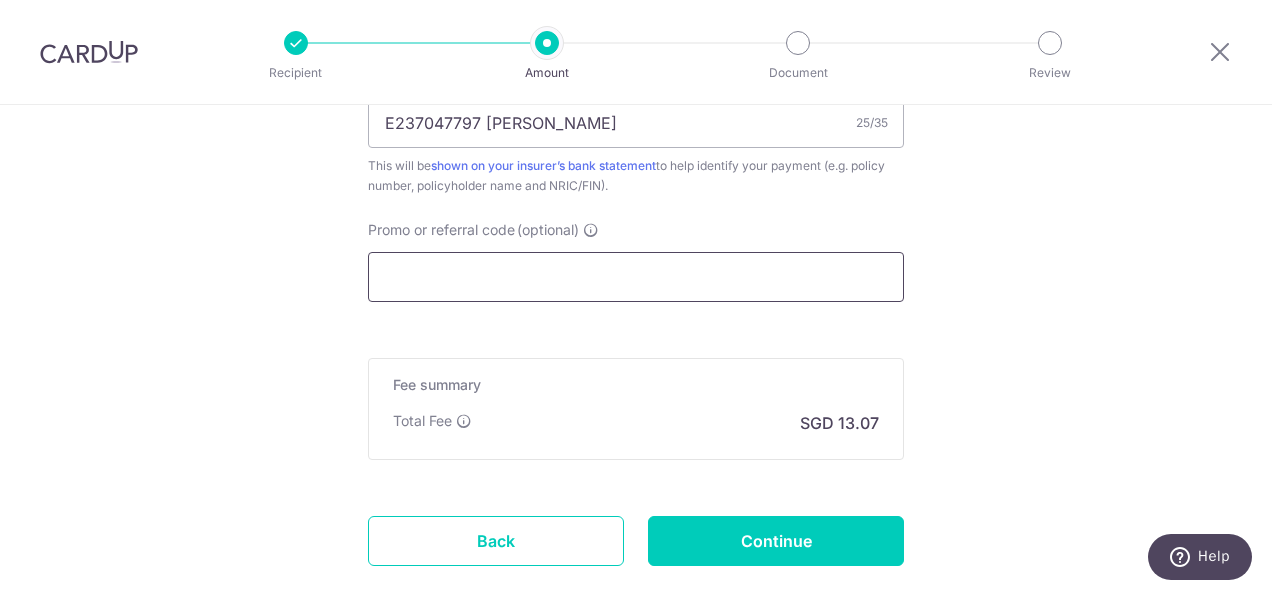 paste on "3NEWR1" 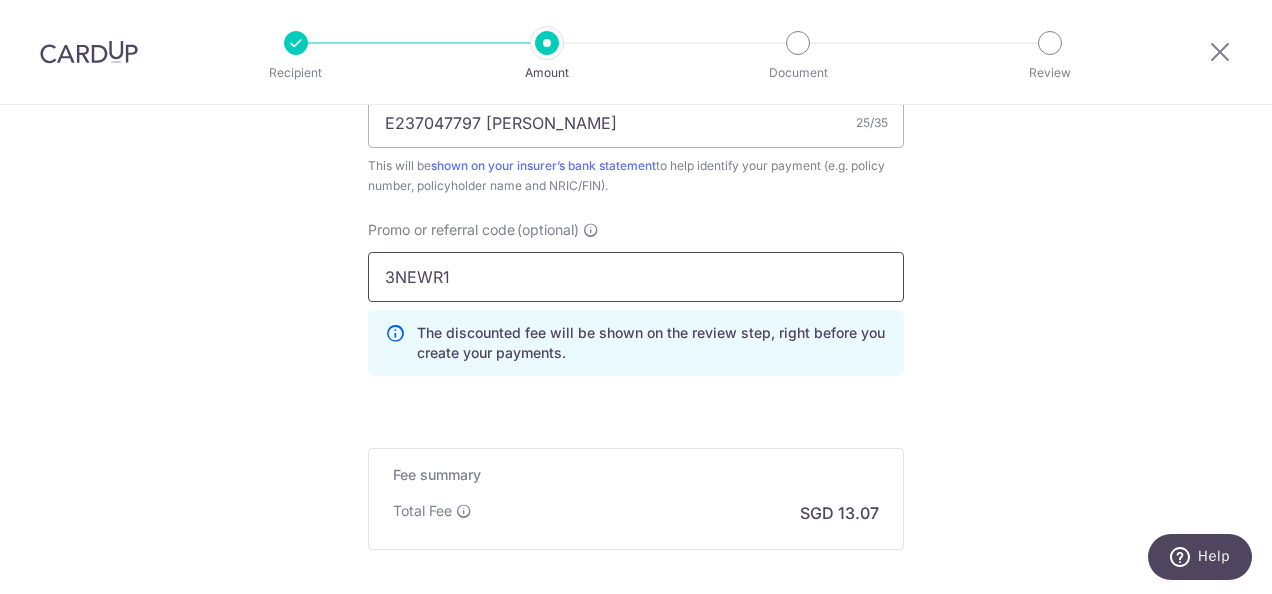 type on "3NEWR1" 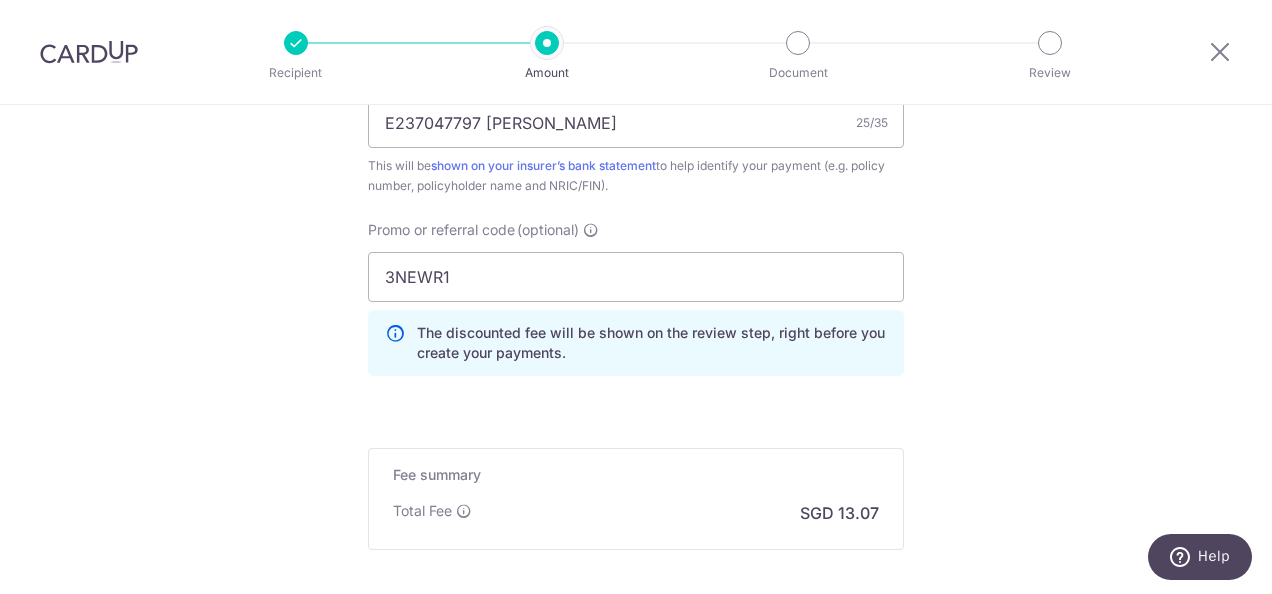click on "Tell us more about your payment
Enter payment amount
SGD
502.78
502.78
Select Card
**** 7911
Add credit card
Your Cards
**** 7911
**** 3003
**** 5383
**** 7676
**** 4216
Secure 256-bit SSL
Text
New card details" at bounding box center [636, -195] 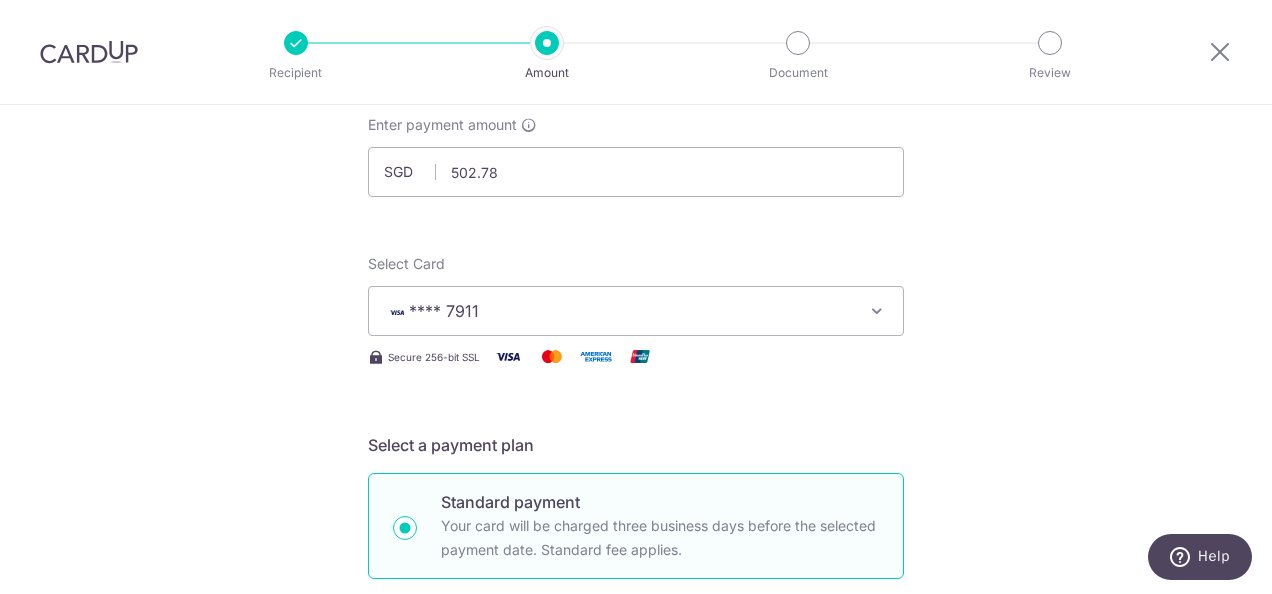 scroll, scrollTop: 100, scrollLeft: 0, axis: vertical 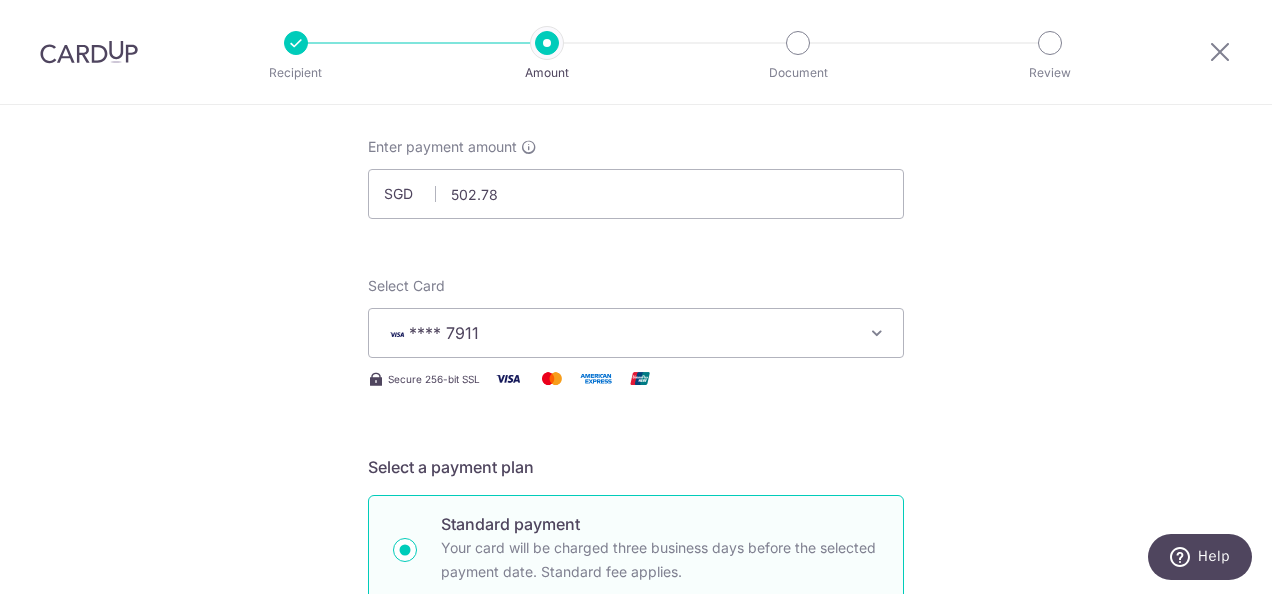 click on "**** 7911" at bounding box center (618, 333) 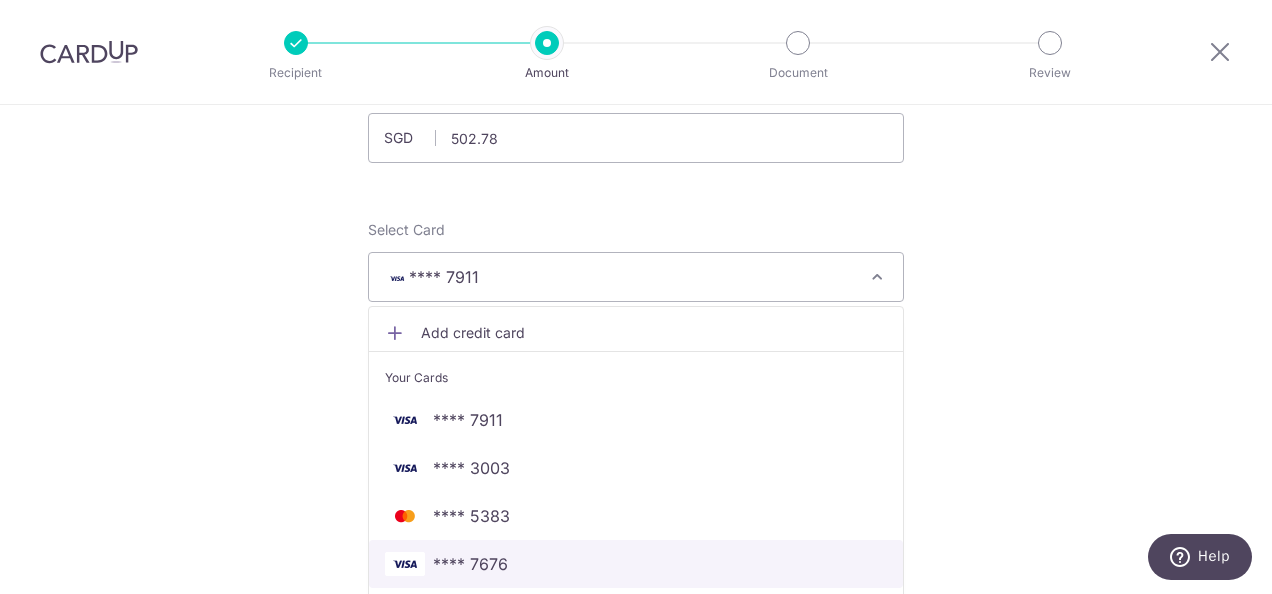 scroll, scrollTop: 200, scrollLeft: 0, axis: vertical 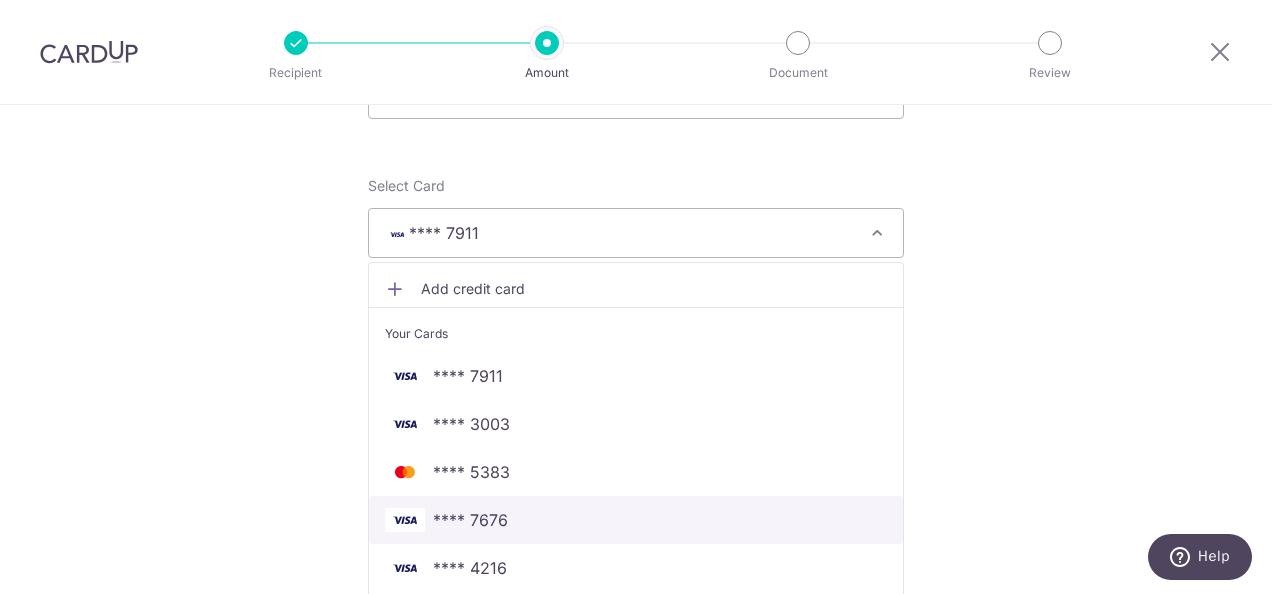 click on "**** 7676" at bounding box center (470, 520) 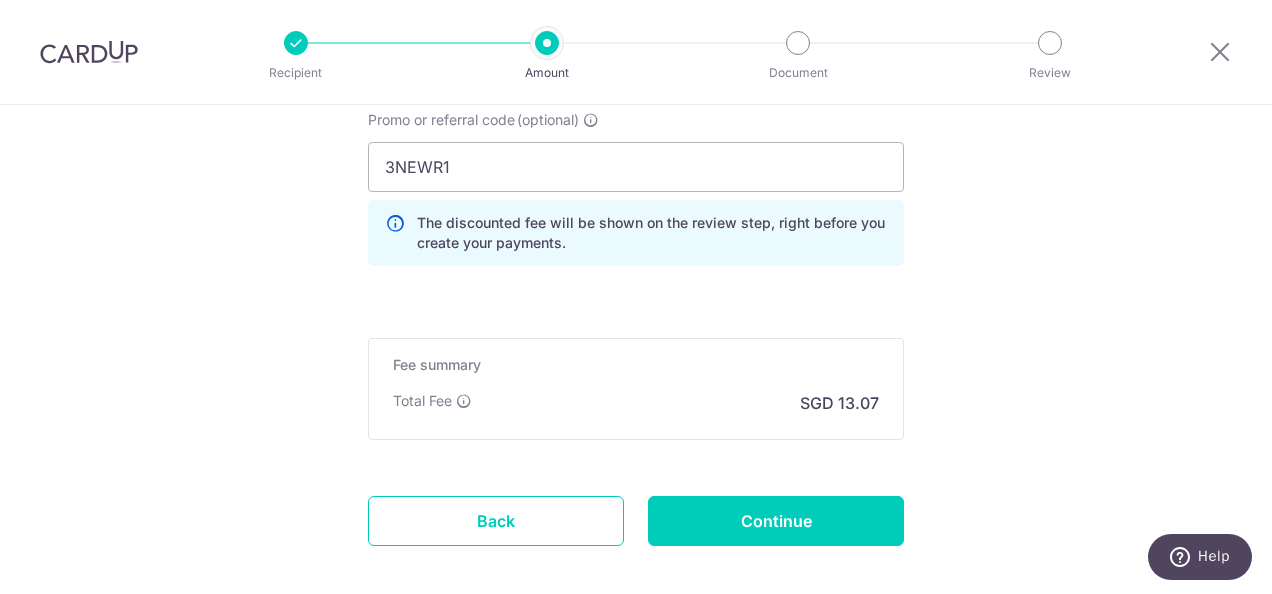 scroll, scrollTop: 1506, scrollLeft: 0, axis: vertical 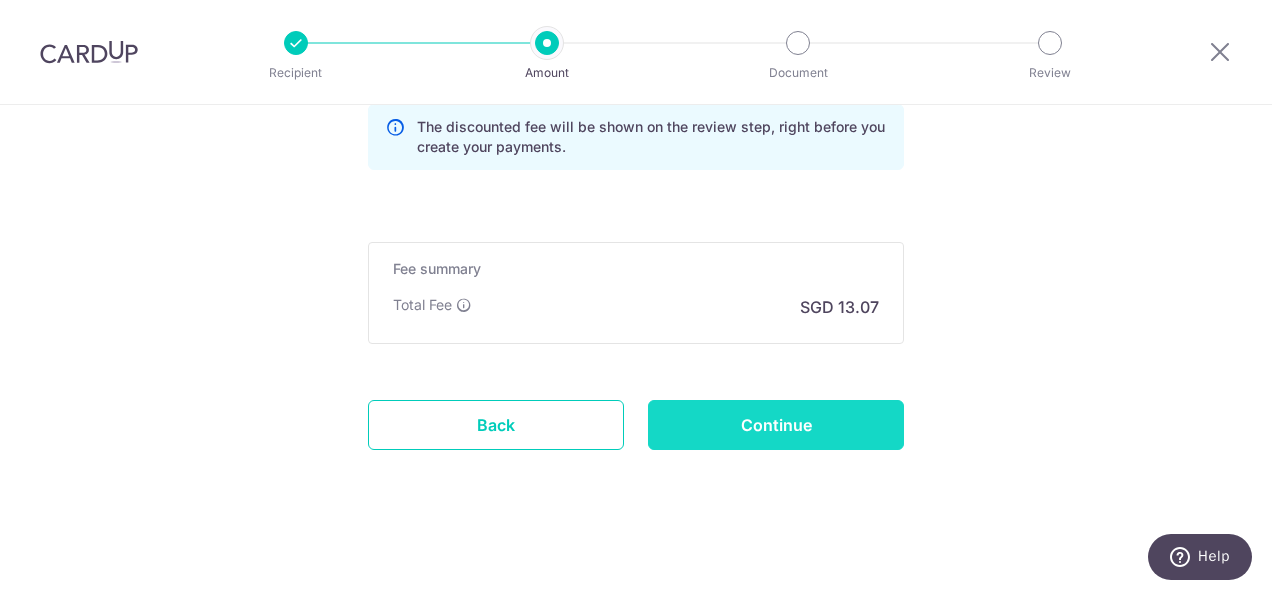 click on "Continue" at bounding box center (776, 425) 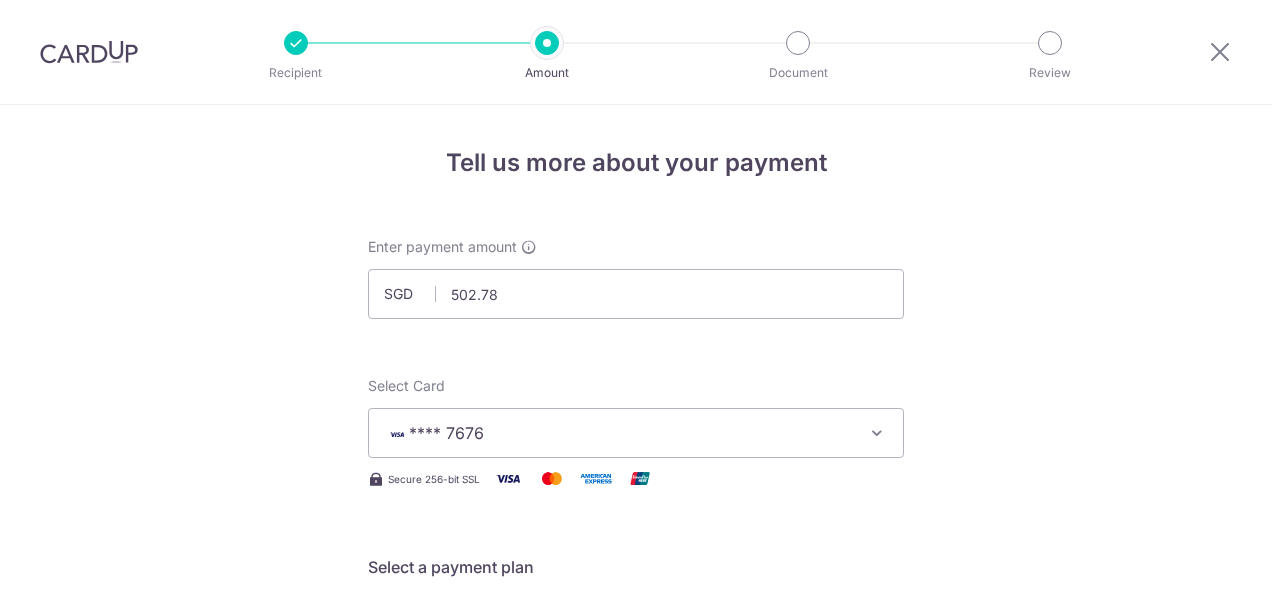 scroll, scrollTop: 0, scrollLeft: 0, axis: both 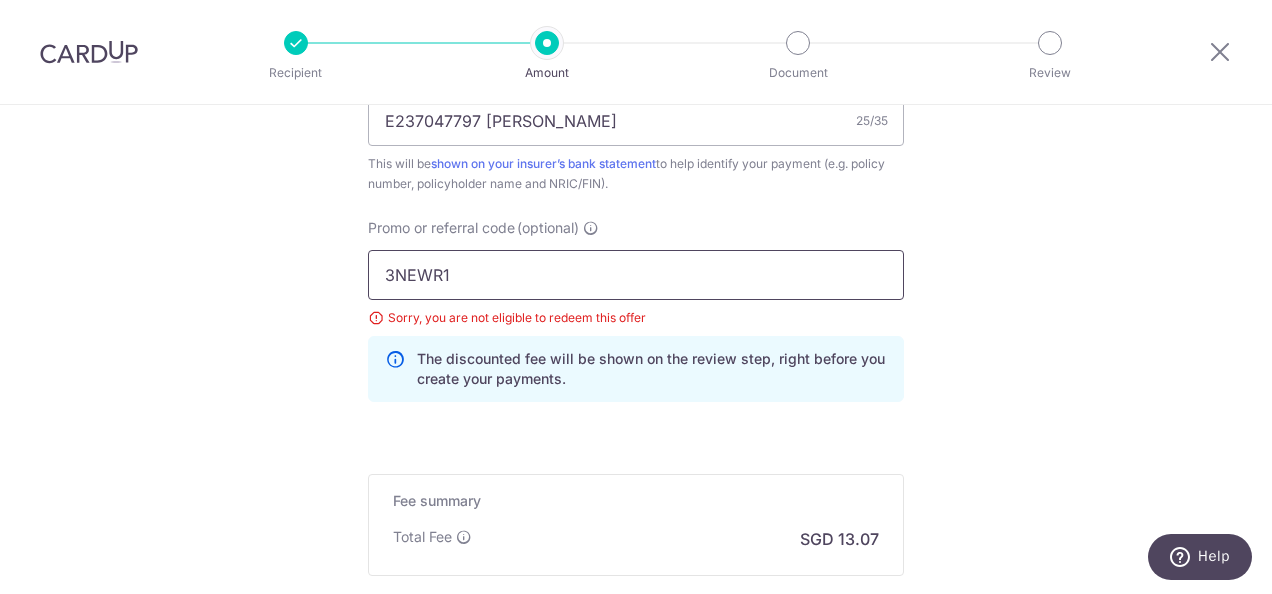 drag, startPoint x: 578, startPoint y: 273, endPoint x: -4, endPoint y: 226, distance: 583.89465 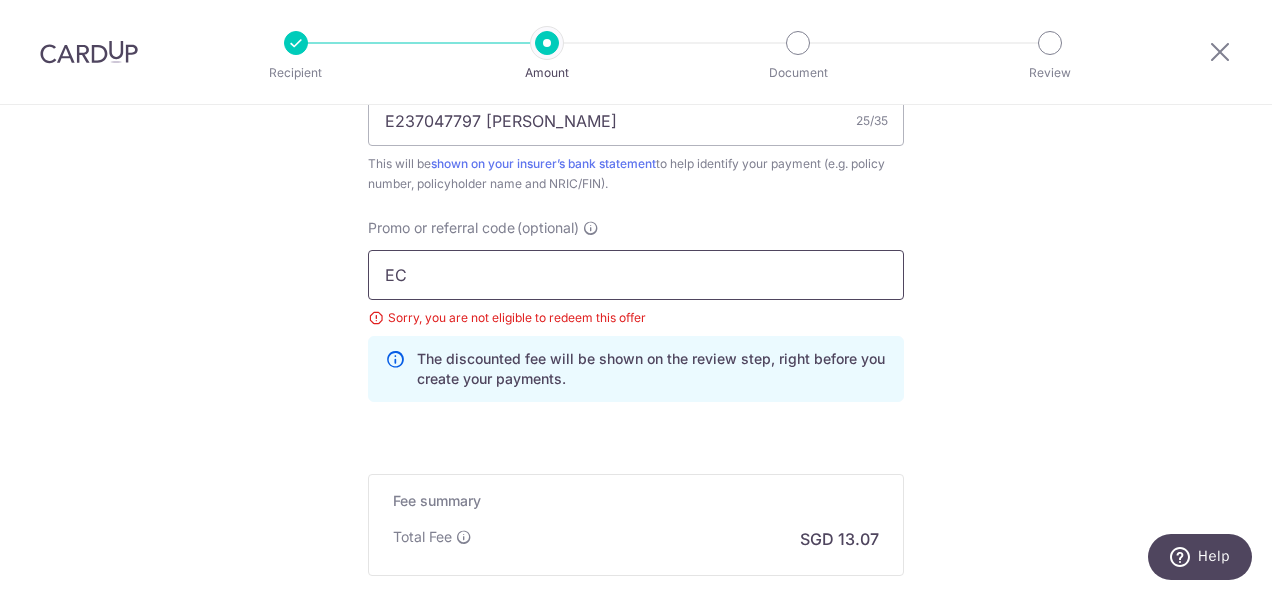 type on "E" 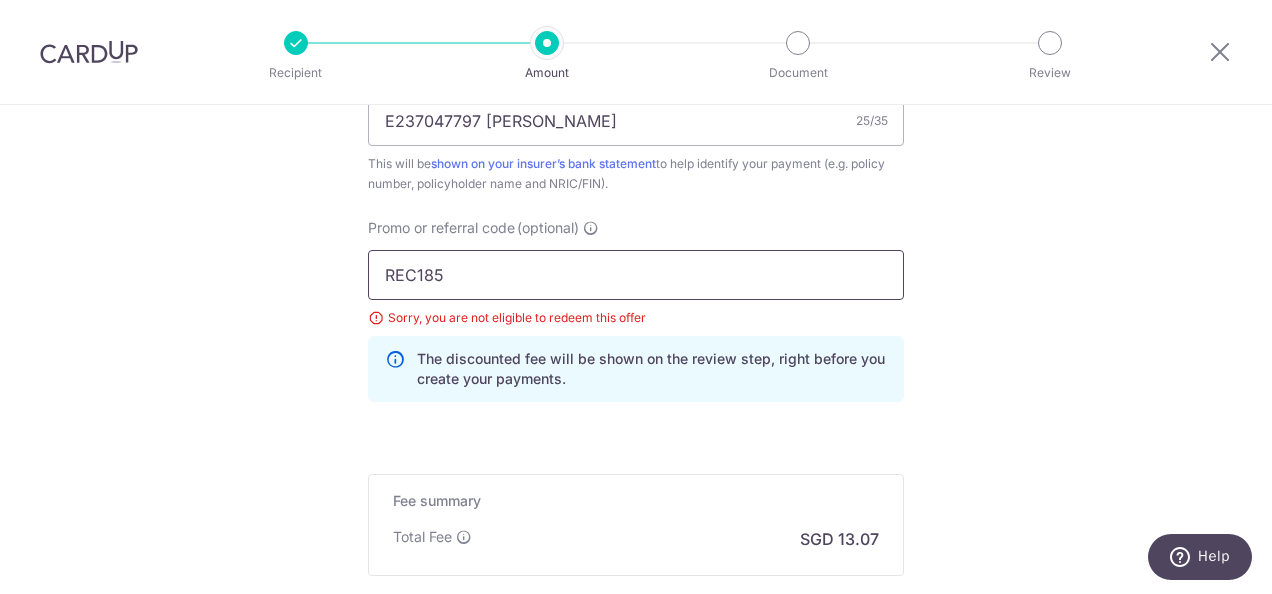 scroll, scrollTop: 1400, scrollLeft: 0, axis: vertical 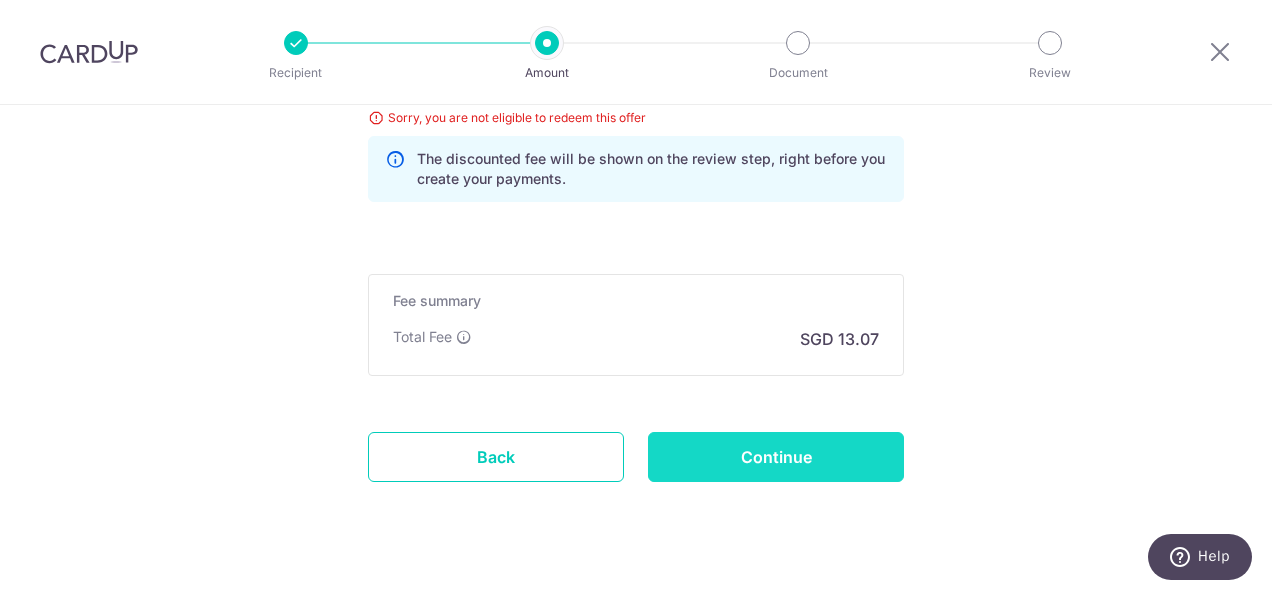 type on "REC185" 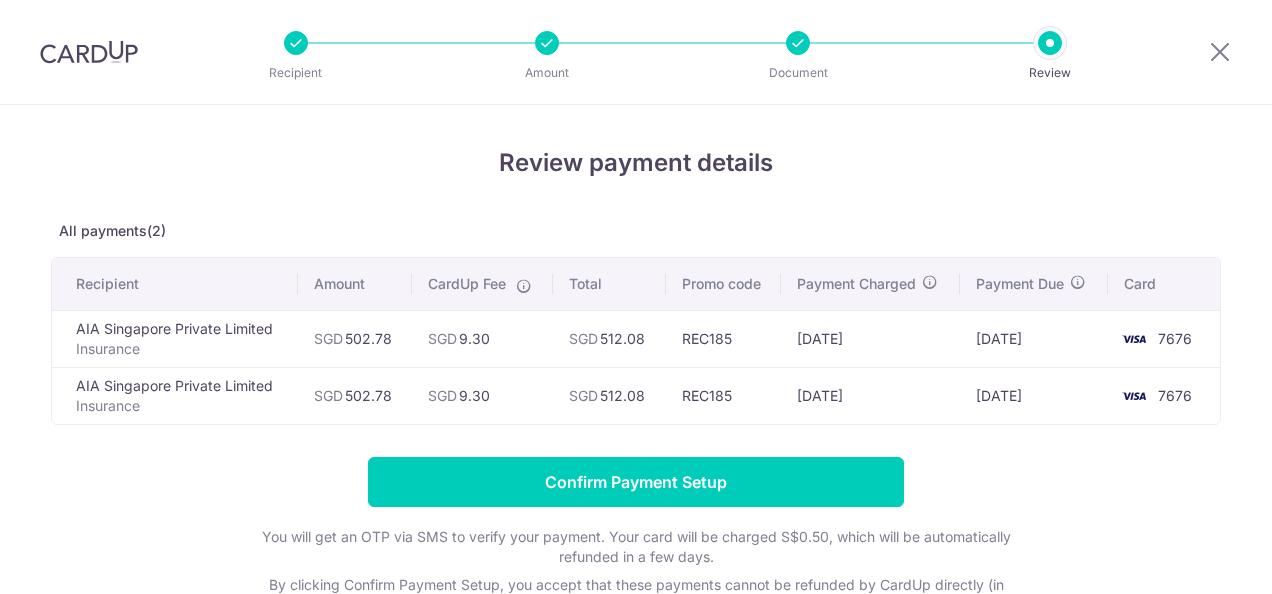 scroll, scrollTop: 0, scrollLeft: 0, axis: both 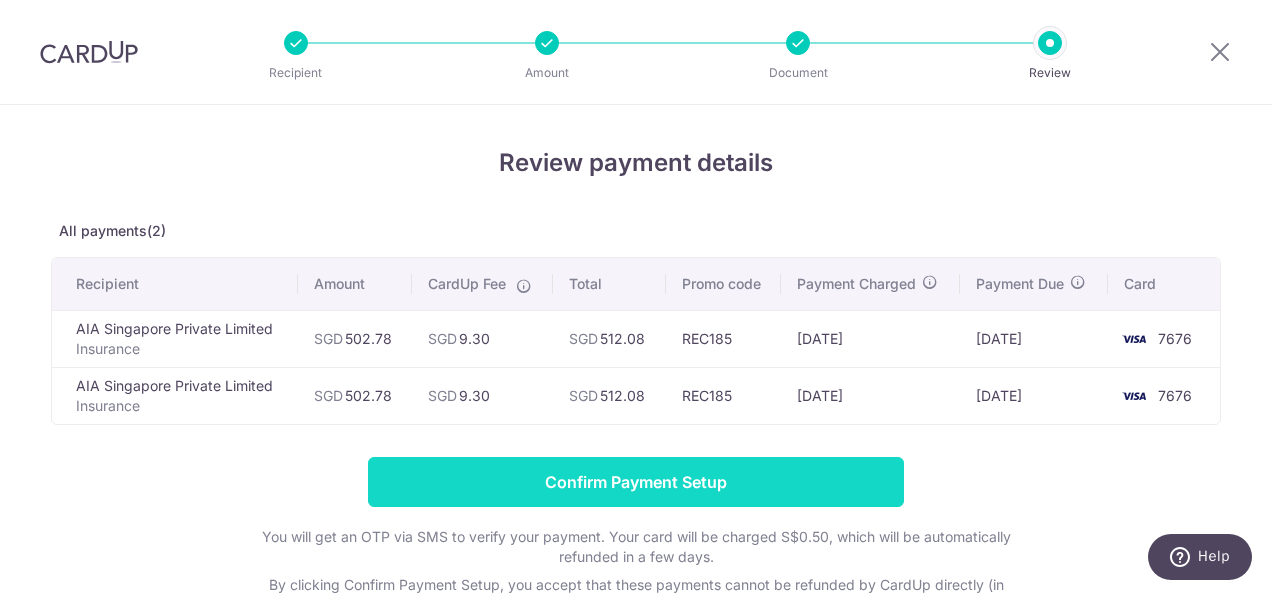 click on "Confirm Payment Setup" at bounding box center (636, 482) 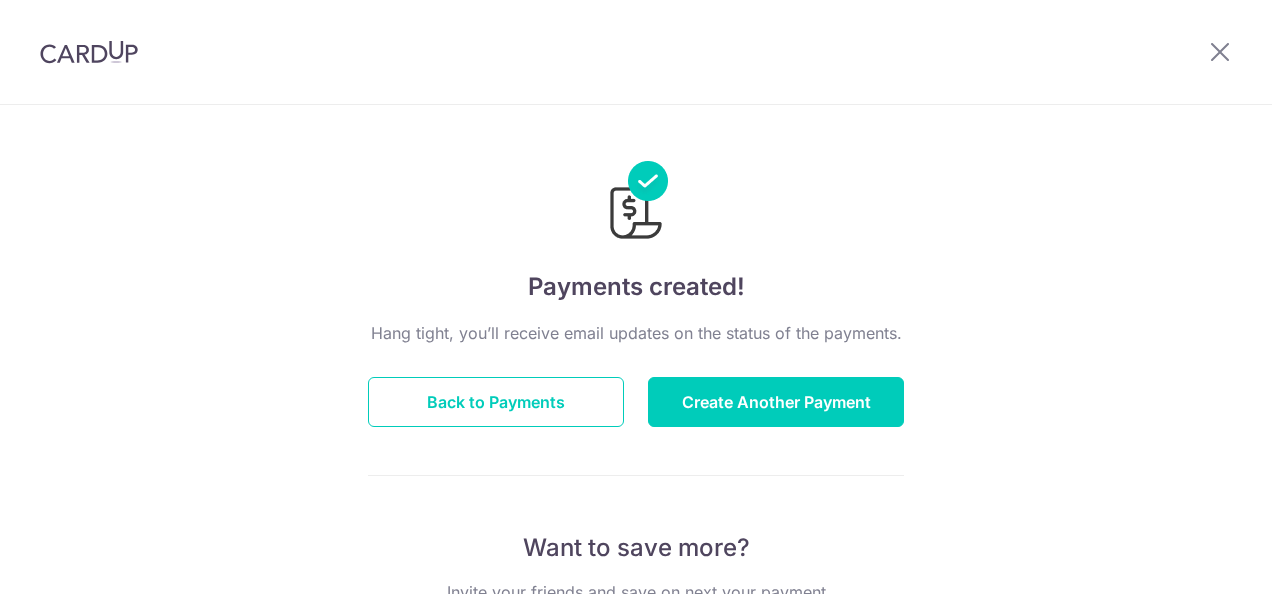 scroll, scrollTop: 0, scrollLeft: 0, axis: both 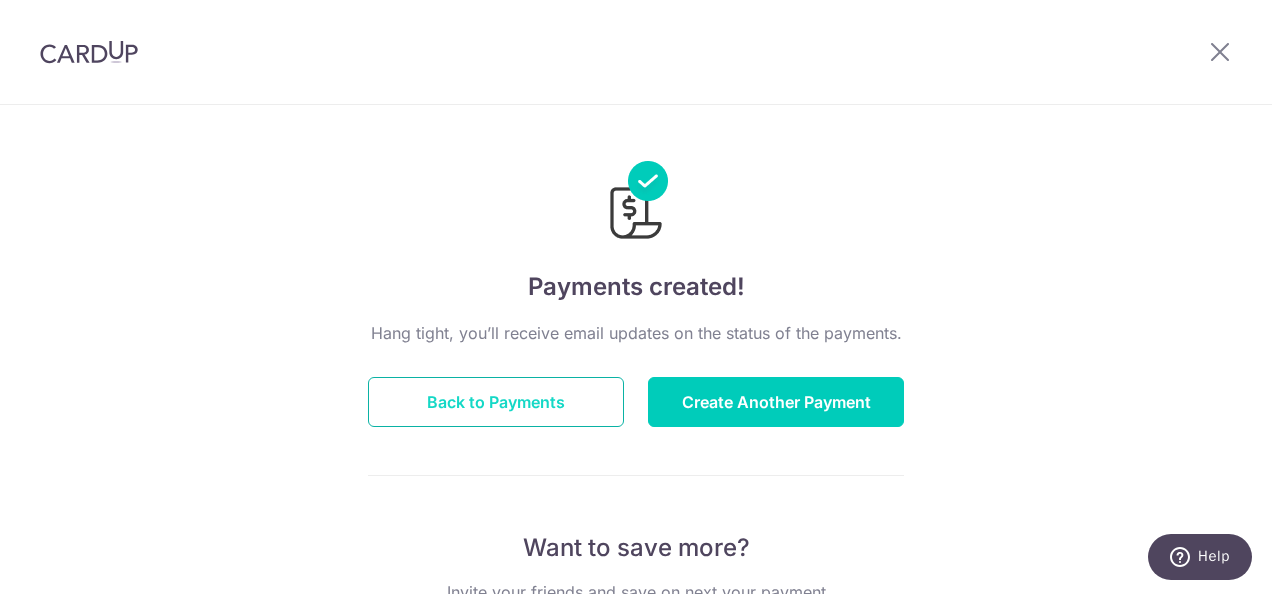 click on "Back to Payments" at bounding box center (496, 402) 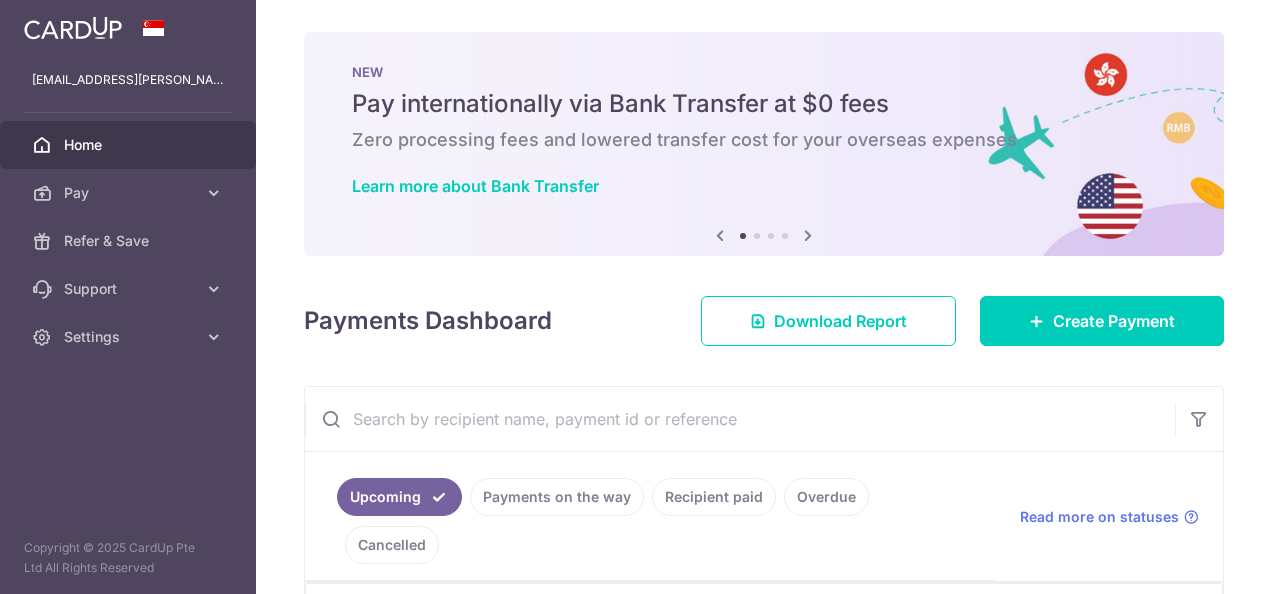 scroll, scrollTop: 0, scrollLeft: 0, axis: both 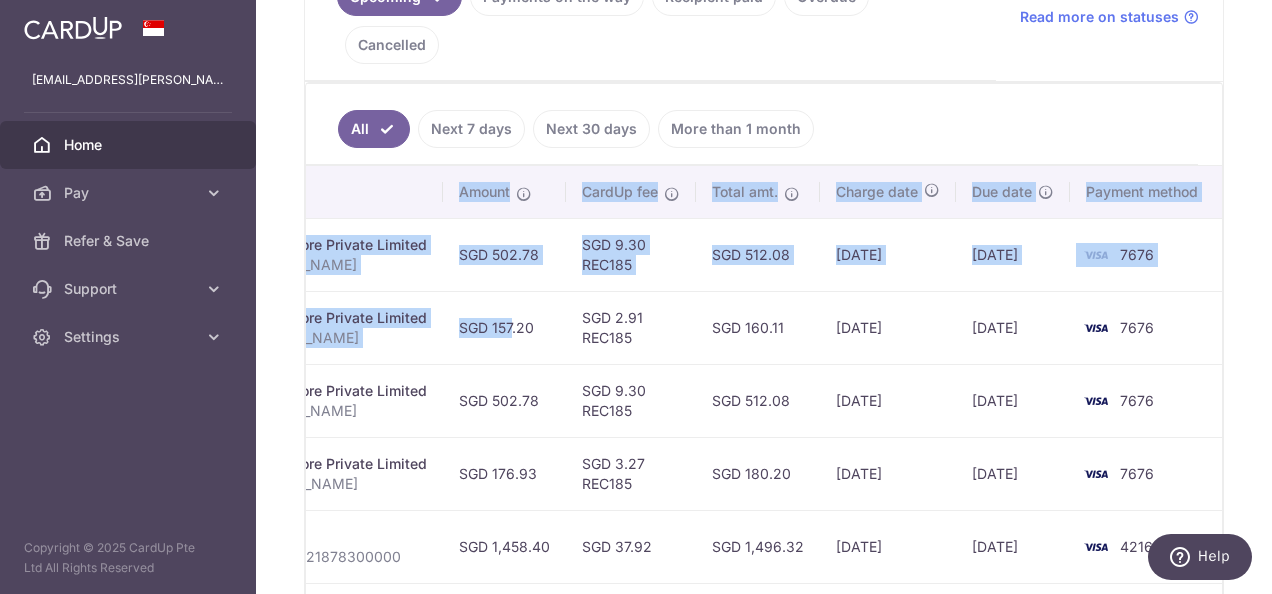 drag, startPoint x: 1068, startPoint y: 290, endPoint x: 1156, endPoint y: 266, distance: 91.214035 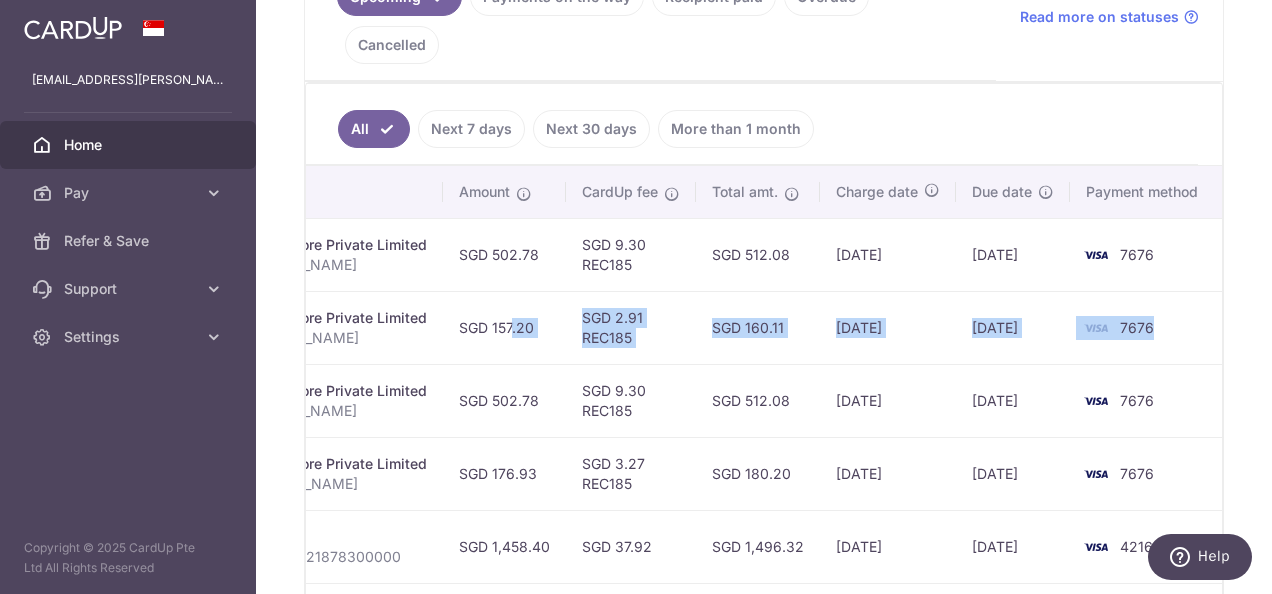 click on "[DATE]" at bounding box center [1013, 327] 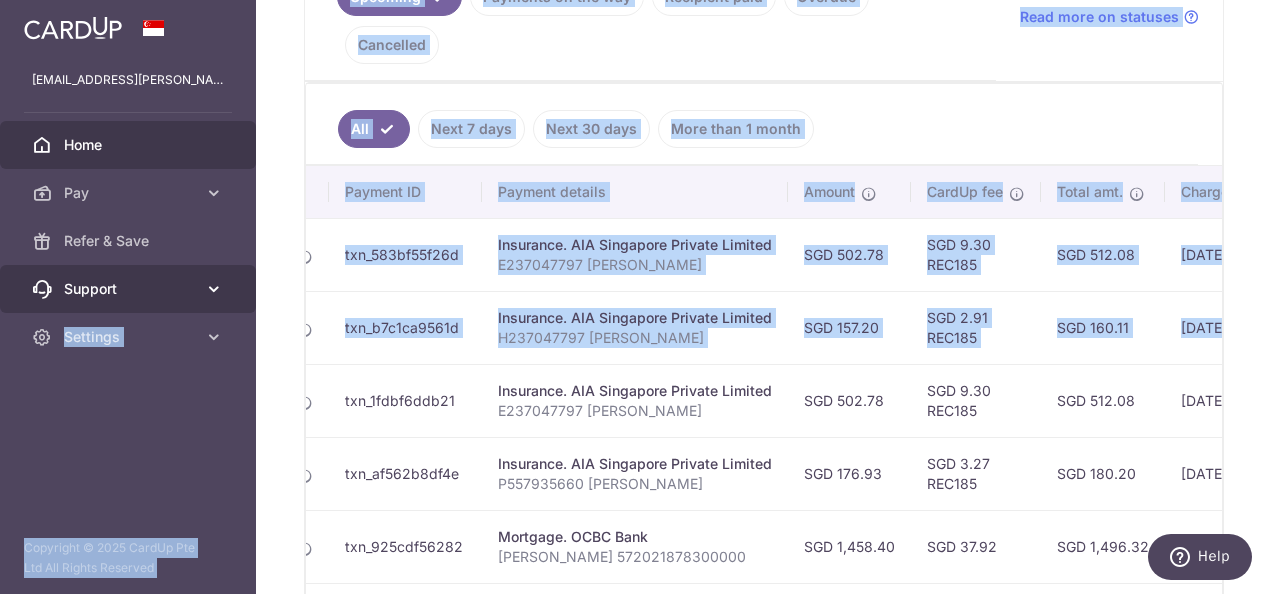 scroll, scrollTop: 0, scrollLeft: 0, axis: both 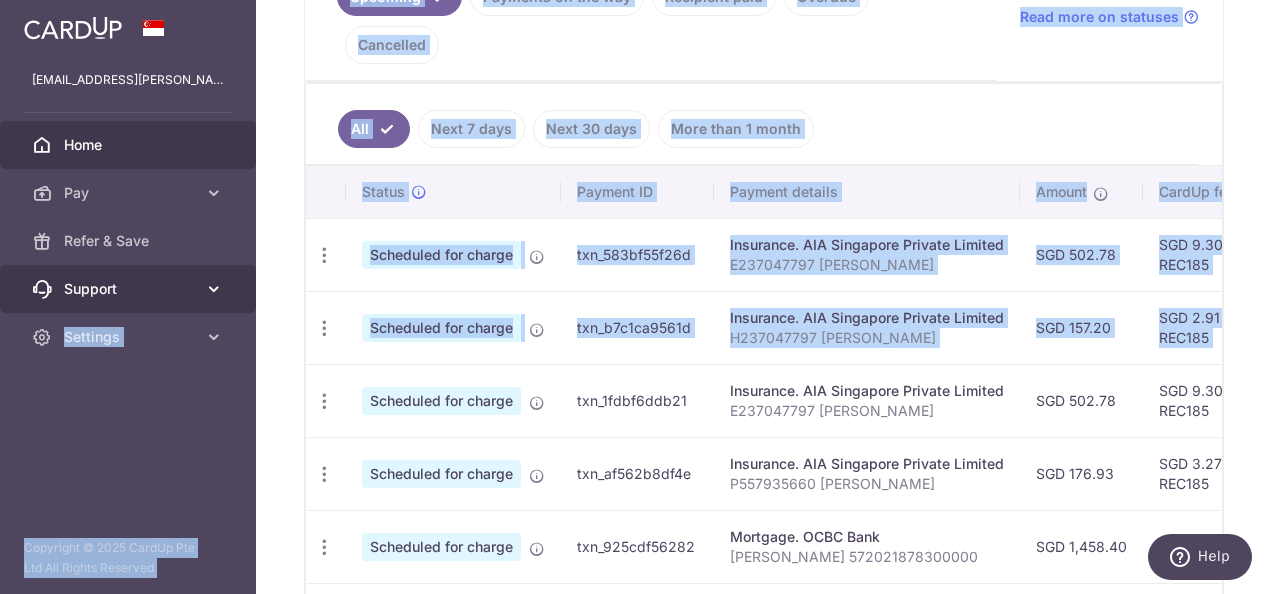 drag, startPoint x: 1004, startPoint y: 275, endPoint x: 240, endPoint y: 291, distance: 764.16754 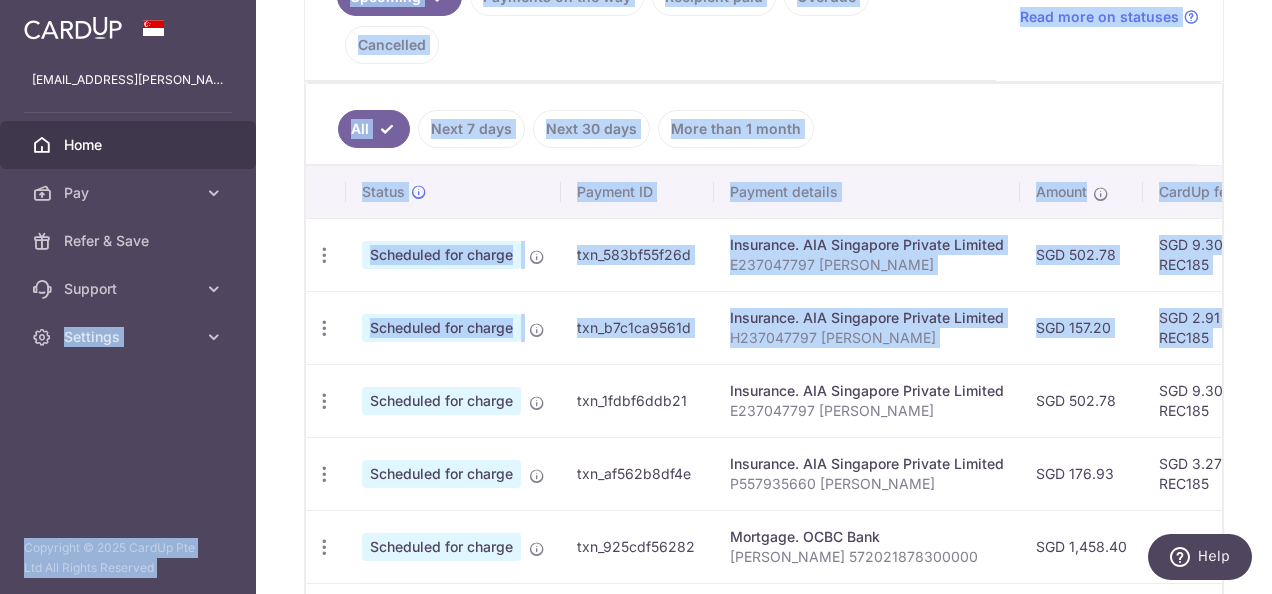 drag, startPoint x: 240, startPoint y: 291, endPoint x: 531, endPoint y: 265, distance: 292.1592 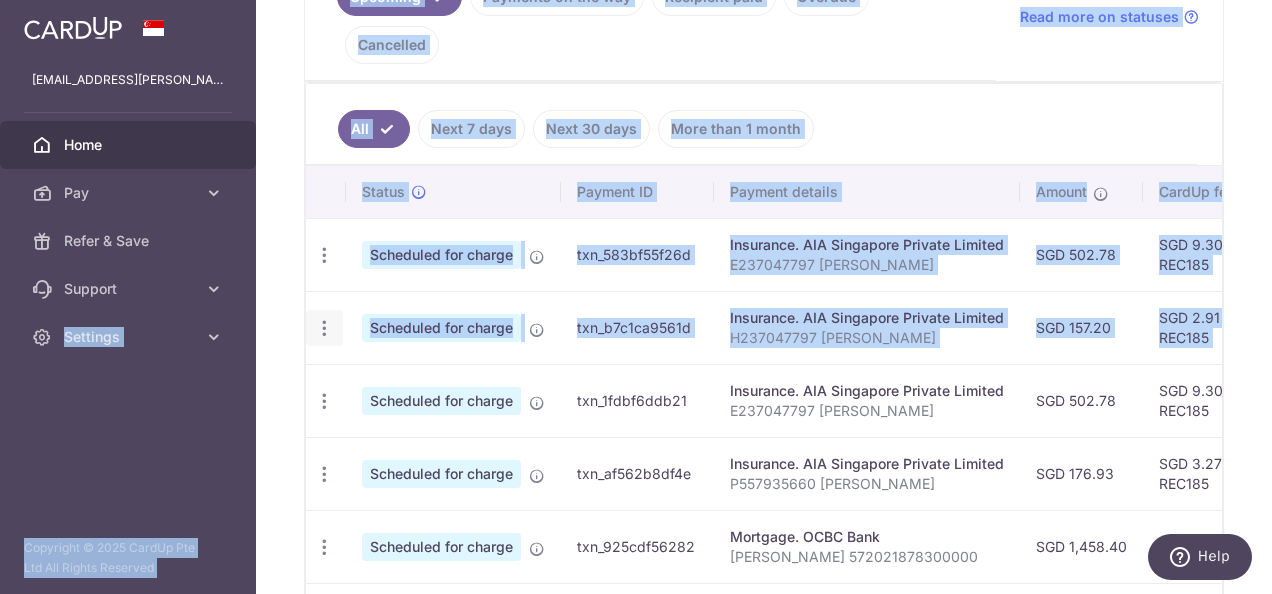click on "Update payment
Cancel payment" at bounding box center (324, 328) 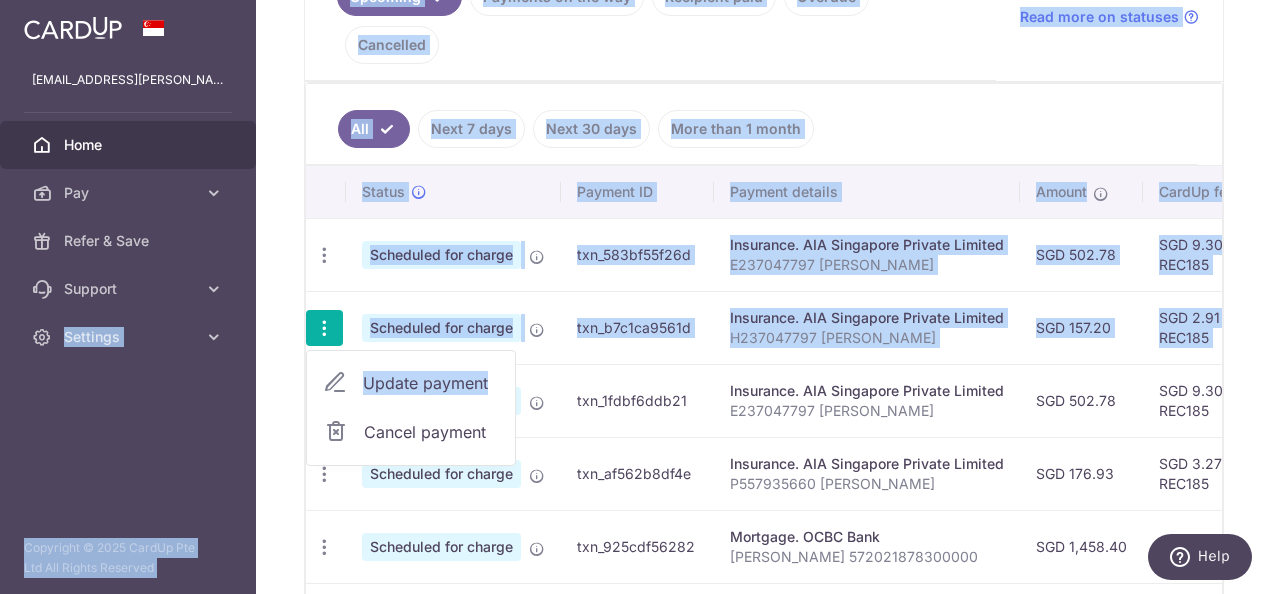 click on "Update payment" at bounding box center (411, 383) 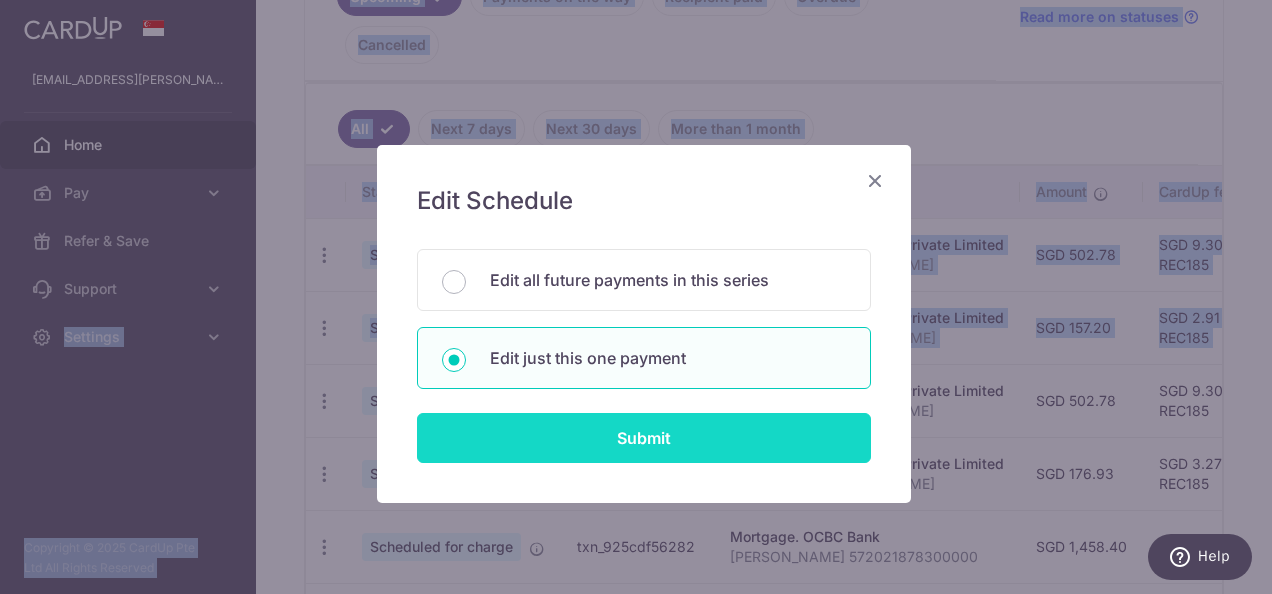 click on "Submit" at bounding box center [644, 438] 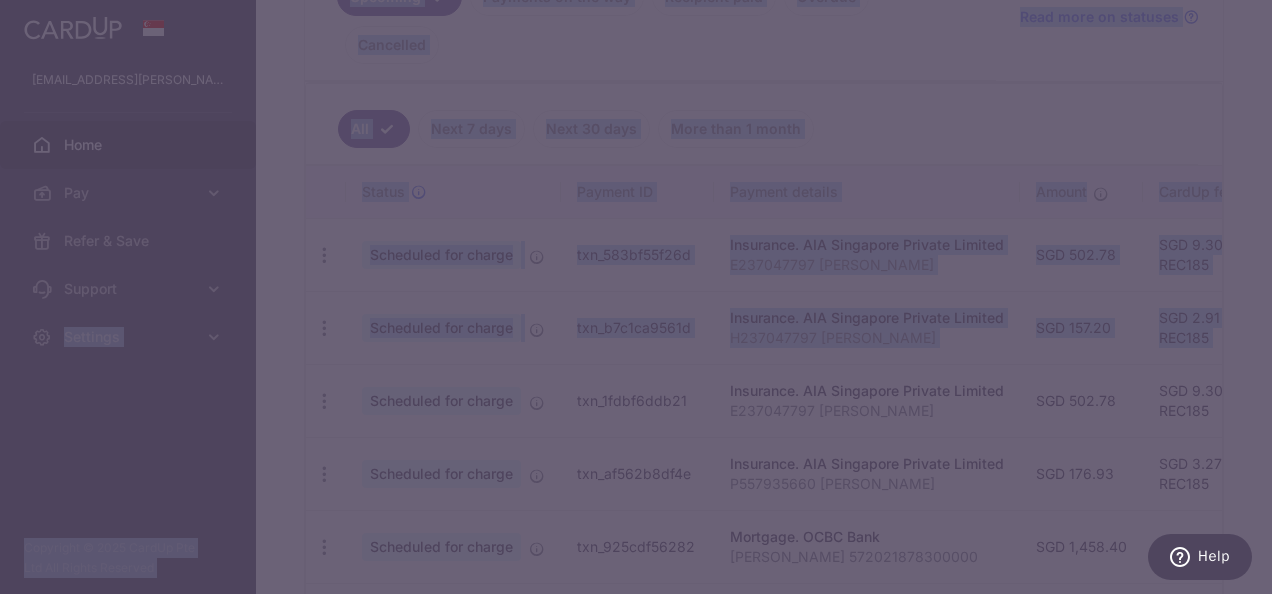 type on "REC185" 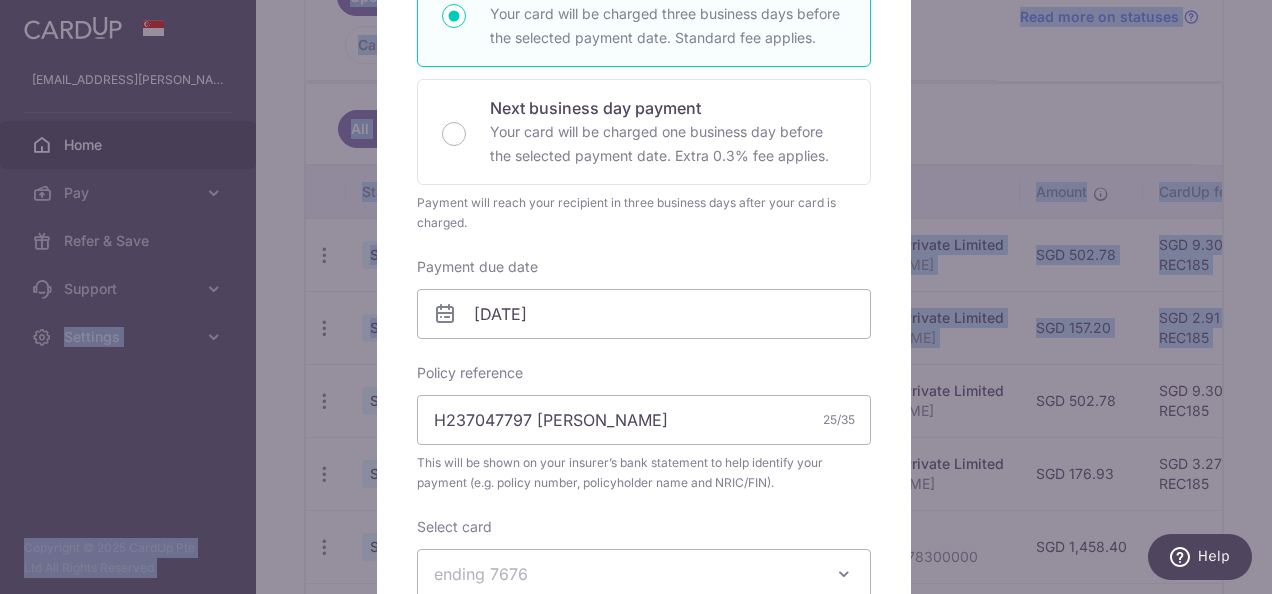 scroll, scrollTop: 500, scrollLeft: 0, axis: vertical 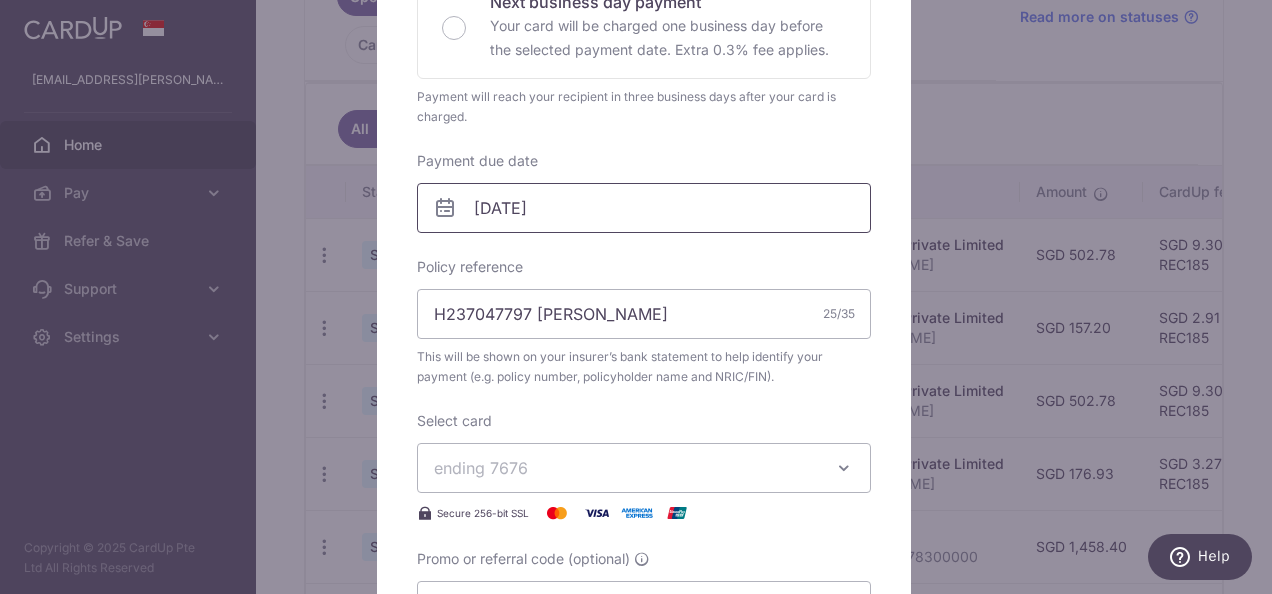 click on "[DATE]" at bounding box center (644, 208) 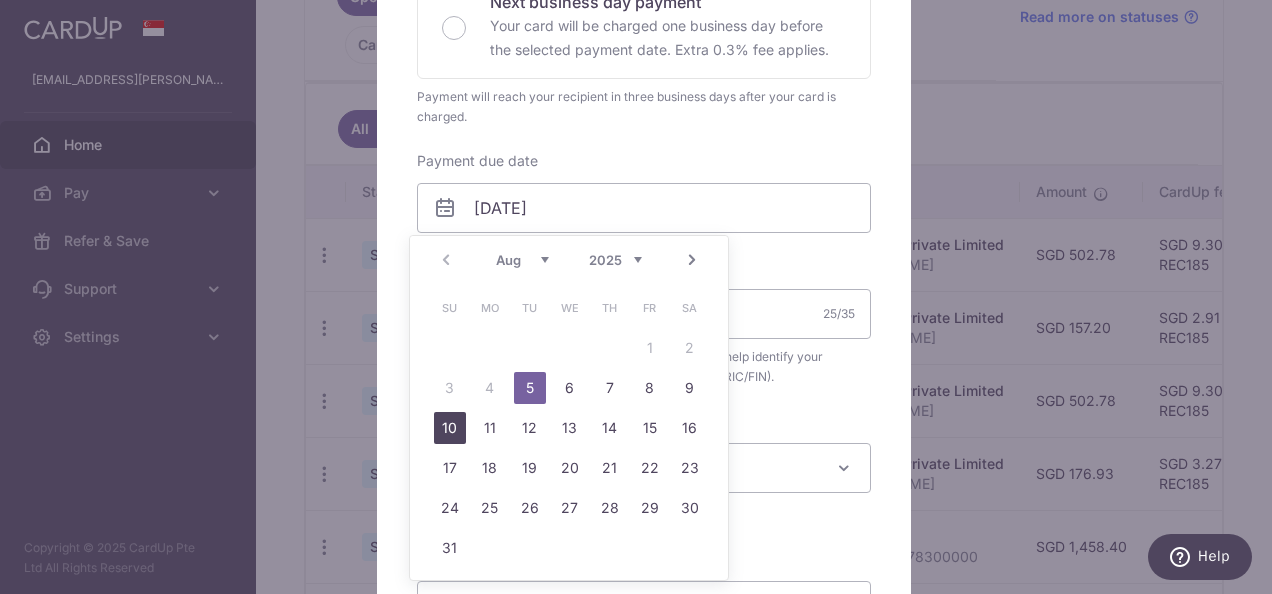 click on "10" at bounding box center (450, 428) 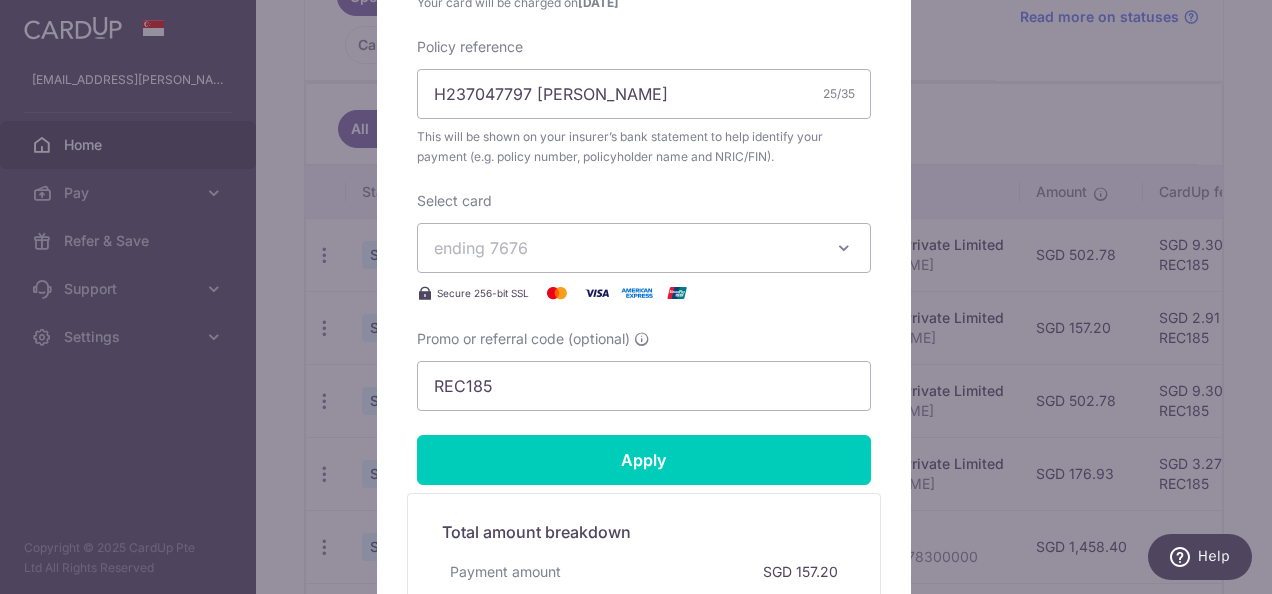 scroll, scrollTop: 900, scrollLeft: 0, axis: vertical 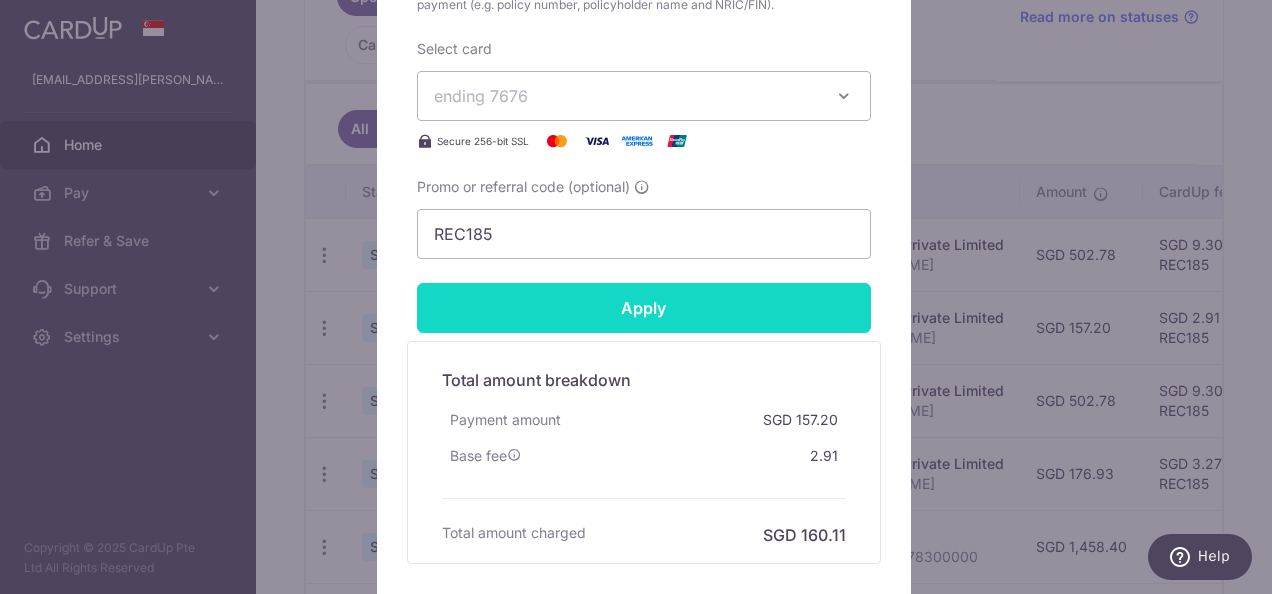 click on "Apply" at bounding box center [644, 308] 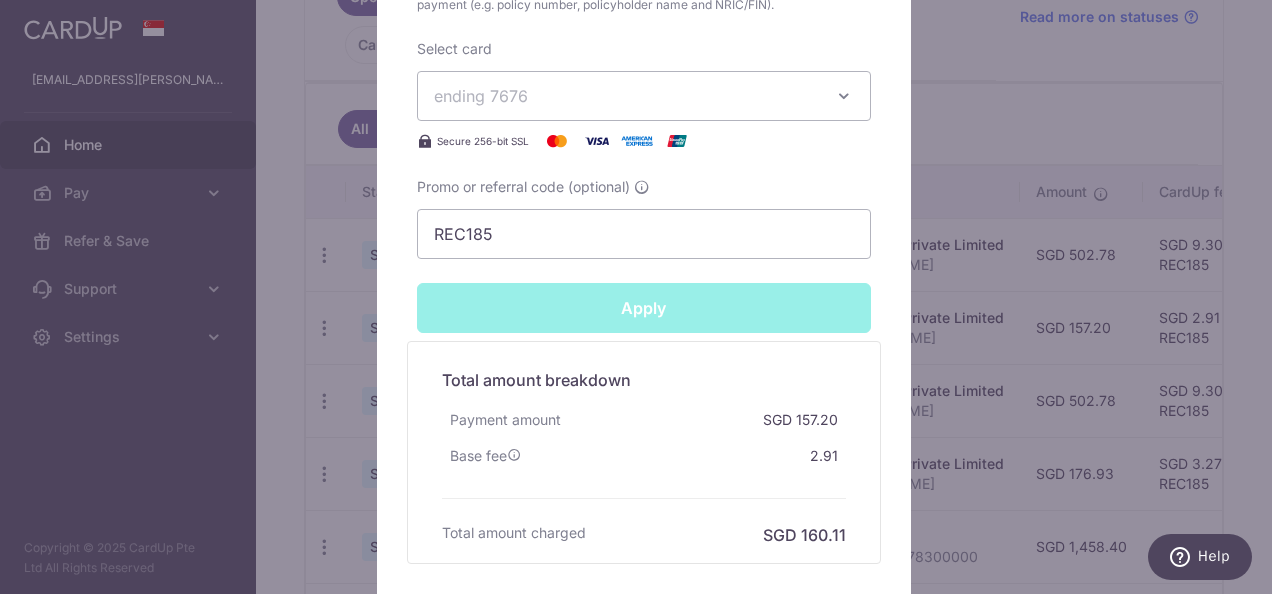 type on "Successfully Applied" 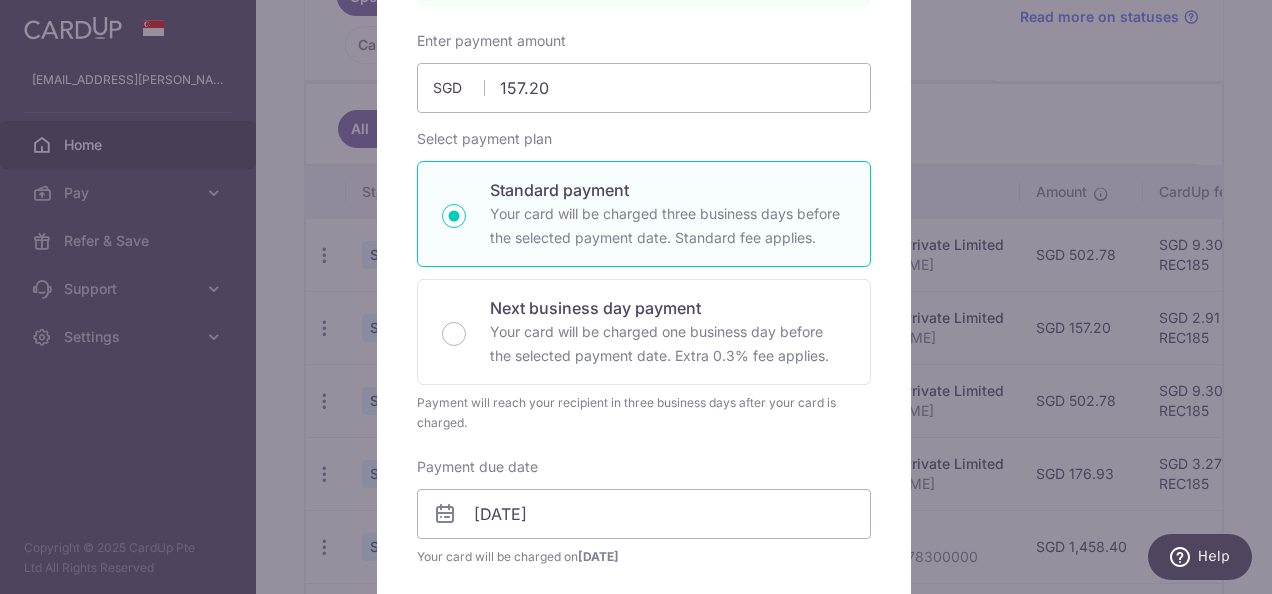 scroll, scrollTop: 0, scrollLeft: 0, axis: both 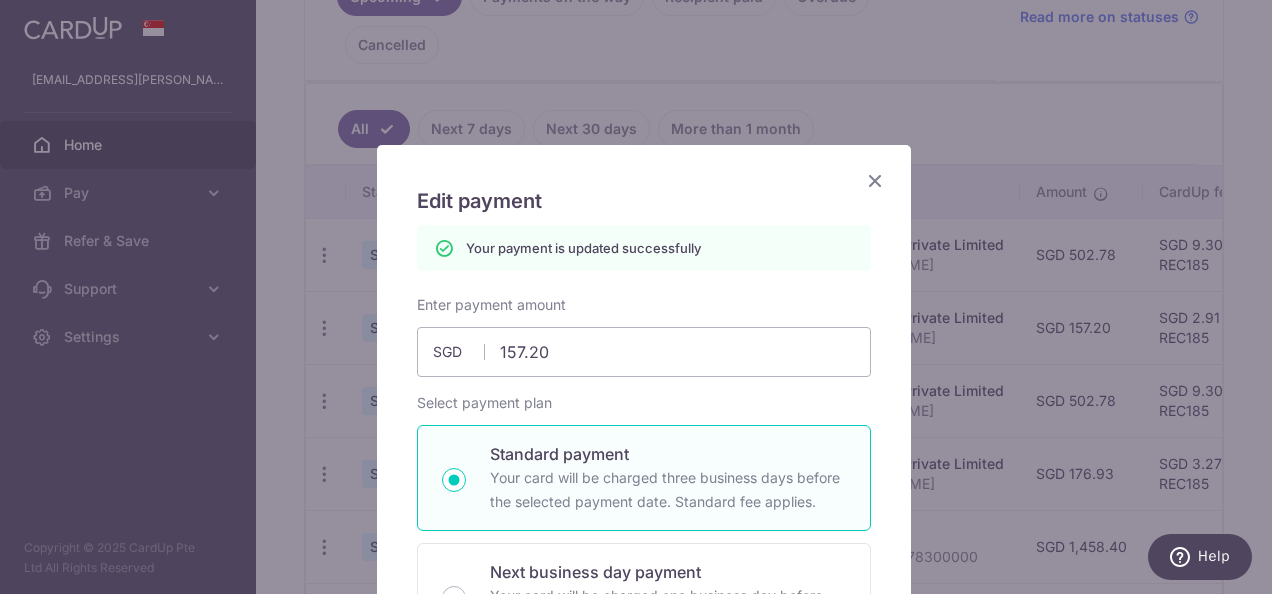 click at bounding box center (875, 180) 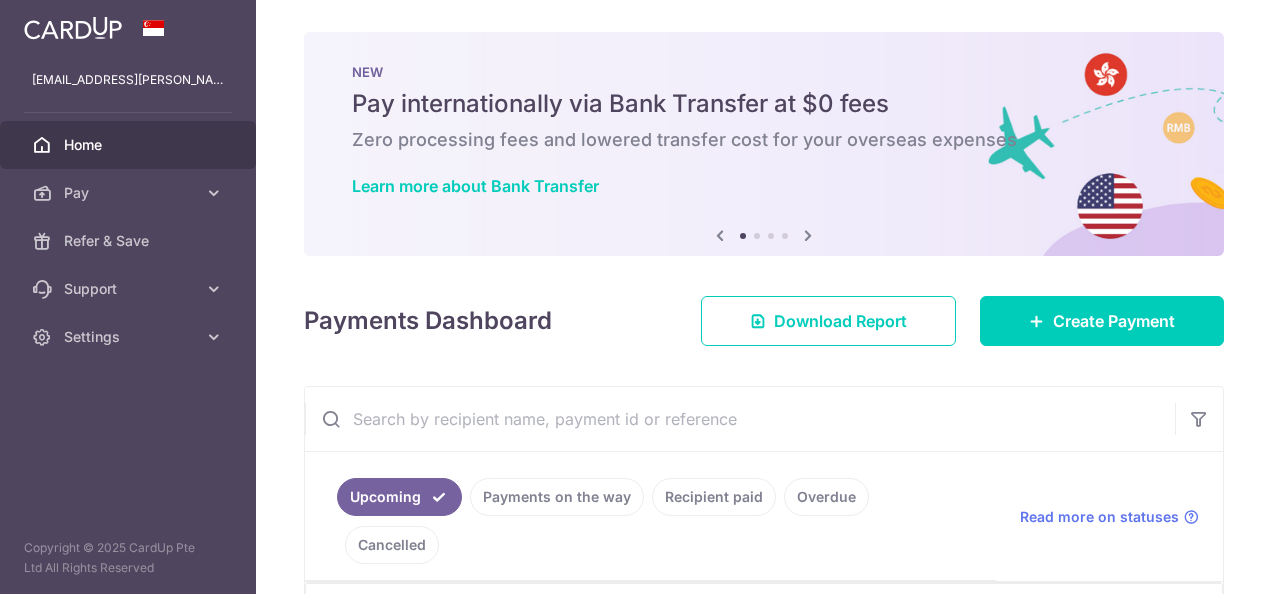 scroll, scrollTop: 0, scrollLeft: 0, axis: both 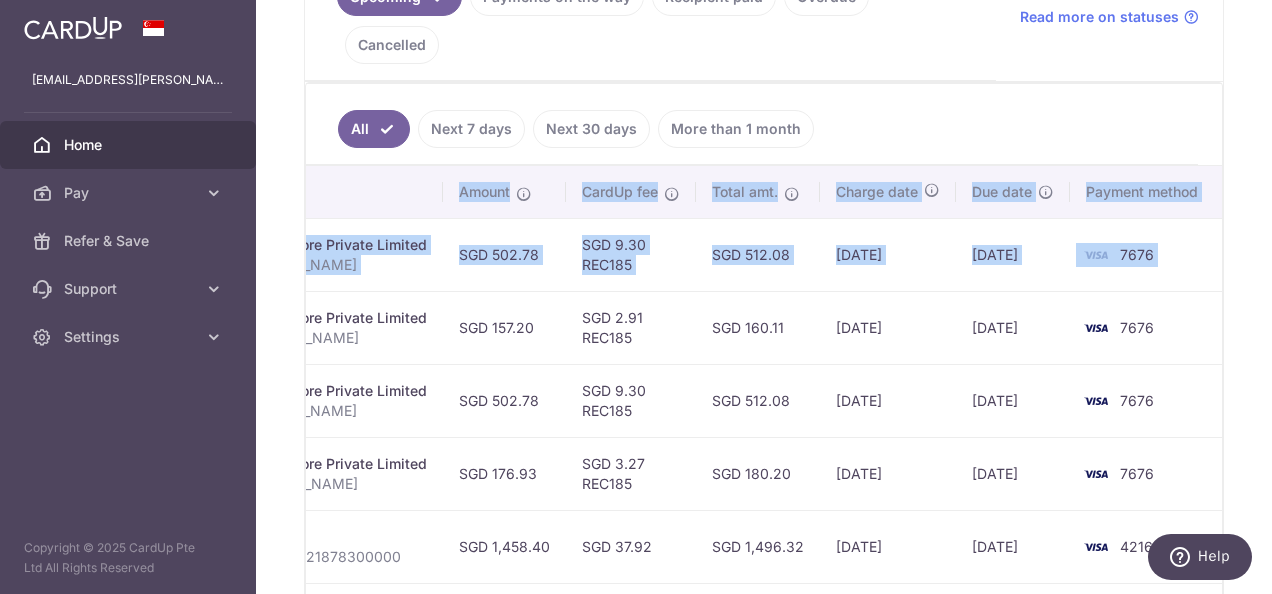 drag, startPoint x: 787, startPoint y: 254, endPoint x: 1275, endPoint y: 242, distance: 488.14752 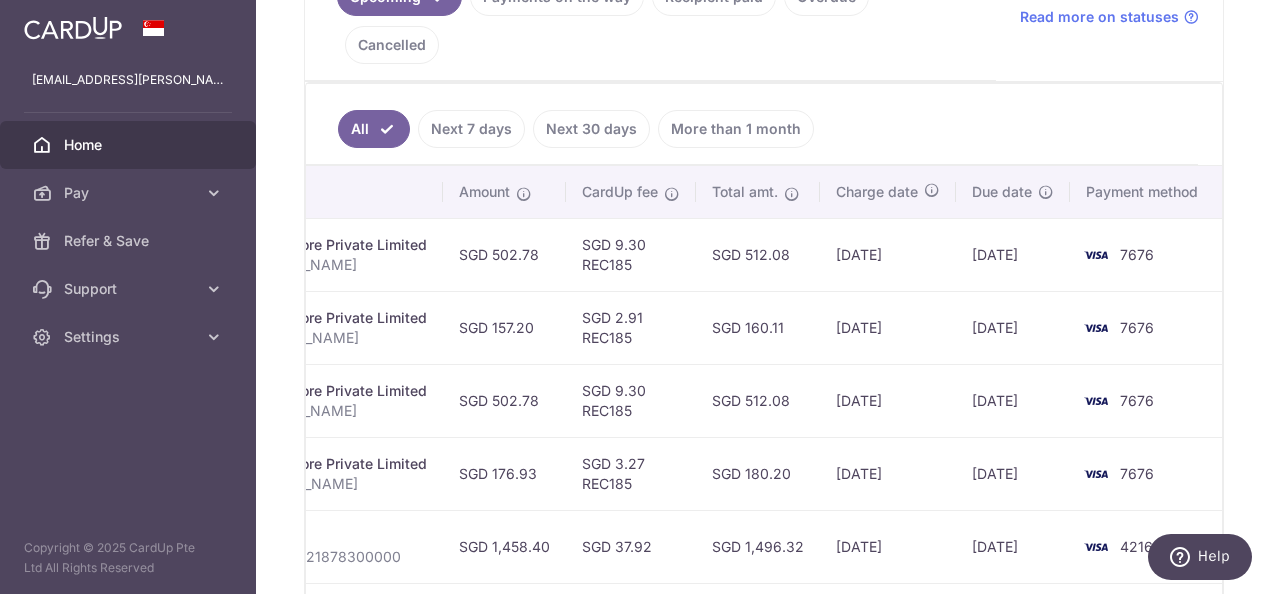 click on "[DATE]" at bounding box center (1013, 400) 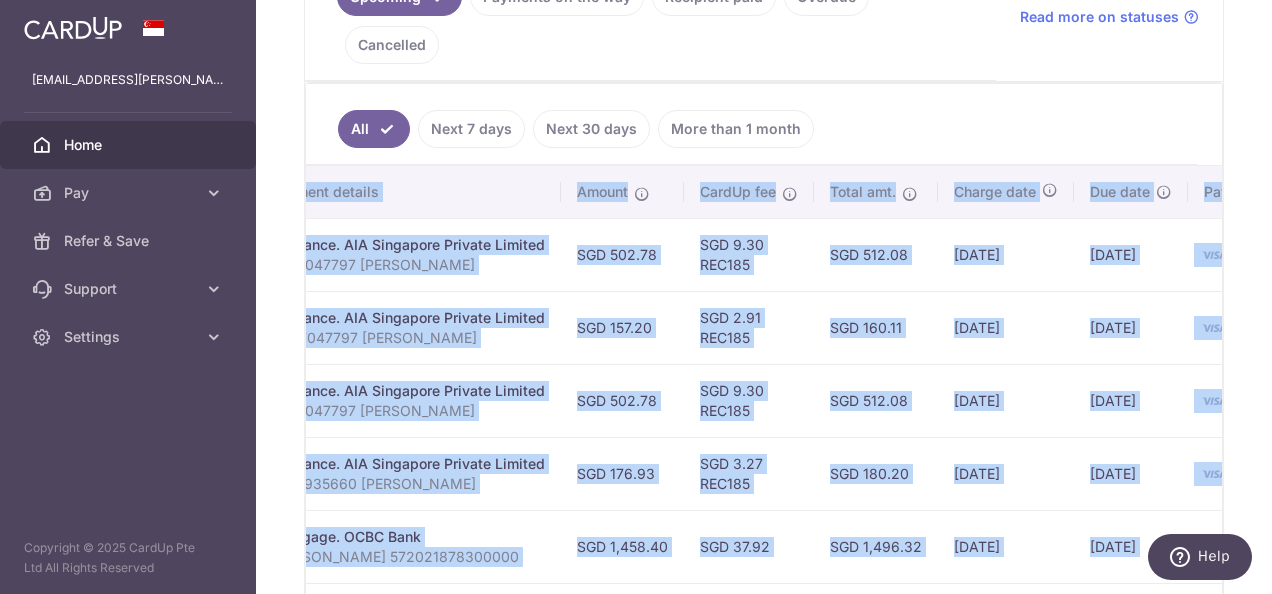 scroll, scrollTop: 0, scrollLeft: 580, axis: horizontal 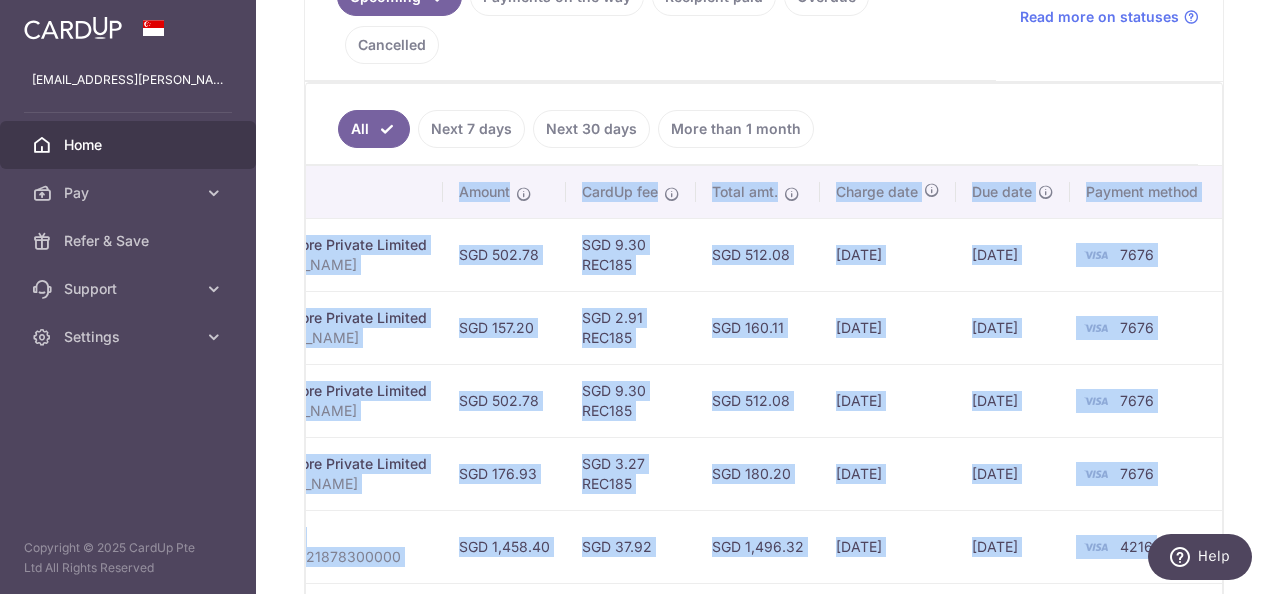 drag, startPoint x: 1152, startPoint y: 478, endPoint x: 1168, endPoint y: 322, distance: 156.81836 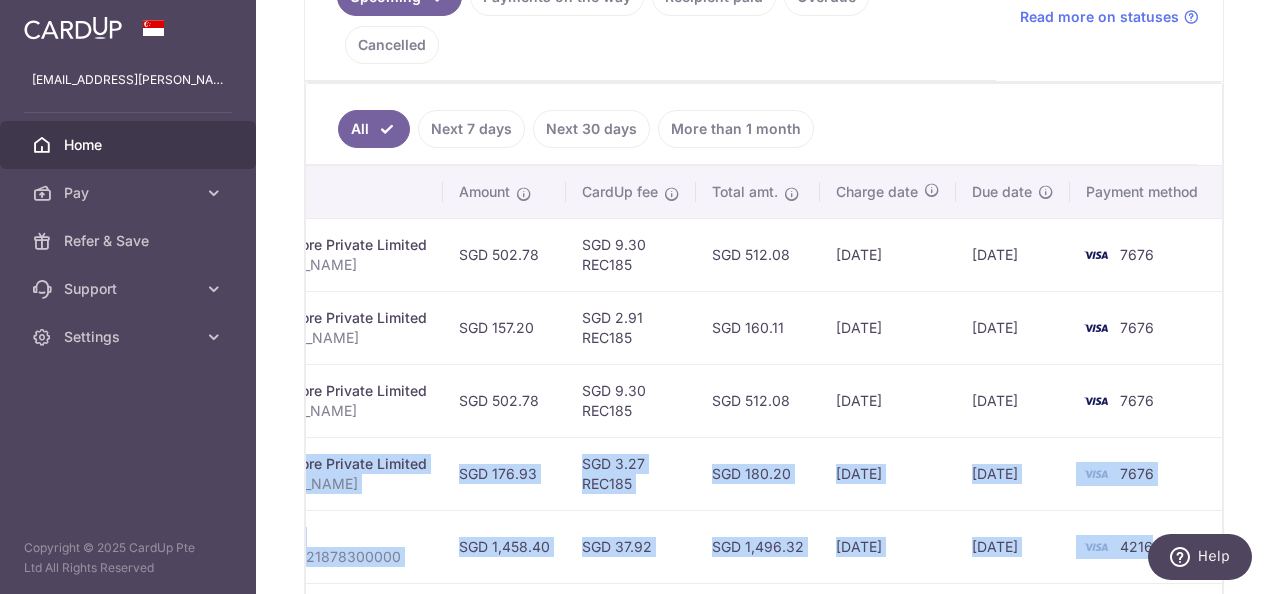 drag, startPoint x: 1168, startPoint y: 322, endPoint x: 1108, endPoint y: 349, distance: 65.795135 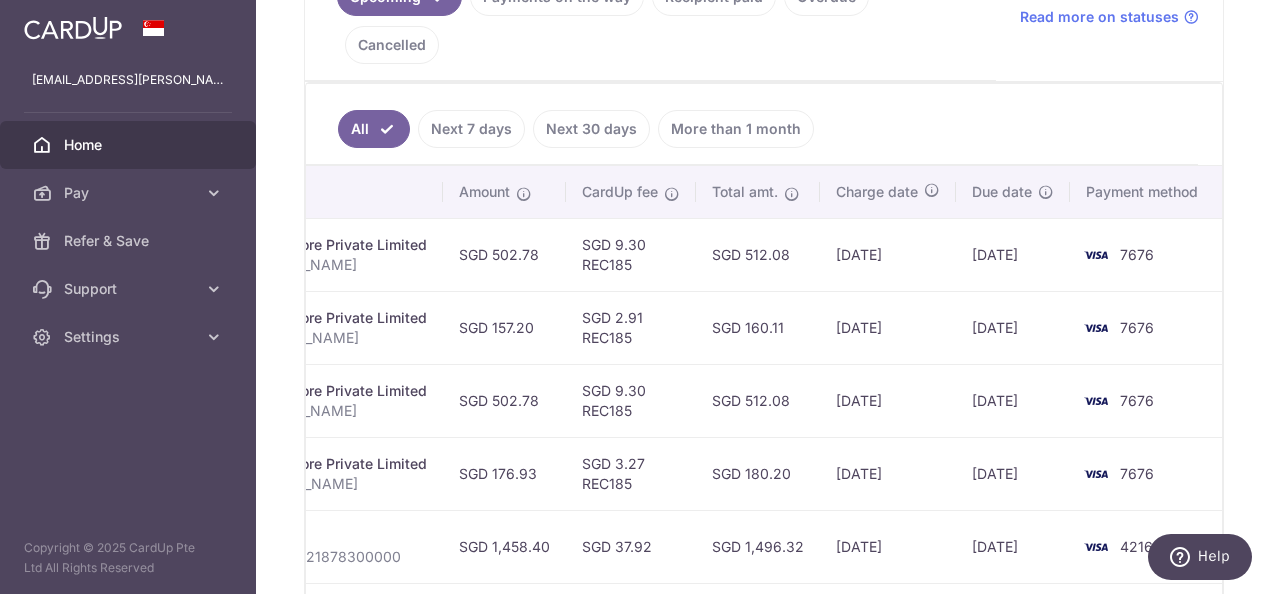 click on "[DATE]" at bounding box center [1013, 400] 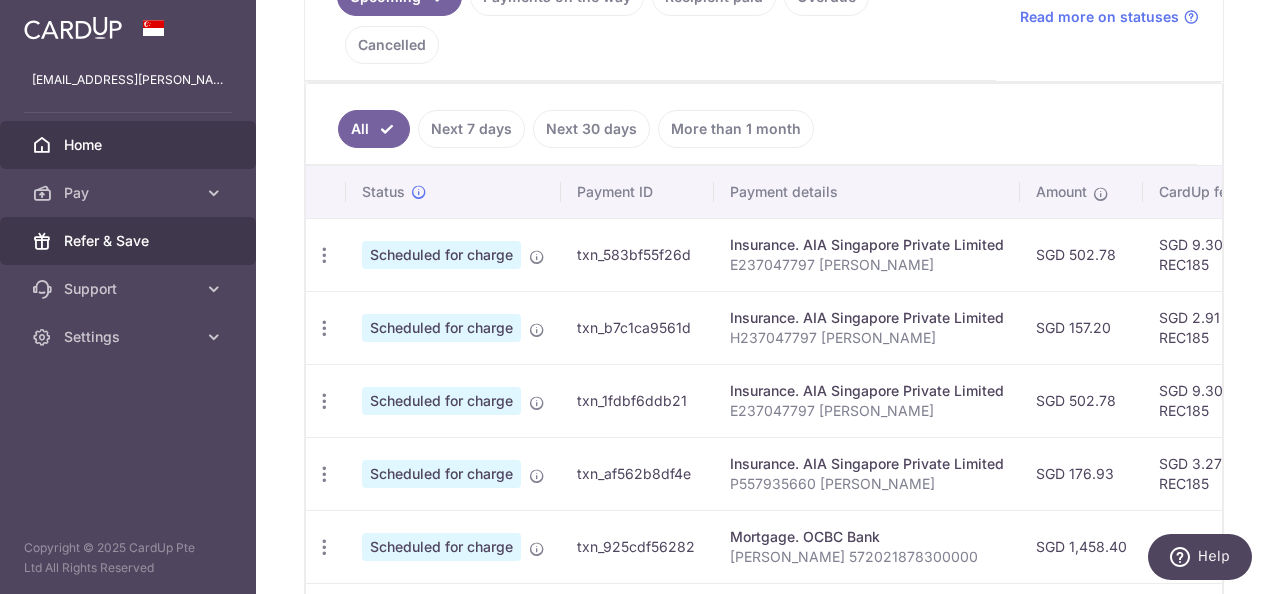 drag, startPoint x: 1031, startPoint y: 275, endPoint x: 0, endPoint y: 260, distance: 1031.1091 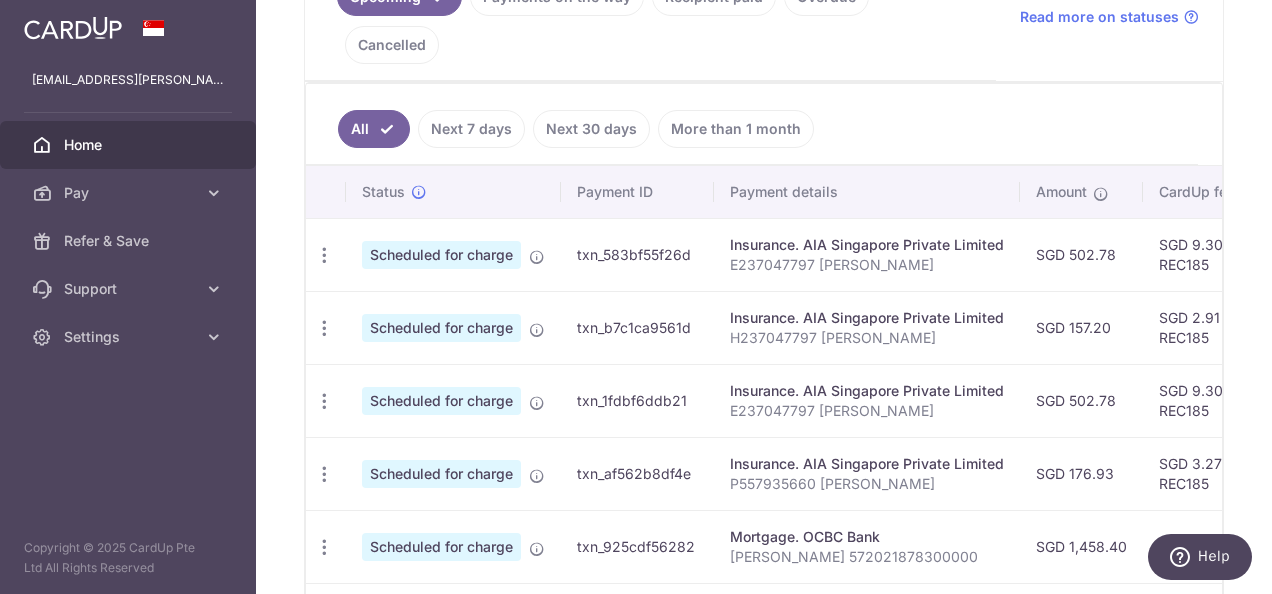 click on "E237047797 [PERSON_NAME]" at bounding box center [867, 265] 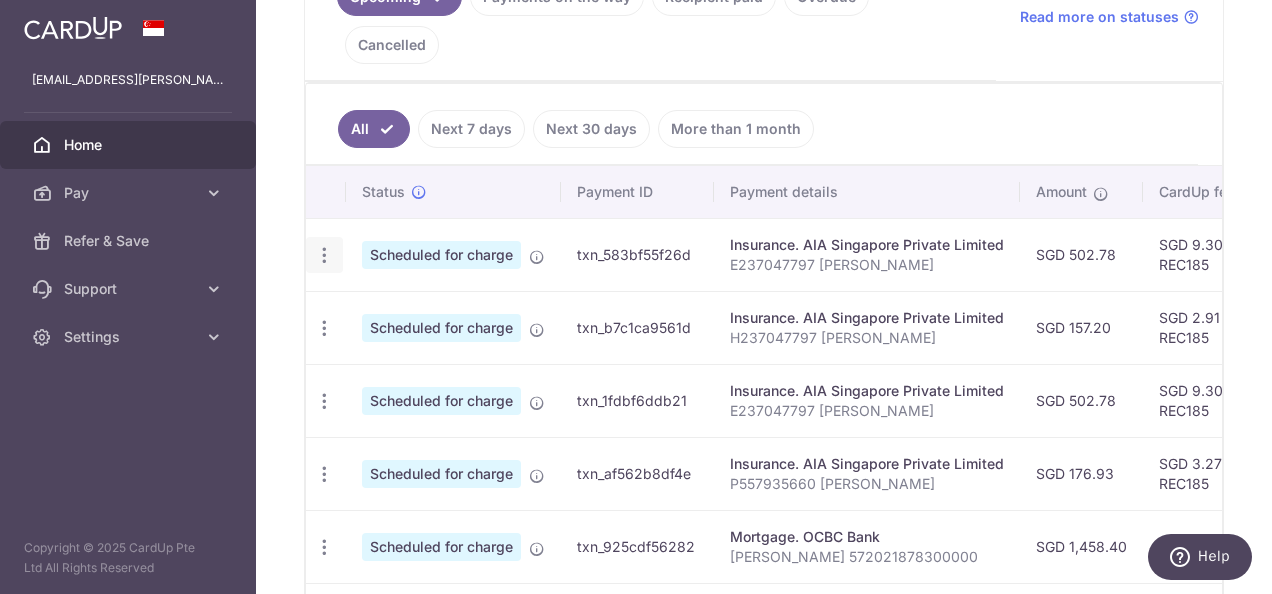 click on "Update payment
Cancel payment" at bounding box center [324, 255] 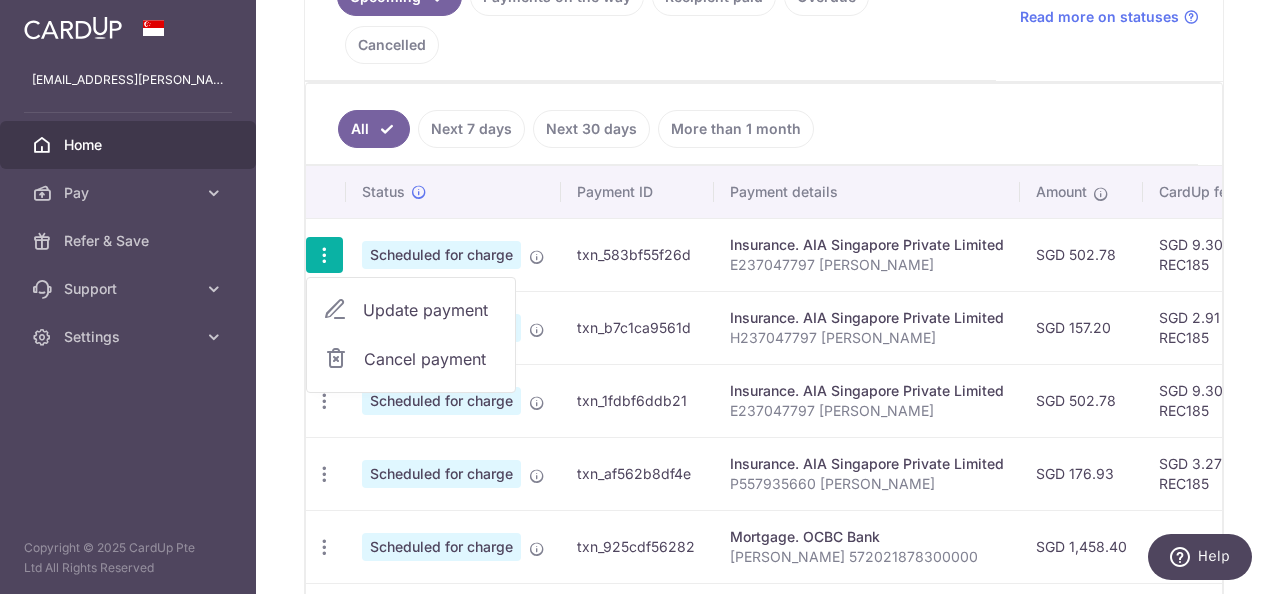 click at bounding box center [335, 310] 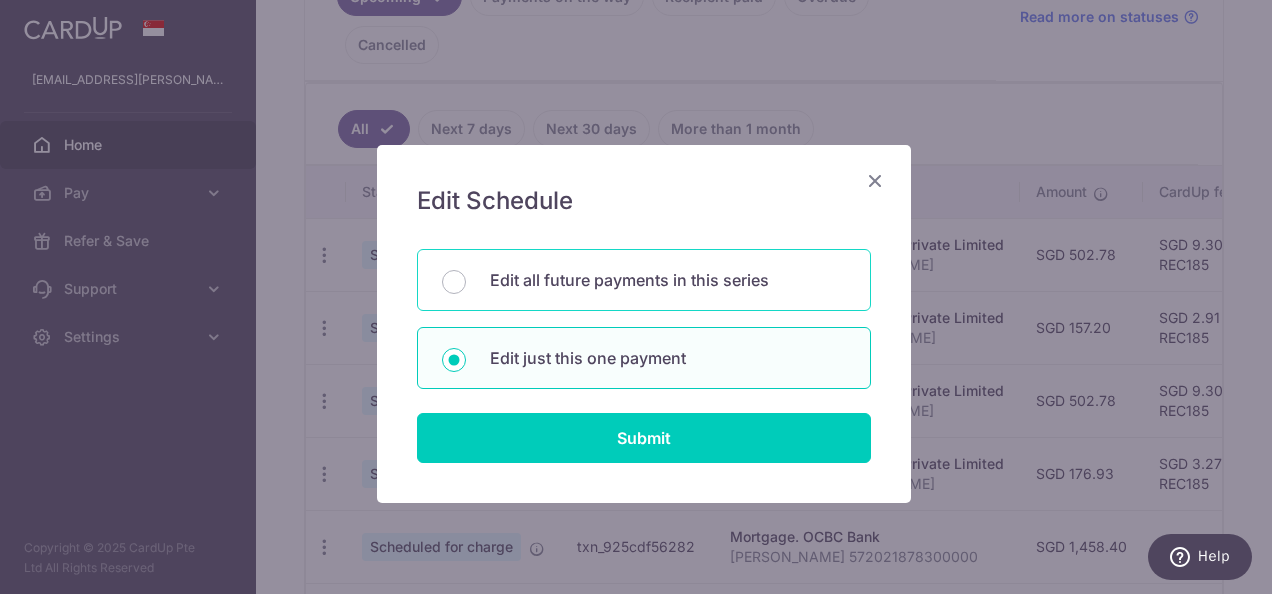 click on "Edit all future payments in this series" at bounding box center (668, 280) 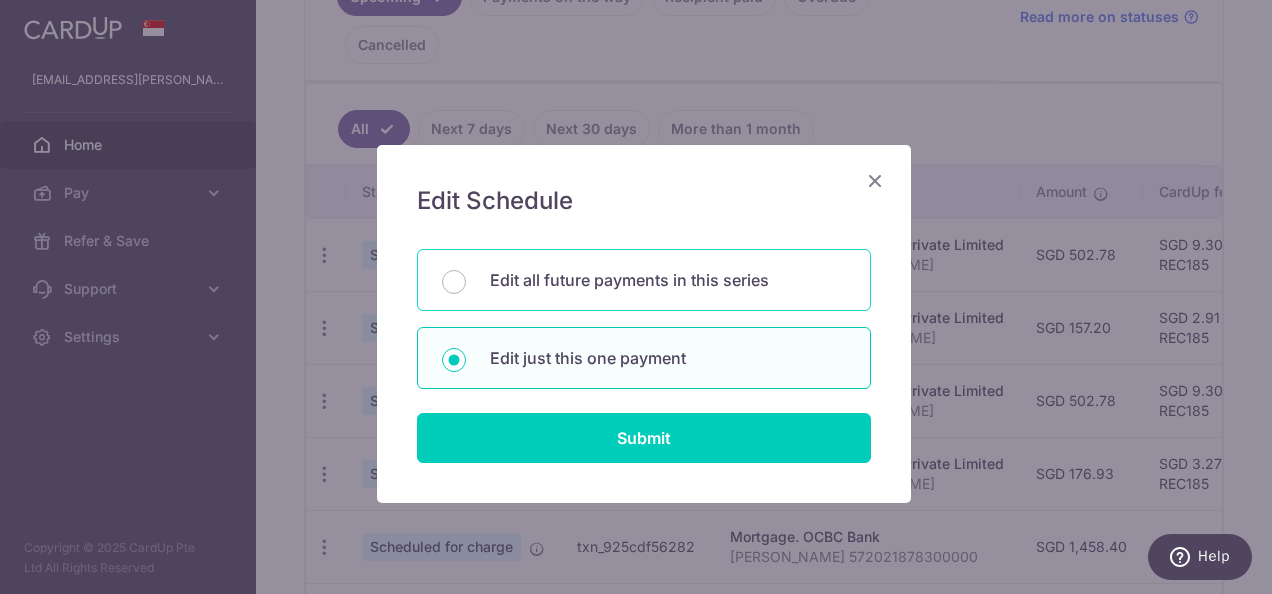 click on "Edit all future payments in this series" at bounding box center (454, 282) 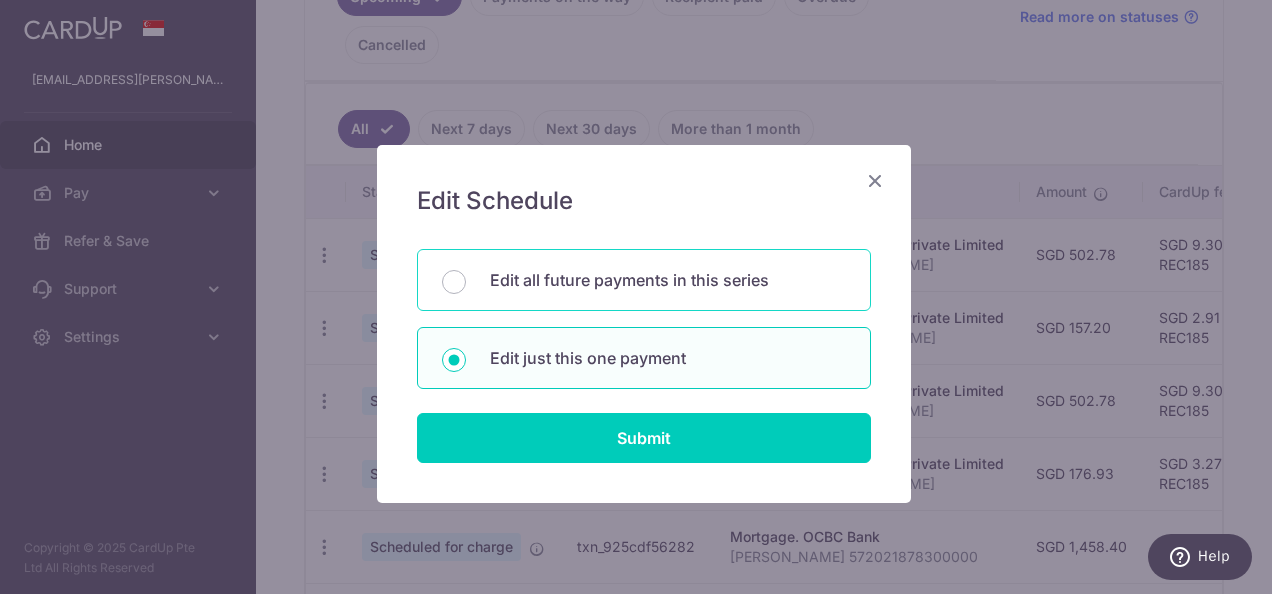 radio on "true" 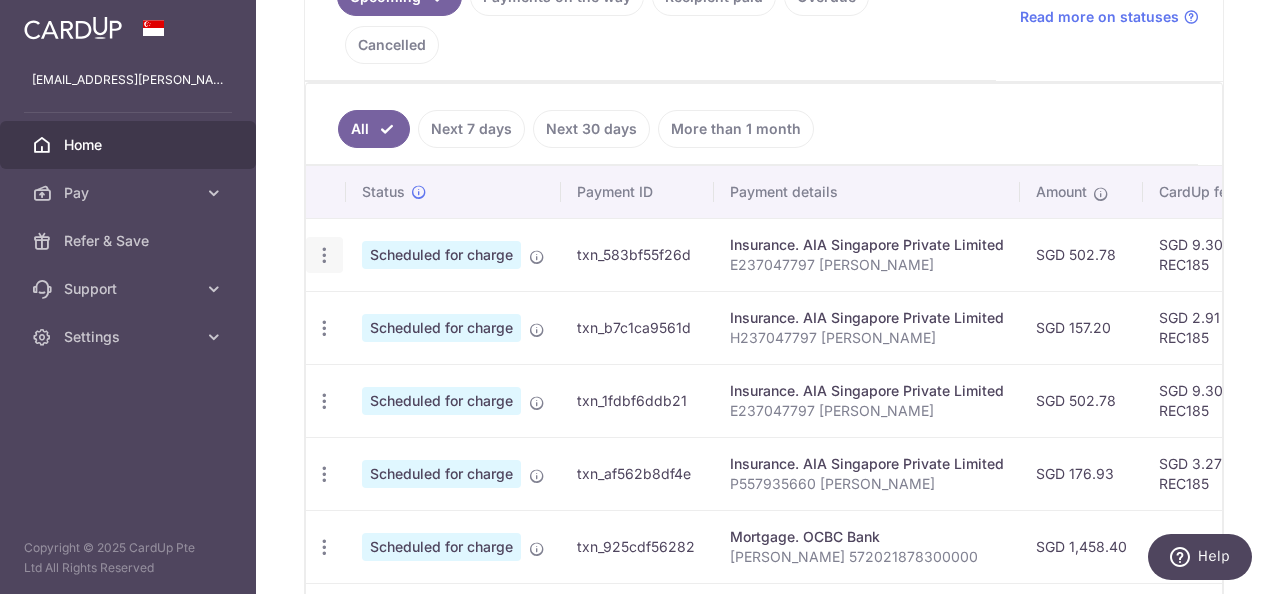 click at bounding box center [324, 255] 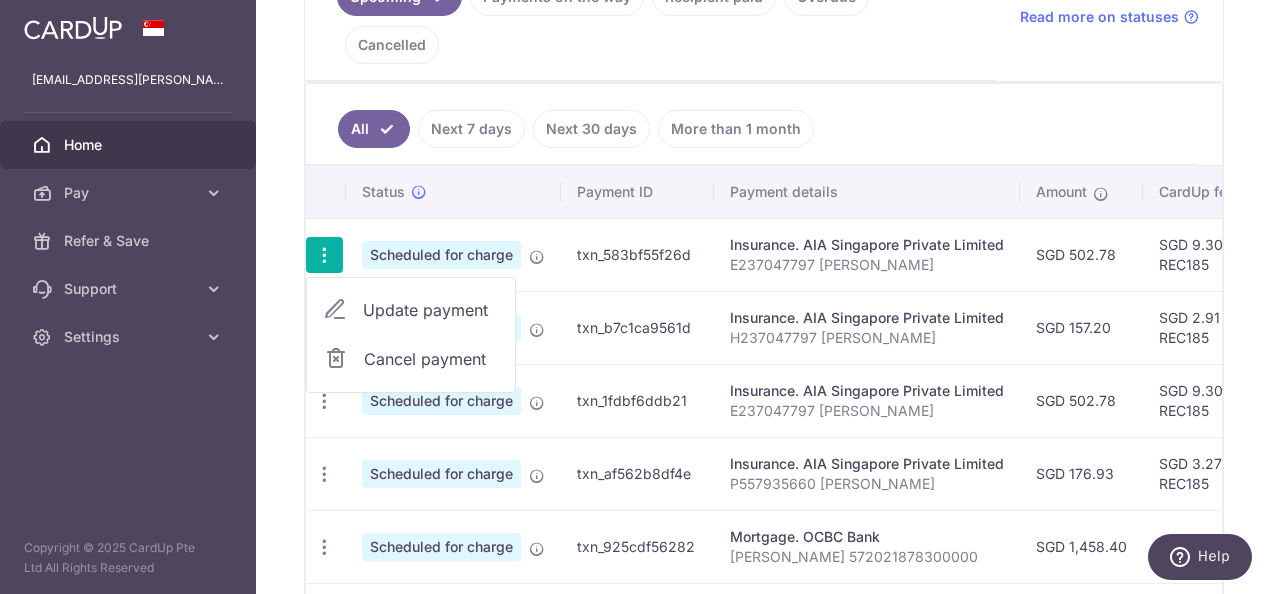 click on "Update payment" at bounding box center [431, 310] 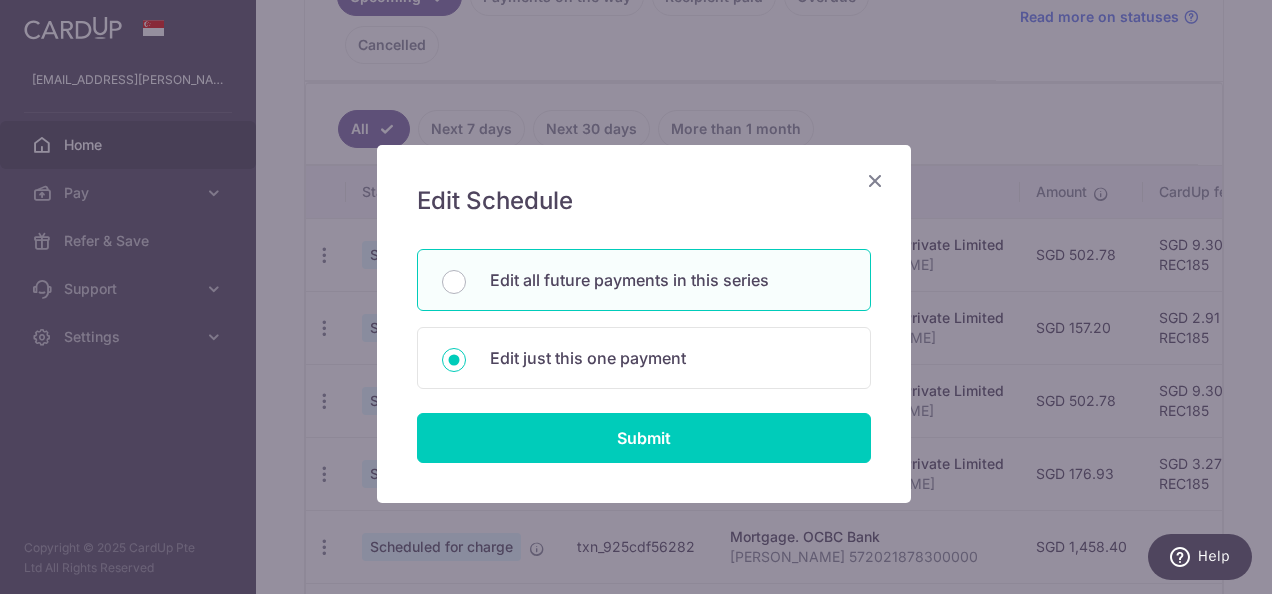 click on "Edit all future payments in this series" at bounding box center (668, 280) 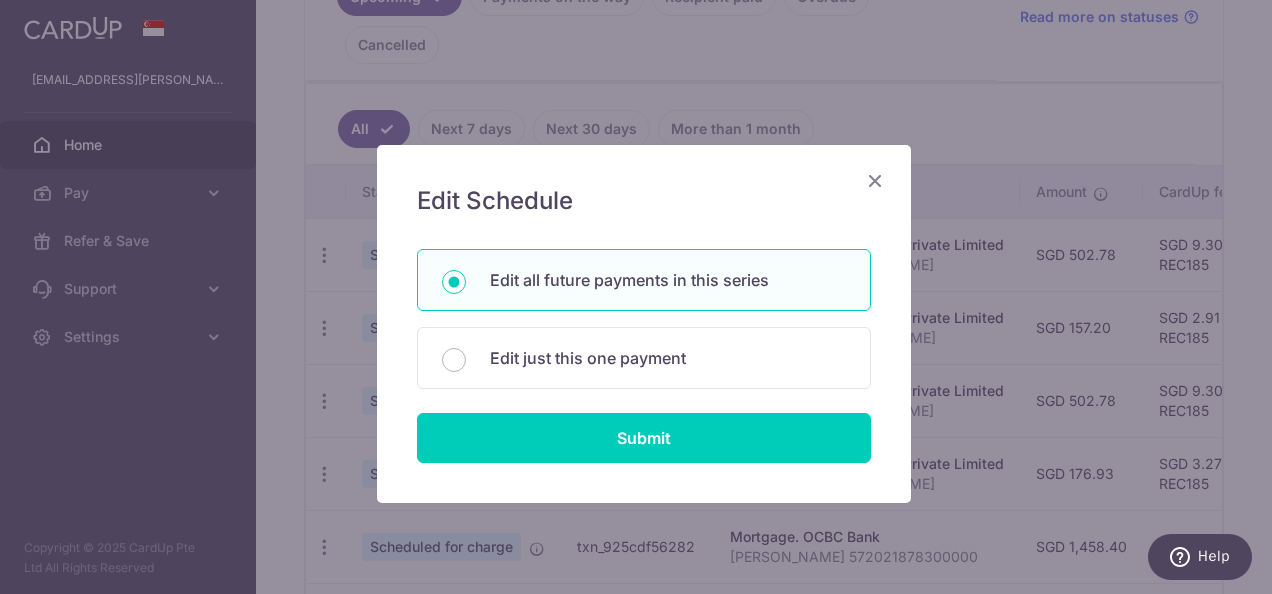 click on "You will be editing all 2 payments to AIA Singapore Private Limited scheduled from 05/08/2025 to 12/08/2025.
Edit all future payments in this series
Edit just this one payment
Submit" at bounding box center [644, 356] 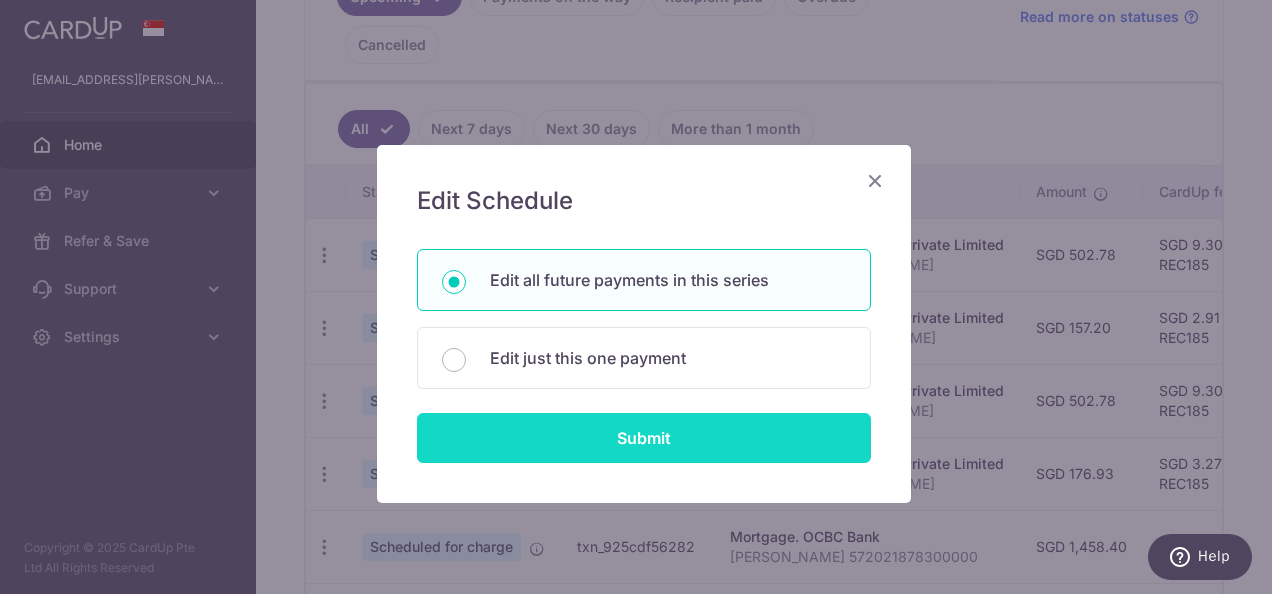 click on "Submit" at bounding box center (644, 438) 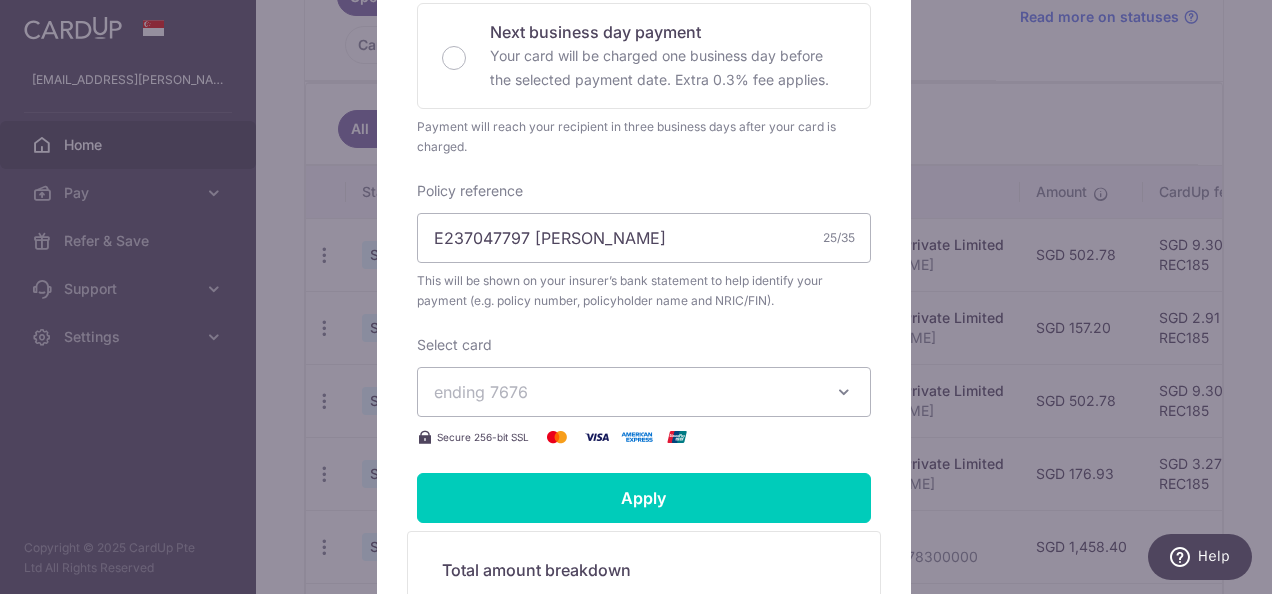 scroll, scrollTop: 600, scrollLeft: 0, axis: vertical 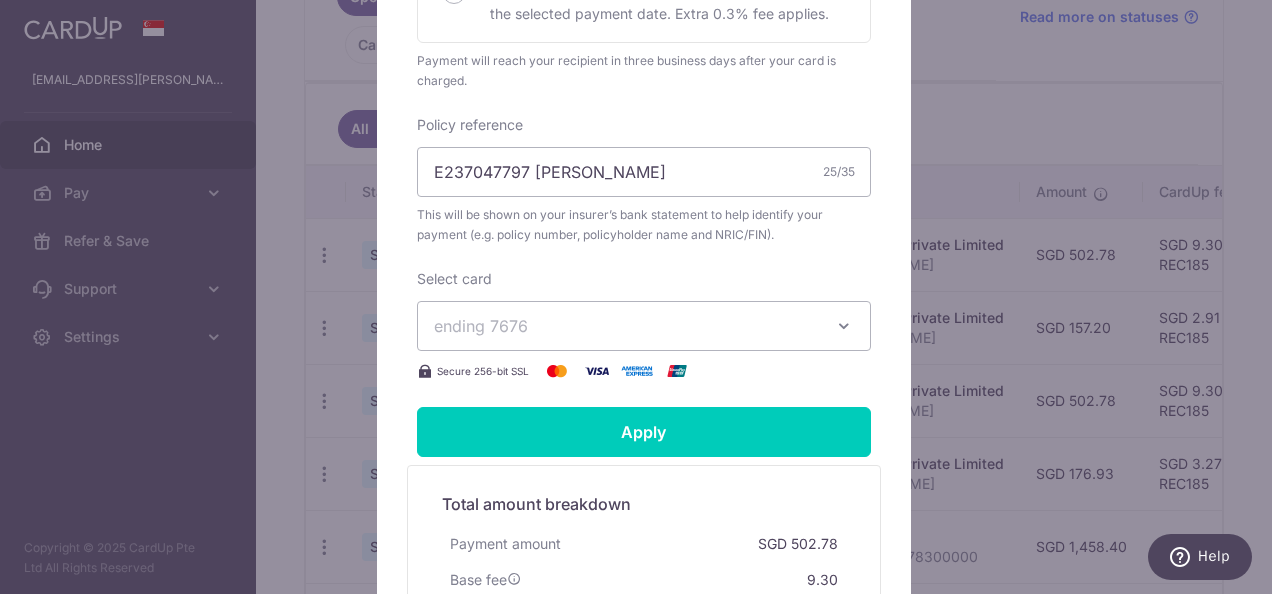 click on "ending 7676" at bounding box center (626, 326) 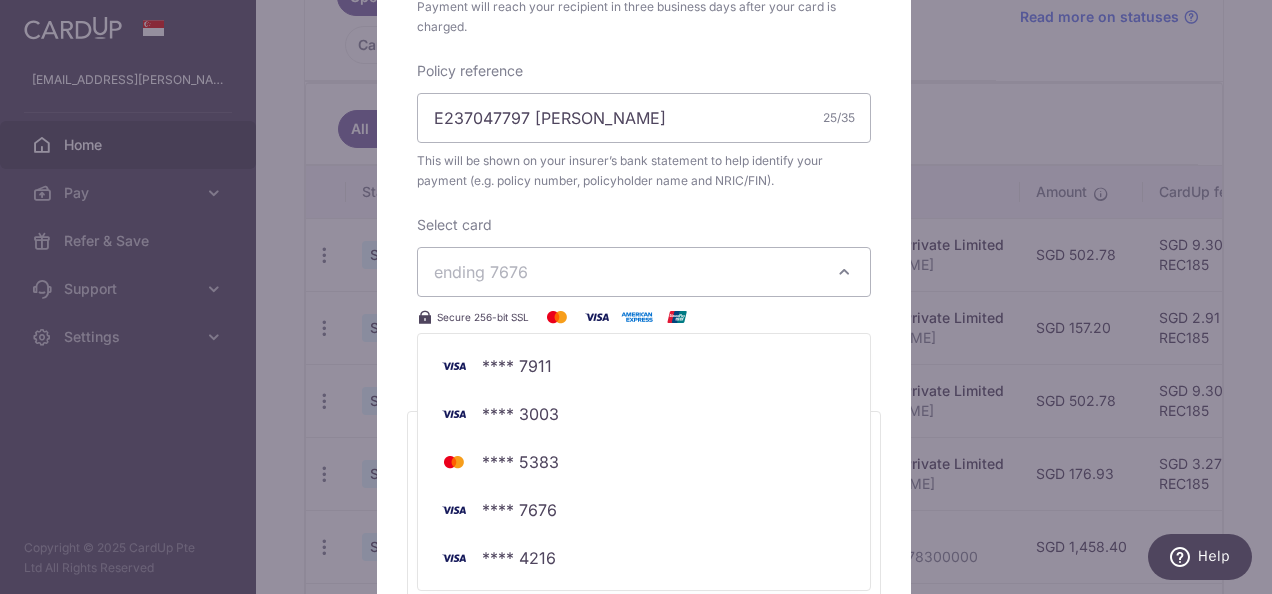 scroll, scrollTop: 800, scrollLeft: 0, axis: vertical 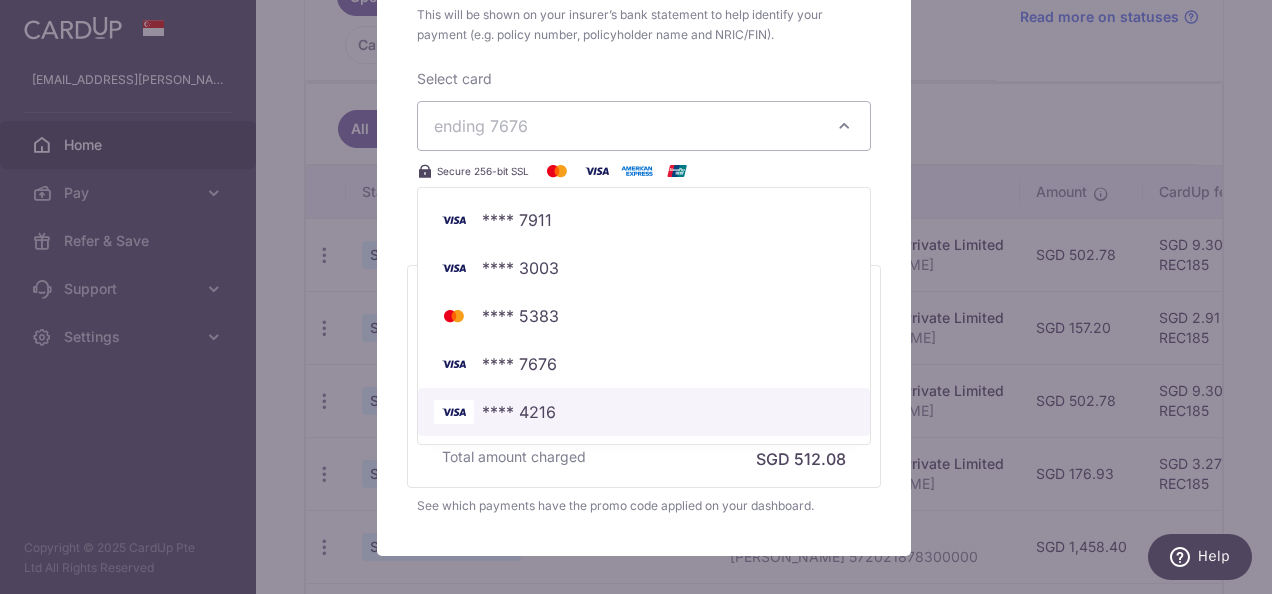 click on "**** 4216" at bounding box center [644, 412] 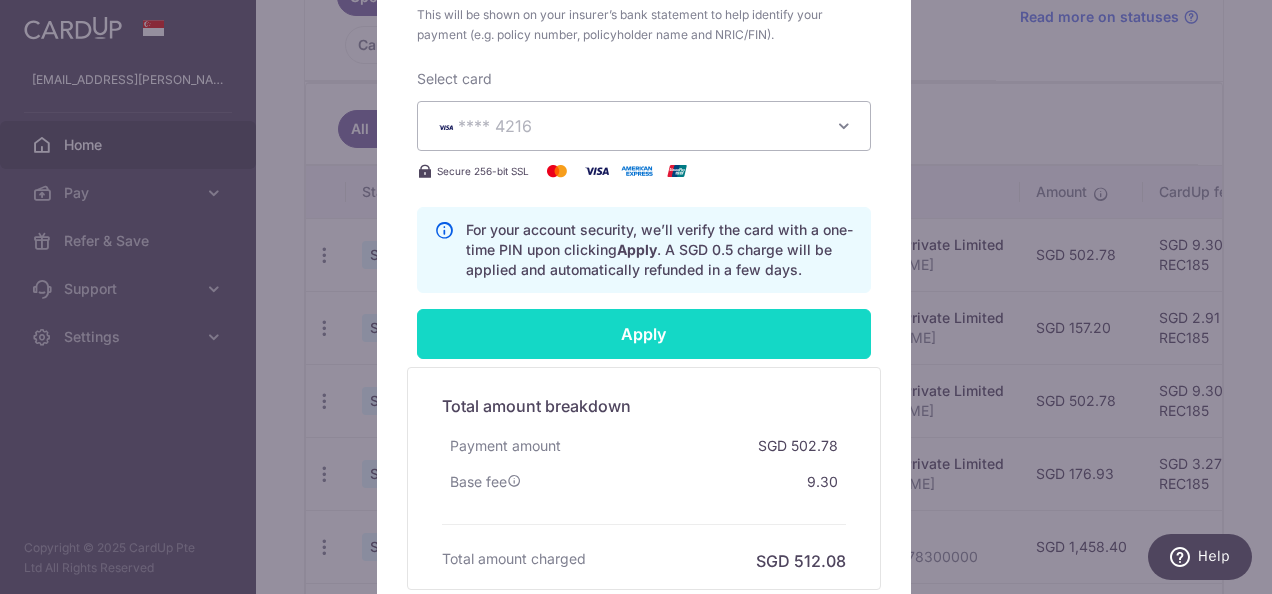 click on "Apply" at bounding box center (644, 334) 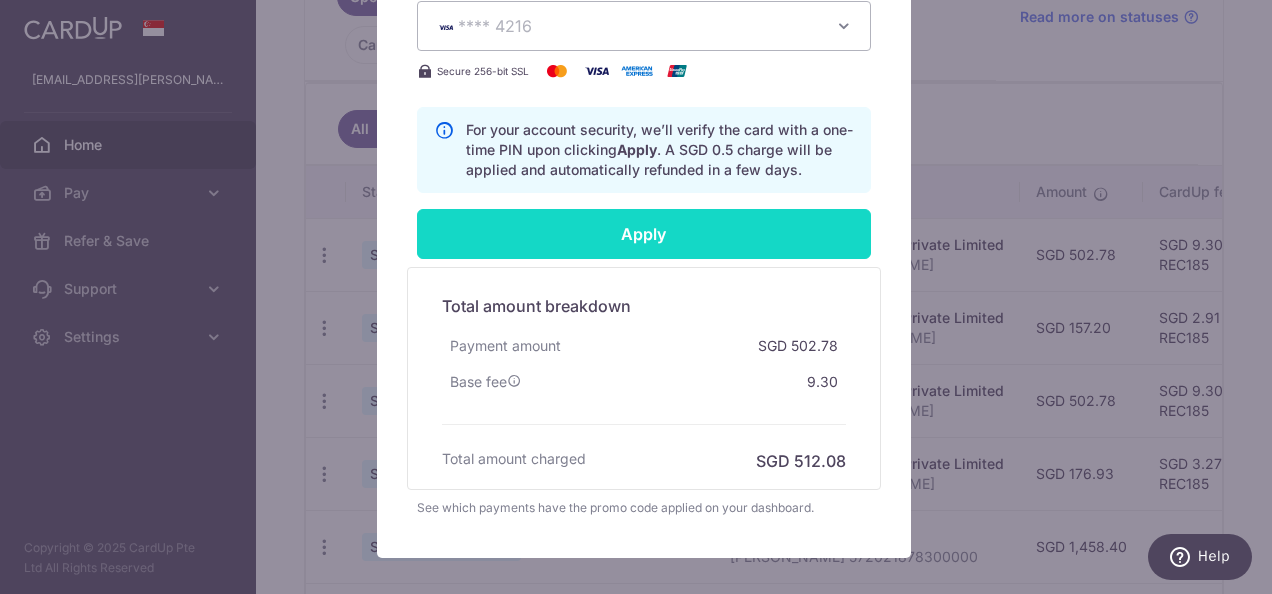click on "Apply" at bounding box center (644, 234) 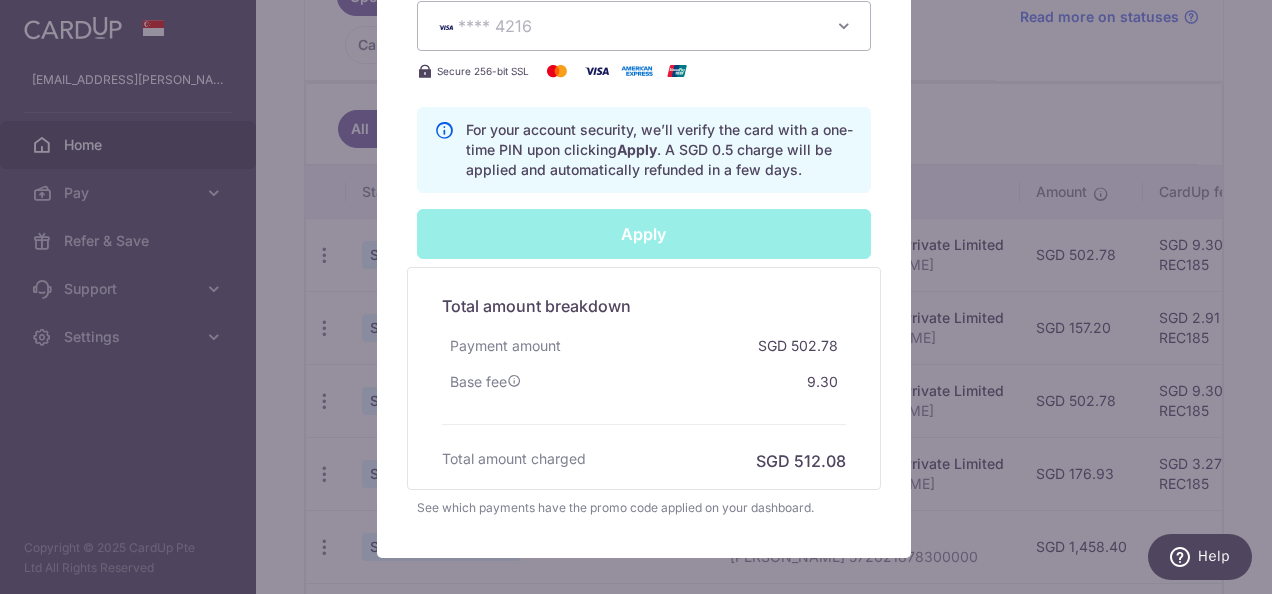 type on "Successfully Applied" 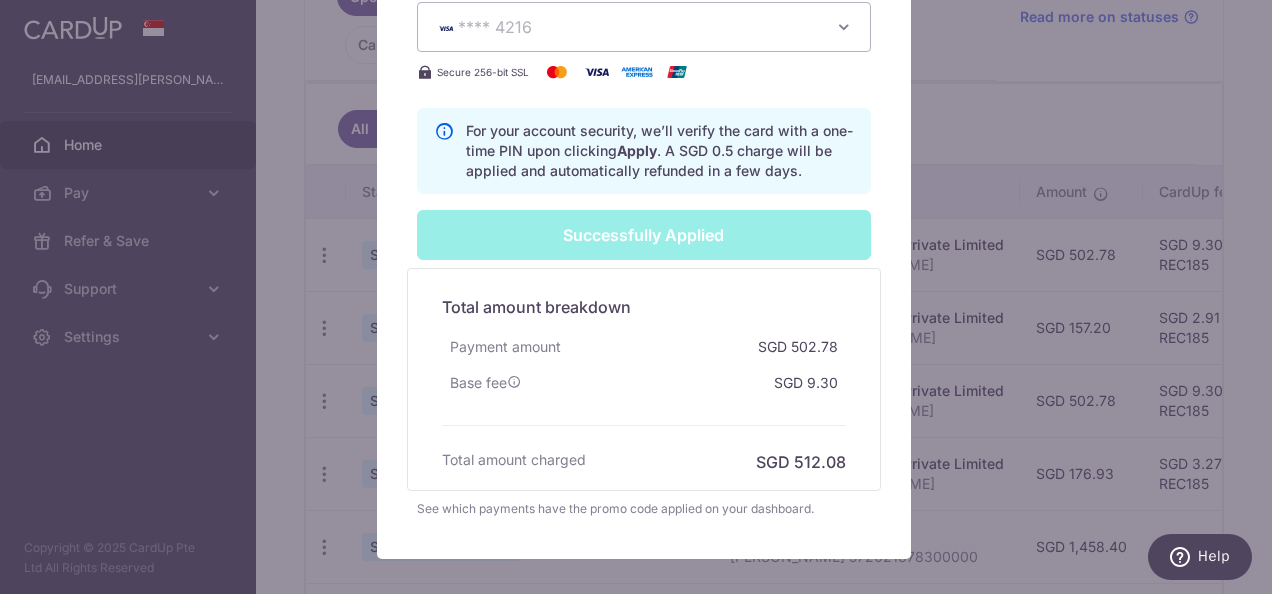 scroll, scrollTop: 69, scrollLeft: 0, axis: vertical 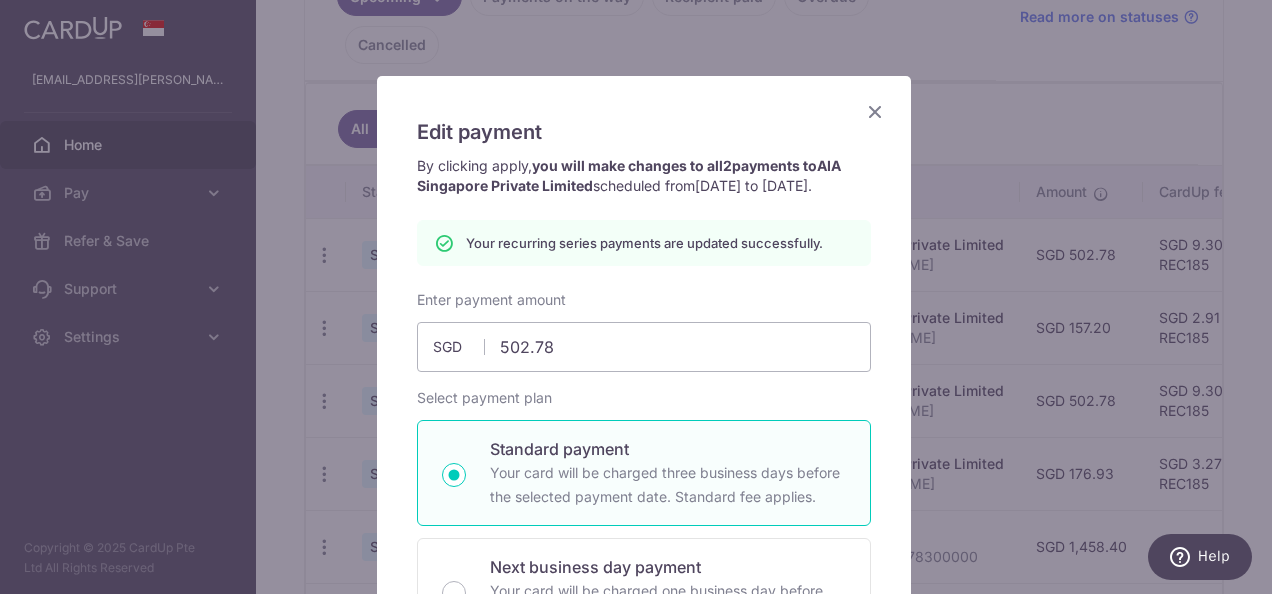 click at bounding box center (875, 111) 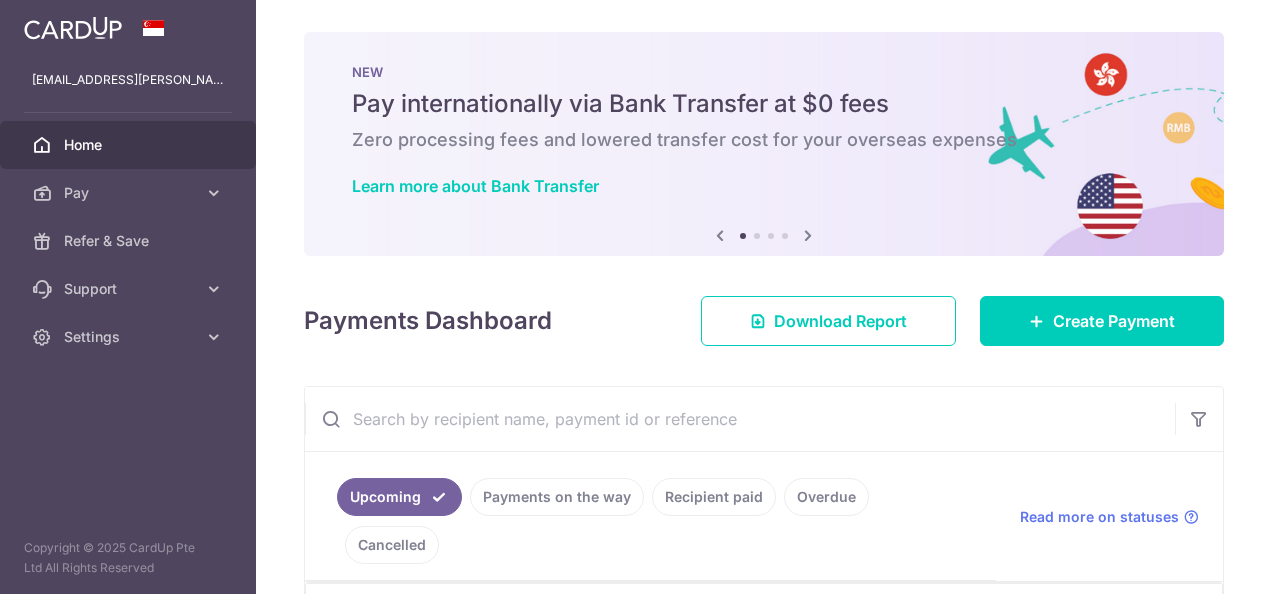scroll, scrollTop: 0, scrollLeft: 0, axis: both 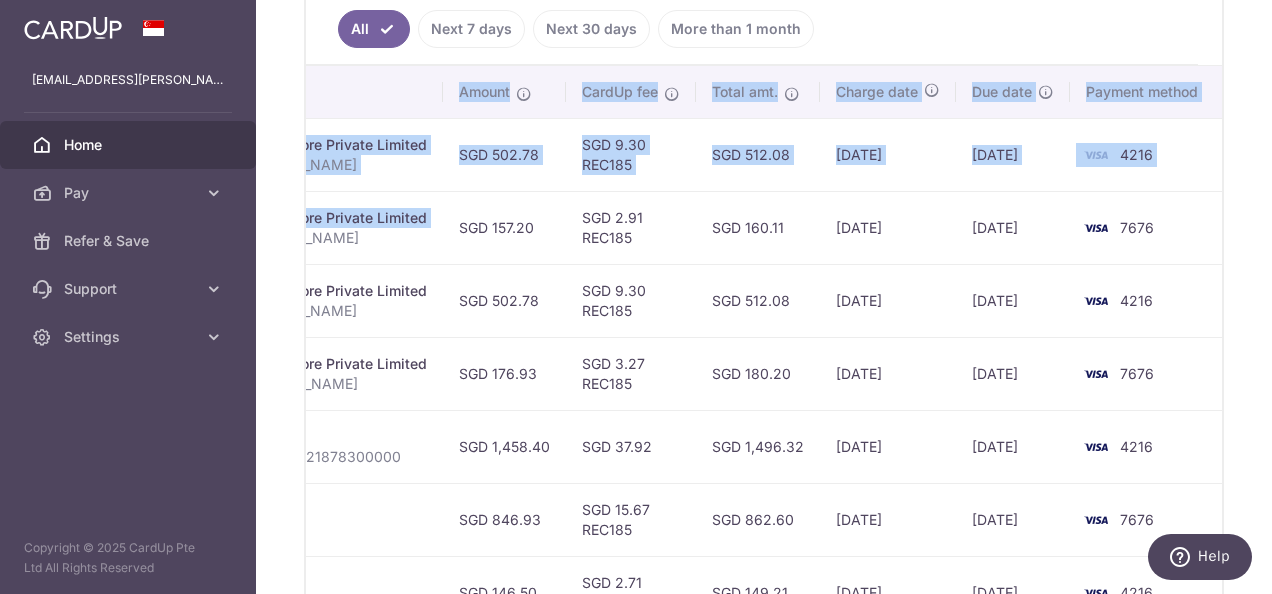 drag, startPoint x: 813, startPoint y: 179, endPoint x: 1275, endPoint y: 148, distance: 463.03888 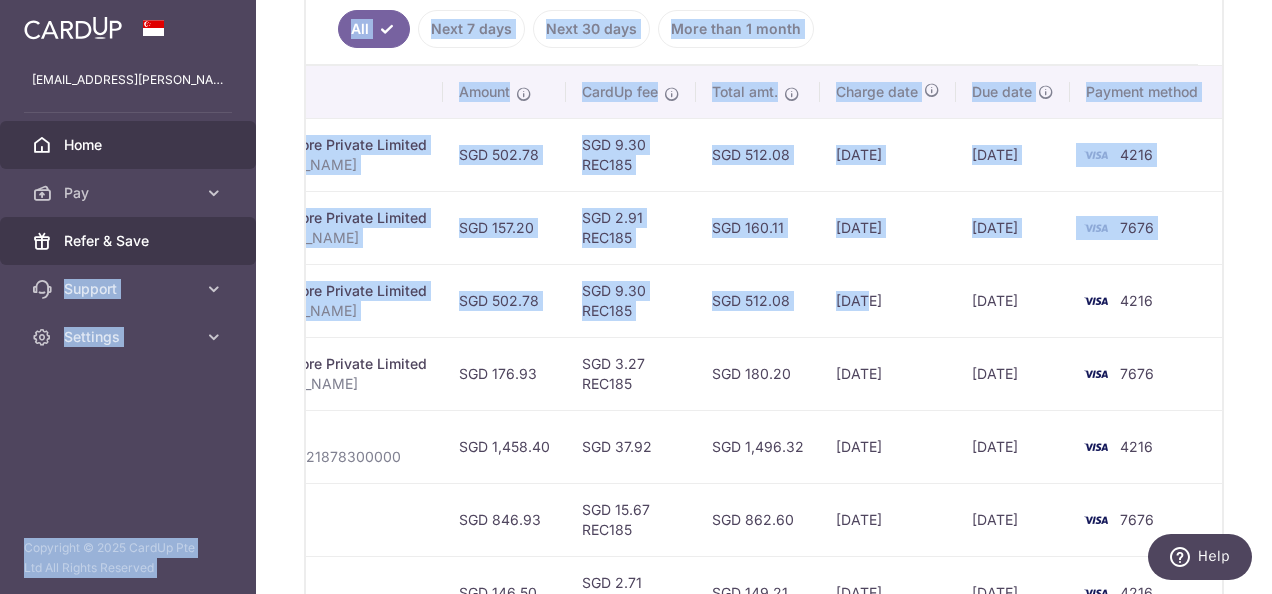 scroll, scrollTop: 0, scrollLeft: 0, axis: both 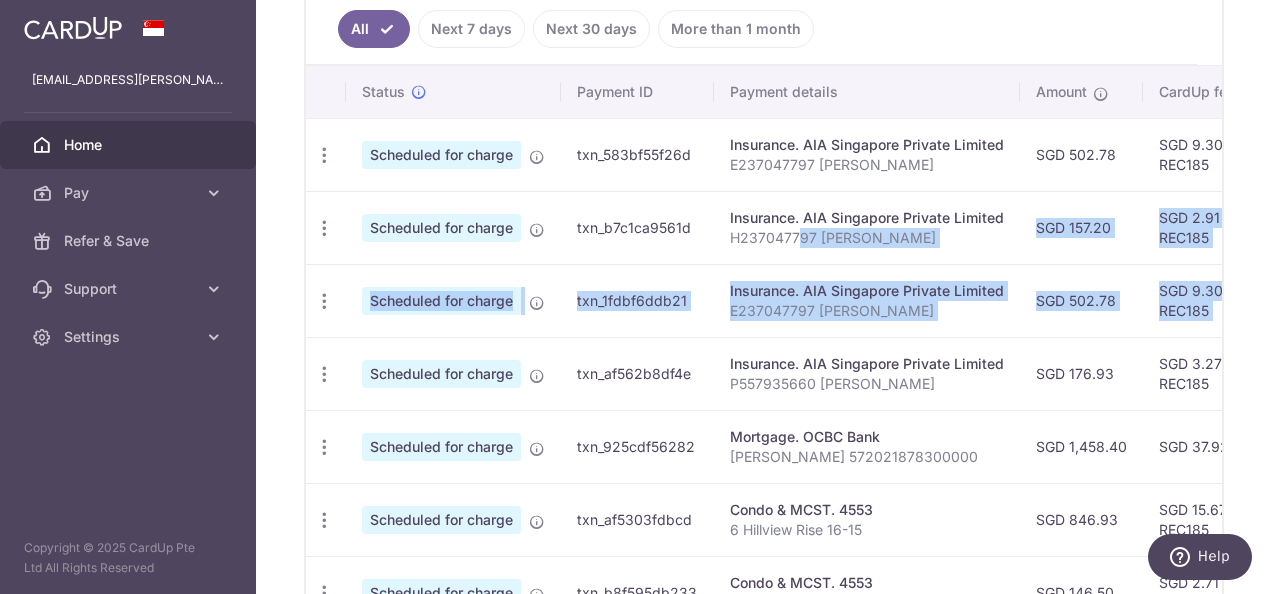drag, startPoint x: 860, startPoint y: 255, endPoint x: 798, endPoint y: 199, distance: 83.546394 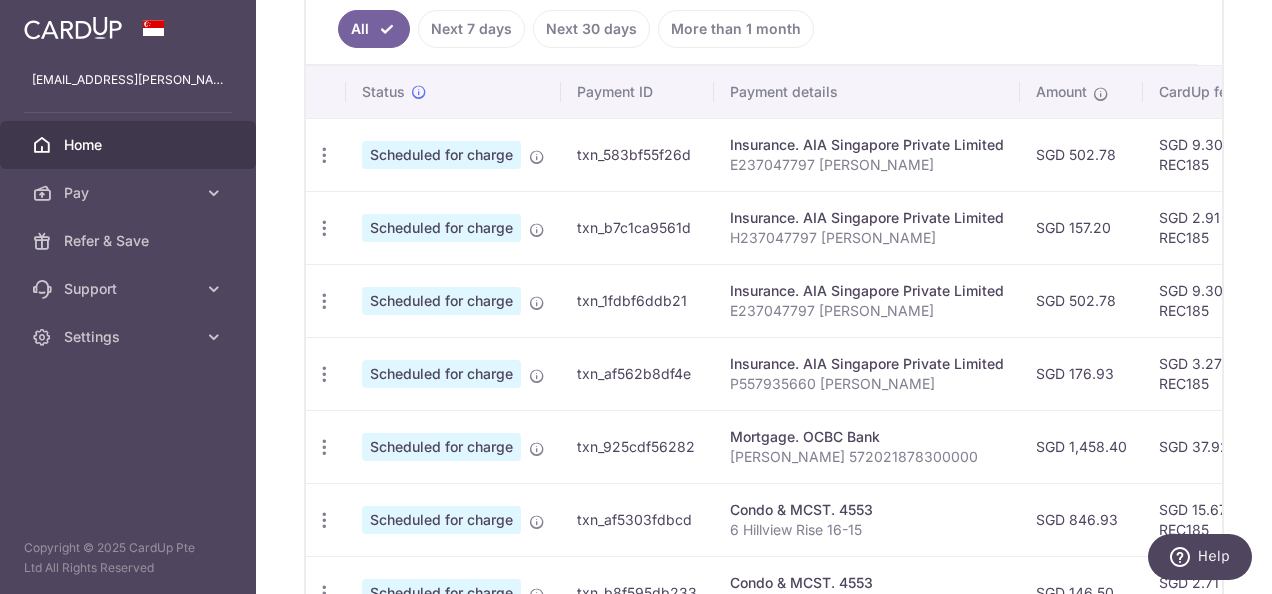 click on "Insurance. AIA Singapore Private Limited
H237047797 Cliff Anderson" at bounding box center [867, 227] 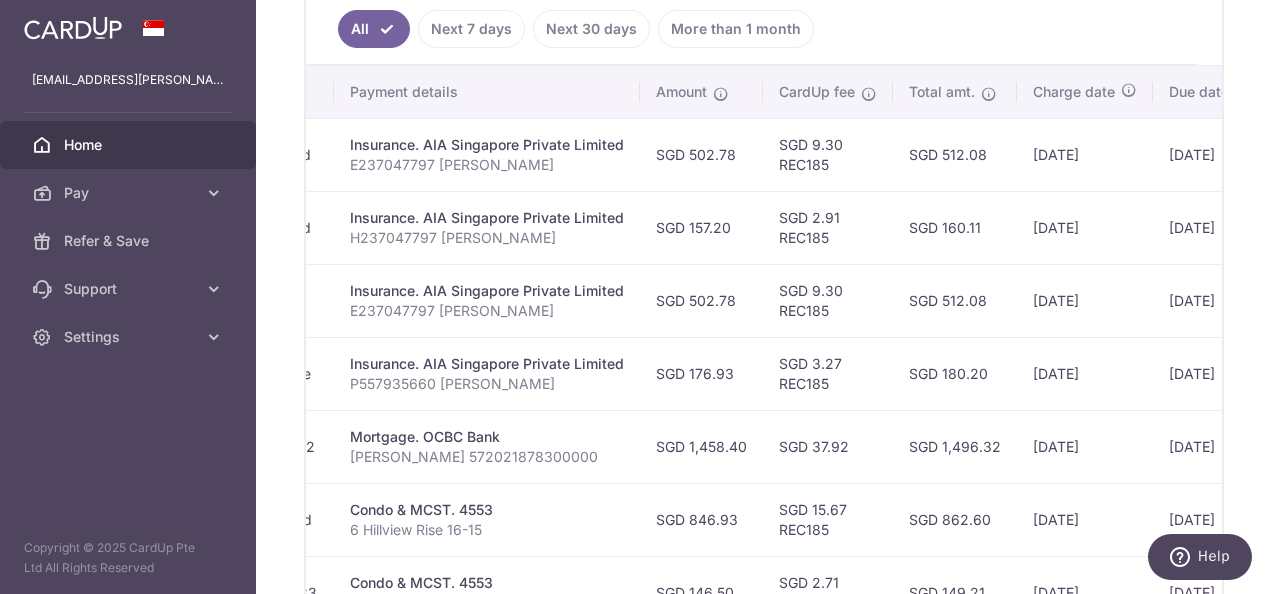 scroll, scrollTop: 0, scrollLeft: 580, axis: horizontal 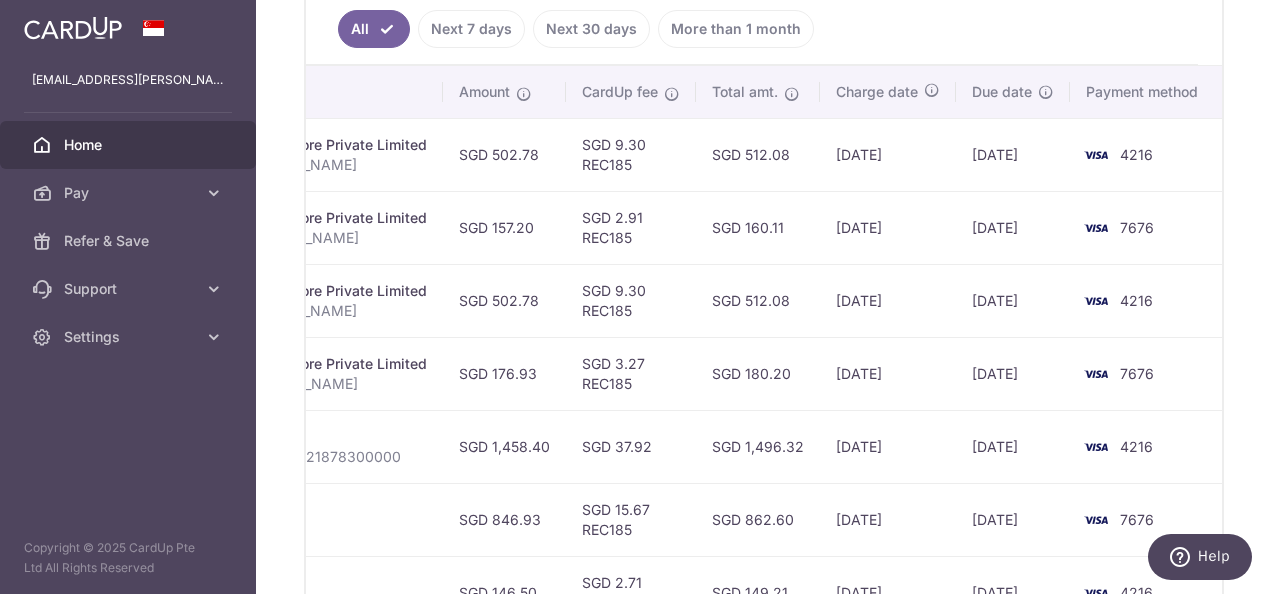 drag, startPoint x: 700, startPoint y: 208, endPoint x: 1275, endPoint y: 216, distance: 575.05566 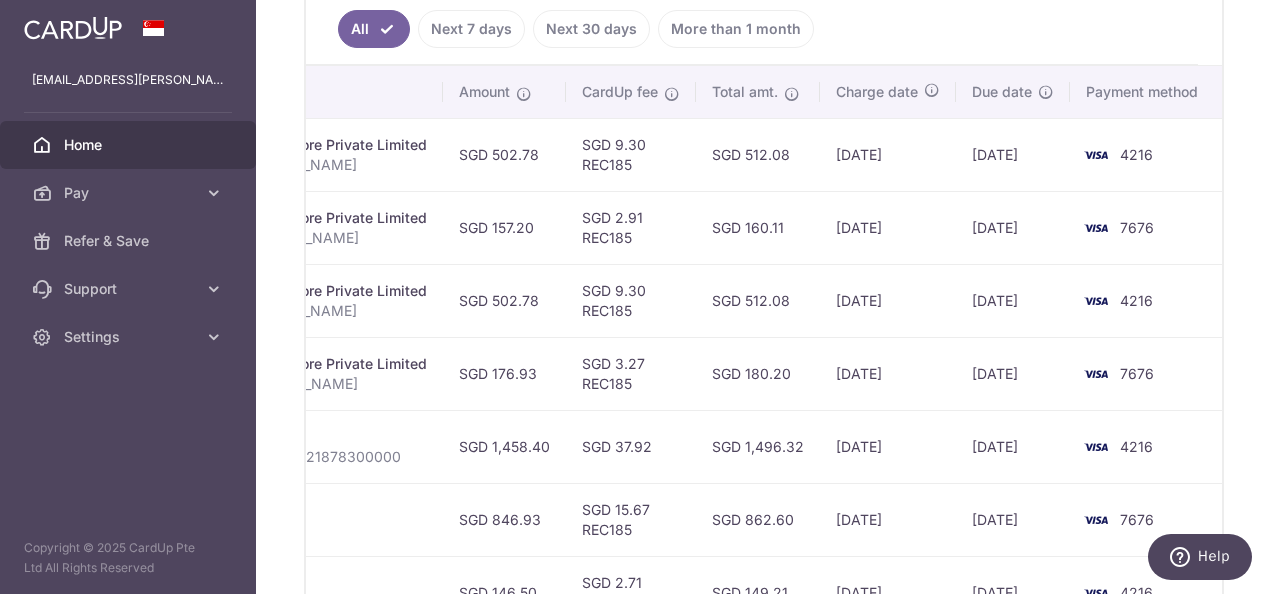 drag, startPoint x: 1172, startPoint y: 248, endPoint x: 530, endPoint y: 265, distance: 642.22504 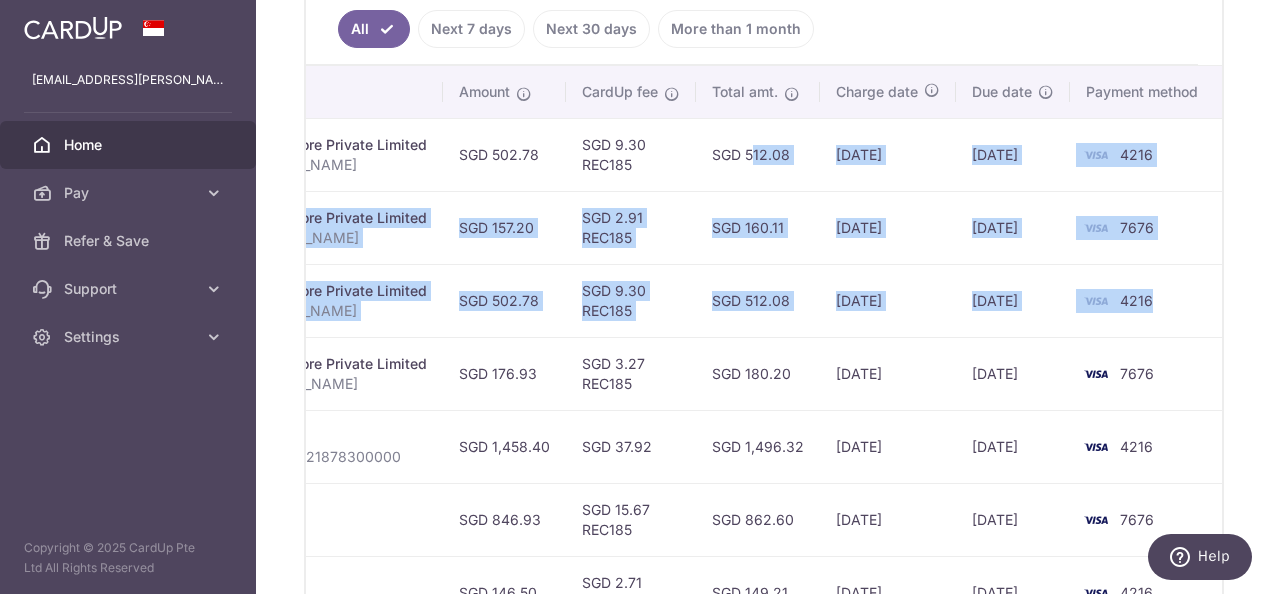 drag, startPoint x: 1172, startPoint y: 250, endPoint x: 698, endPoint y: 92, distance: 499.63986 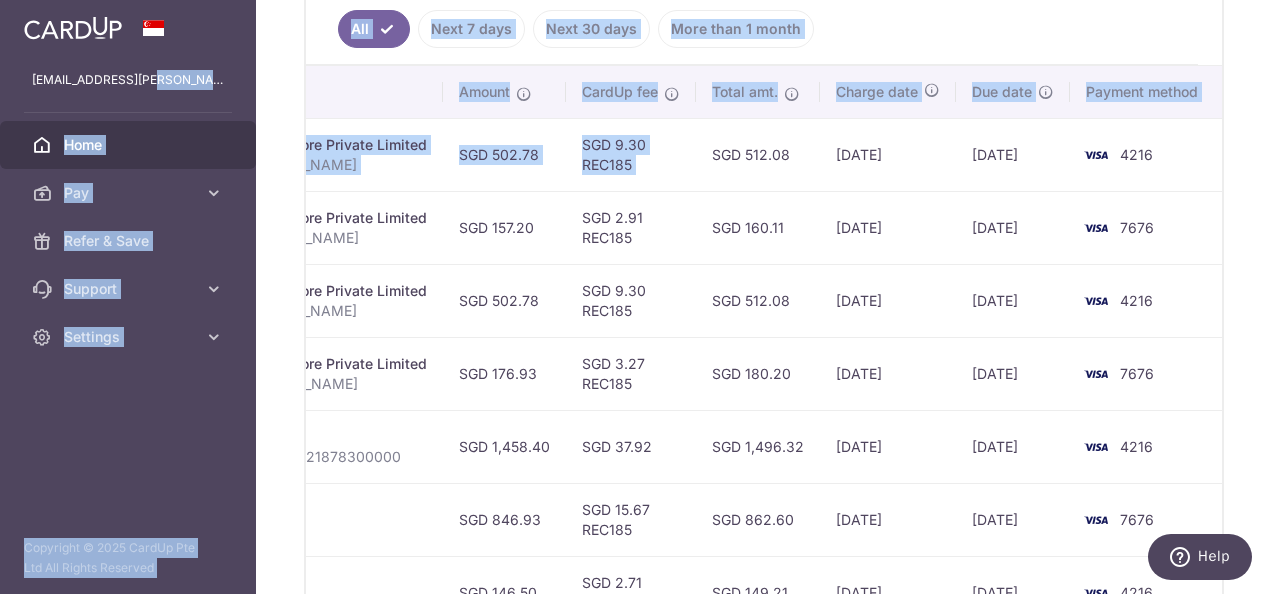 scroll, scrollTop: 0, scrollLeft: 0, axis: both 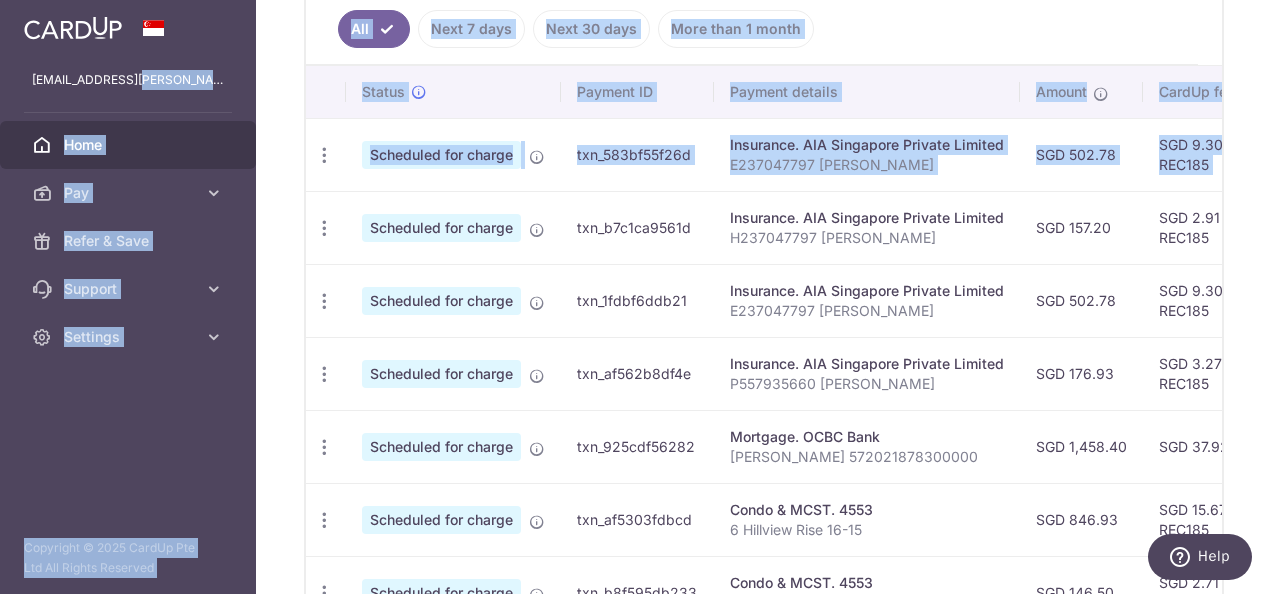 drag, startPoint x: 708, startPoint y: 120, endPoint x: 122, endPoint y: 93, distance: 586.6217 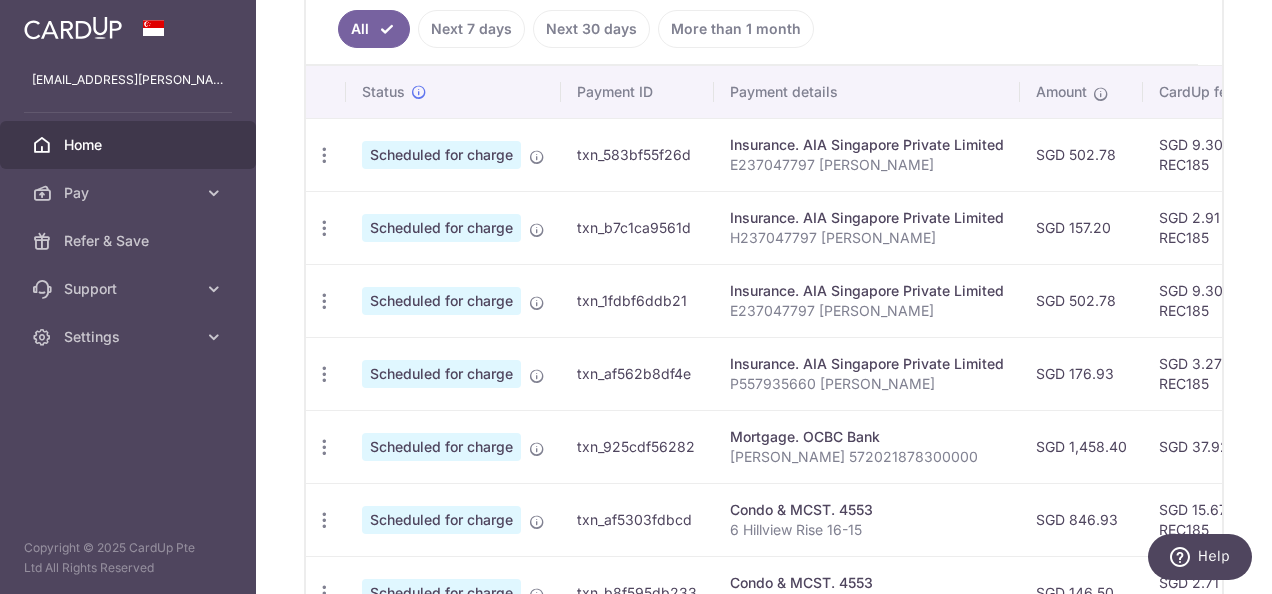 drag, startPoint x: 122, startPoint y: 93, endPoint x: 688, endPoint y: 149, distance: 568.76355 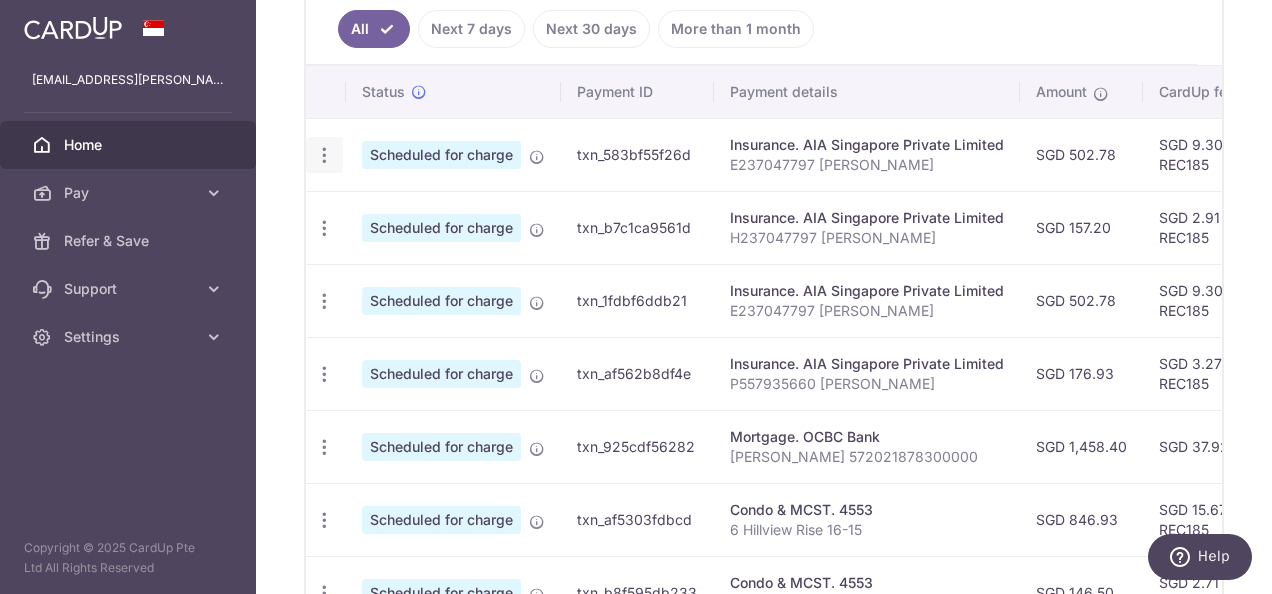 click at bounding box center [324, 155] 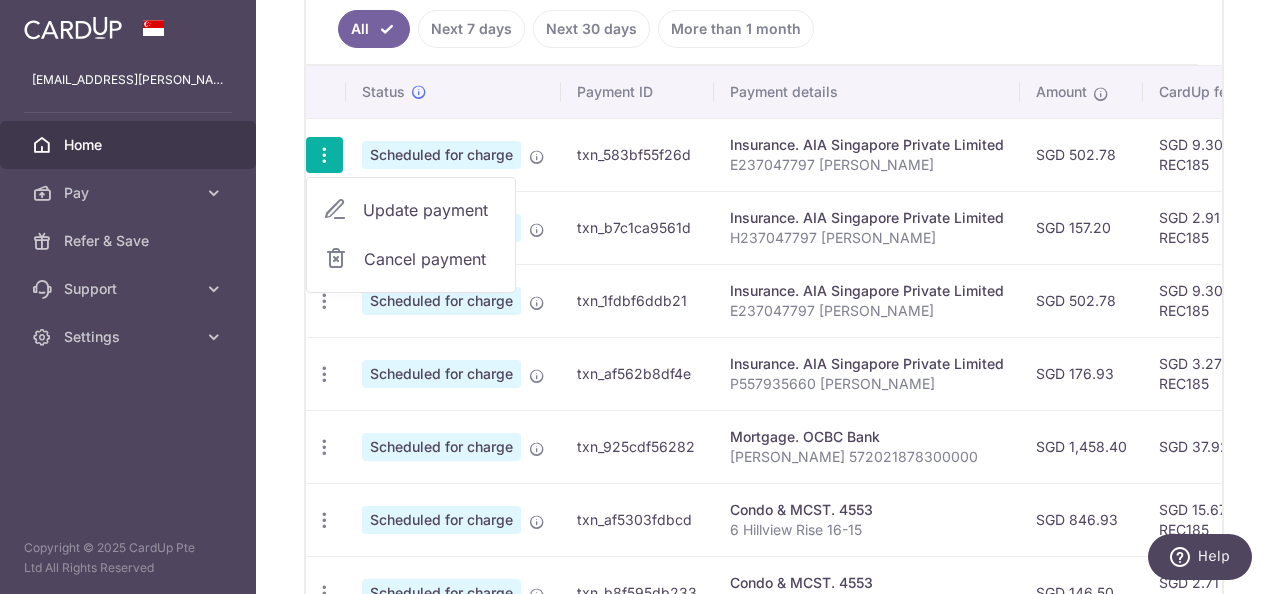 click on "Insurance. AIA Singapore Private Limited
P557935660 Cliff Anderson" at bounding box center [867, 373] 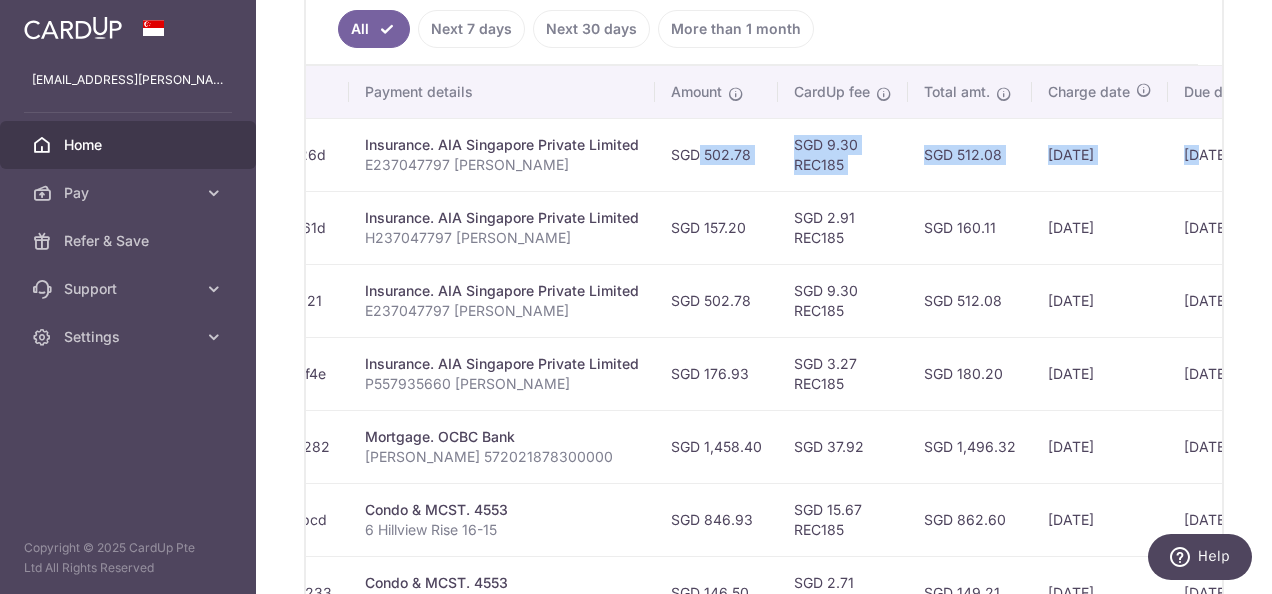 scroll, scrollTop: 0, scrollLeft: 580, axis: horizontal 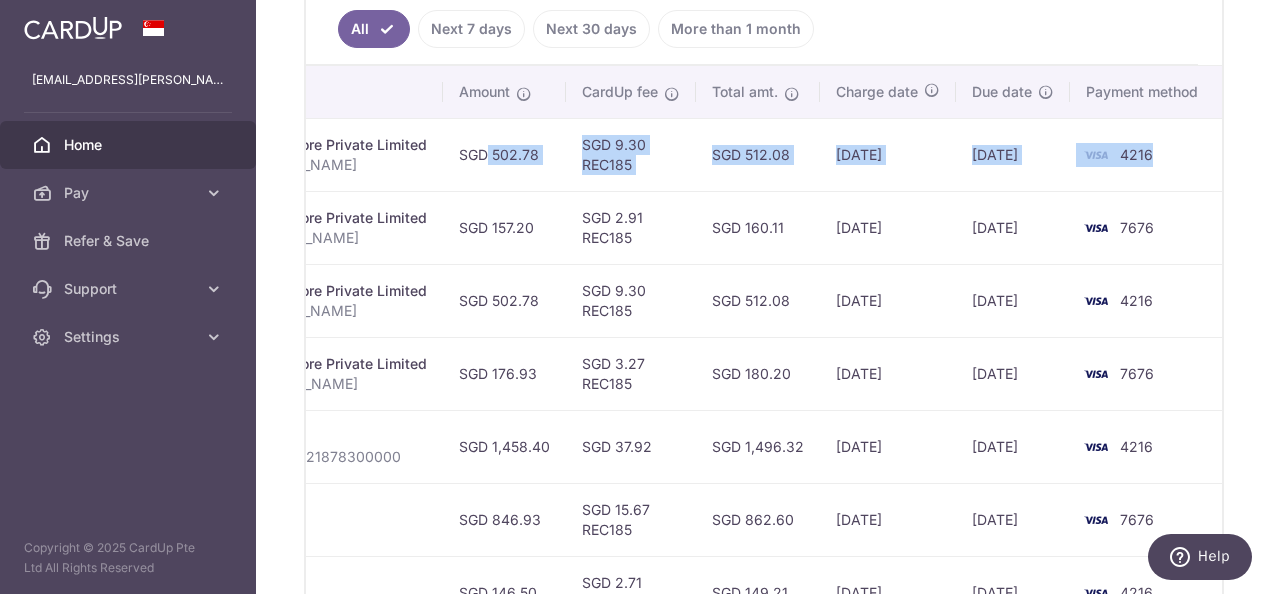 drag, startPoint x: 1034, startPoint y: 92, endPoint x: 1141, endPoint y: 146, distance: 119.85408 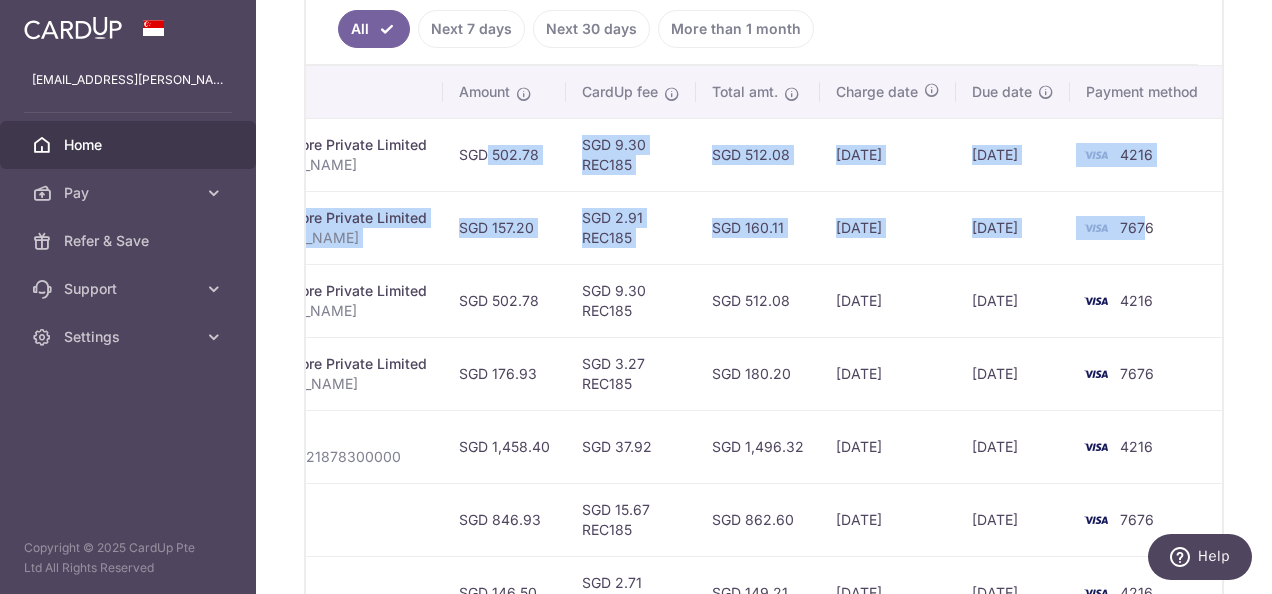 click on "7676" at bounding box center (1146, 227) 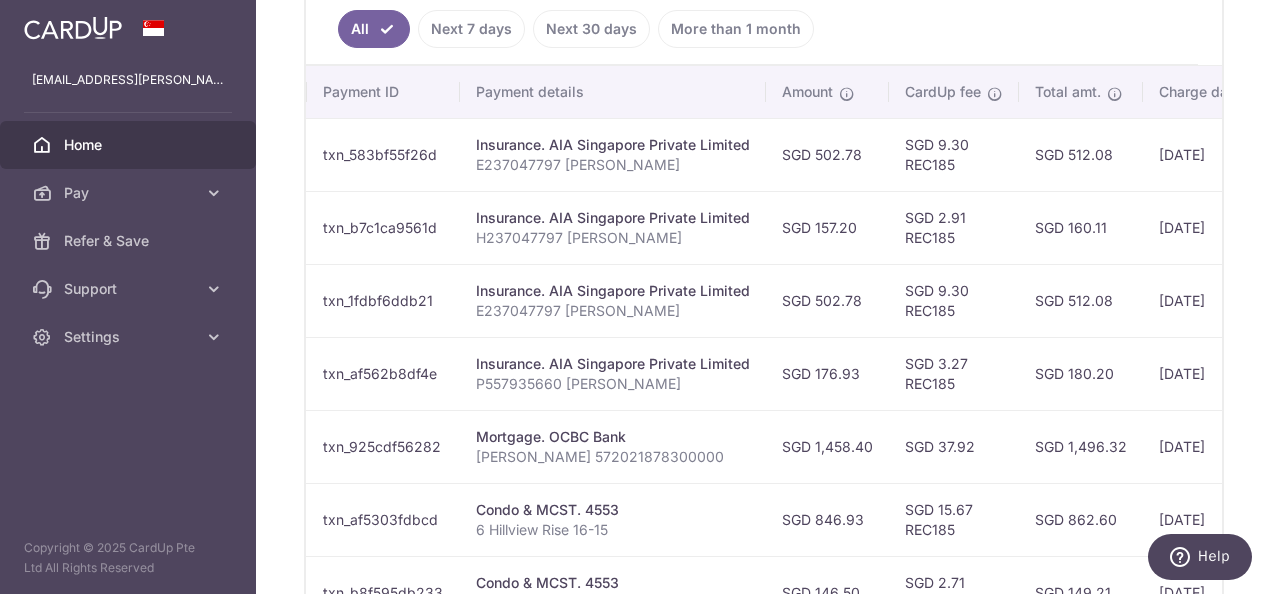 scroll, scrollTop: 0, scrollLeft: 580, axis: horizontal 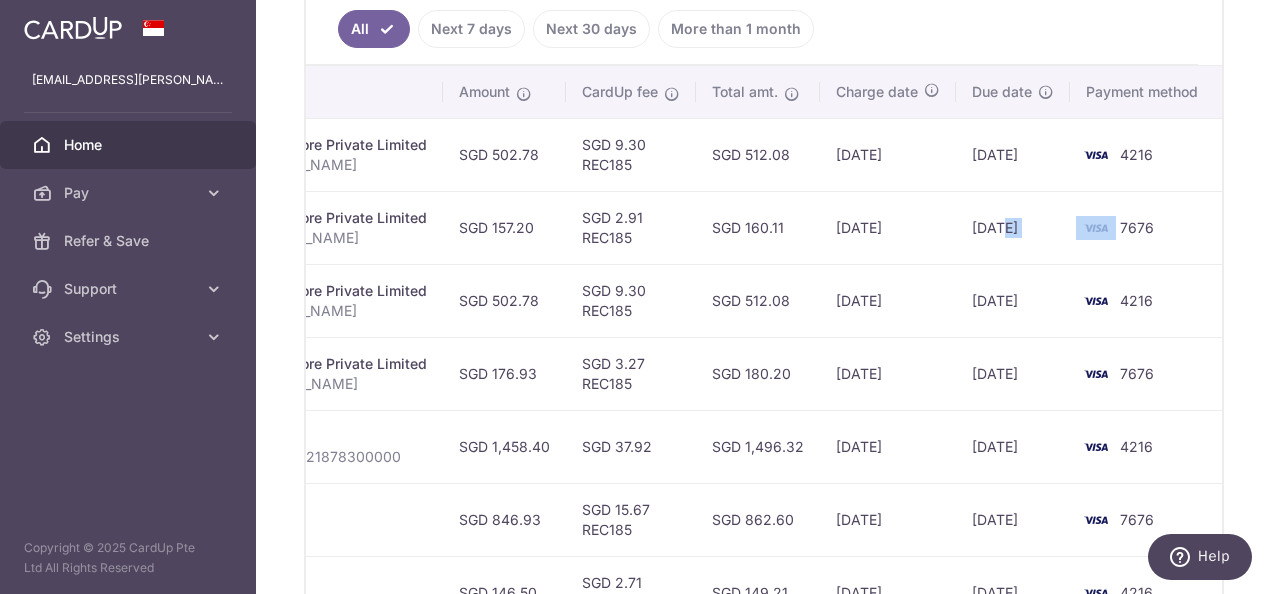 drag, startPoint x: 999, startPoint y: 208, endPoint x: 904, endPoint y: 196, distance: 95.7549 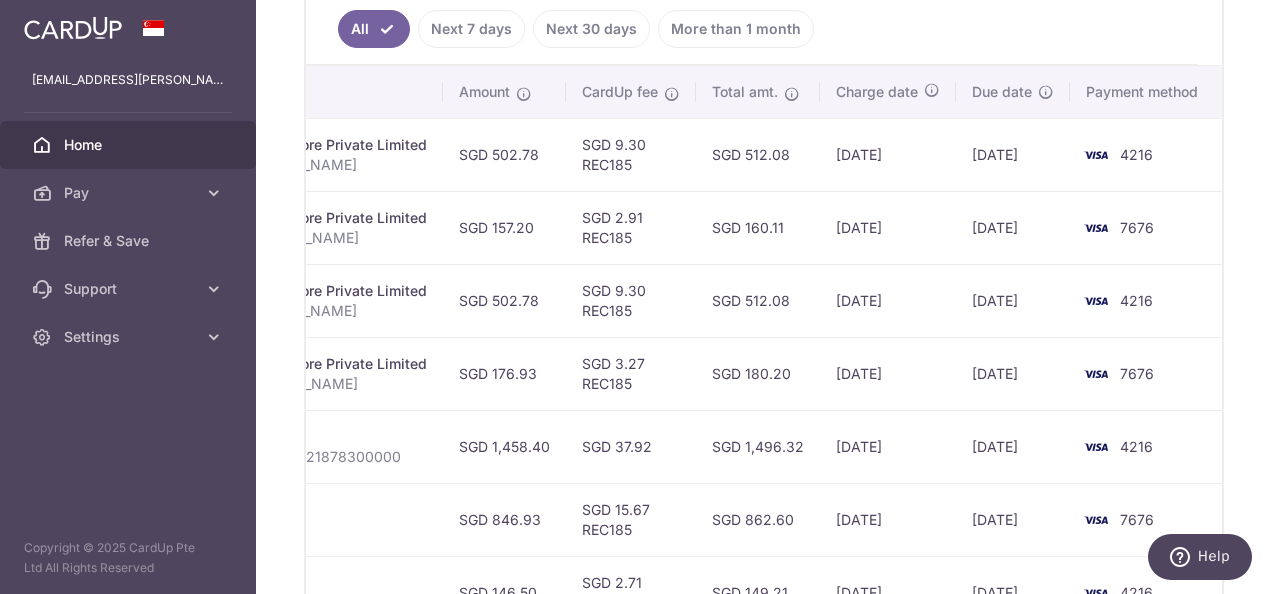 drag, startPoint x: 675, startPoint y: 286, endPoint x: 637, endPoint y: 263, distance: 44.418465 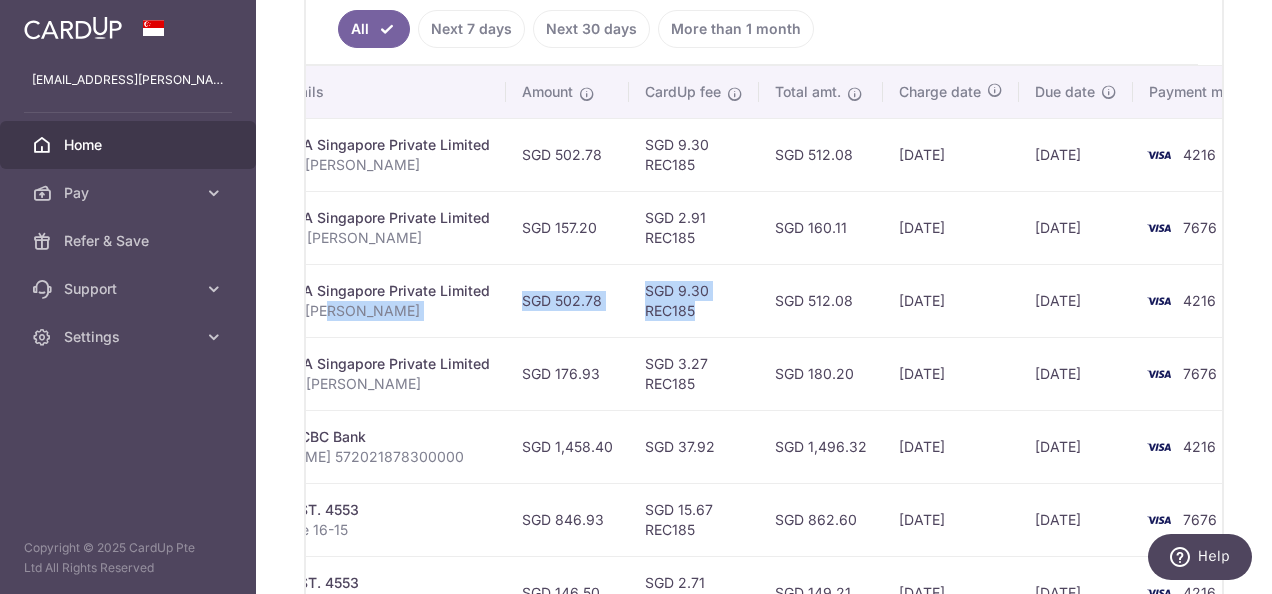 drag, startPoint x: 656, startPoint y: 264, endPoint x: 306, endPoint y: 274, distance: 350.14282 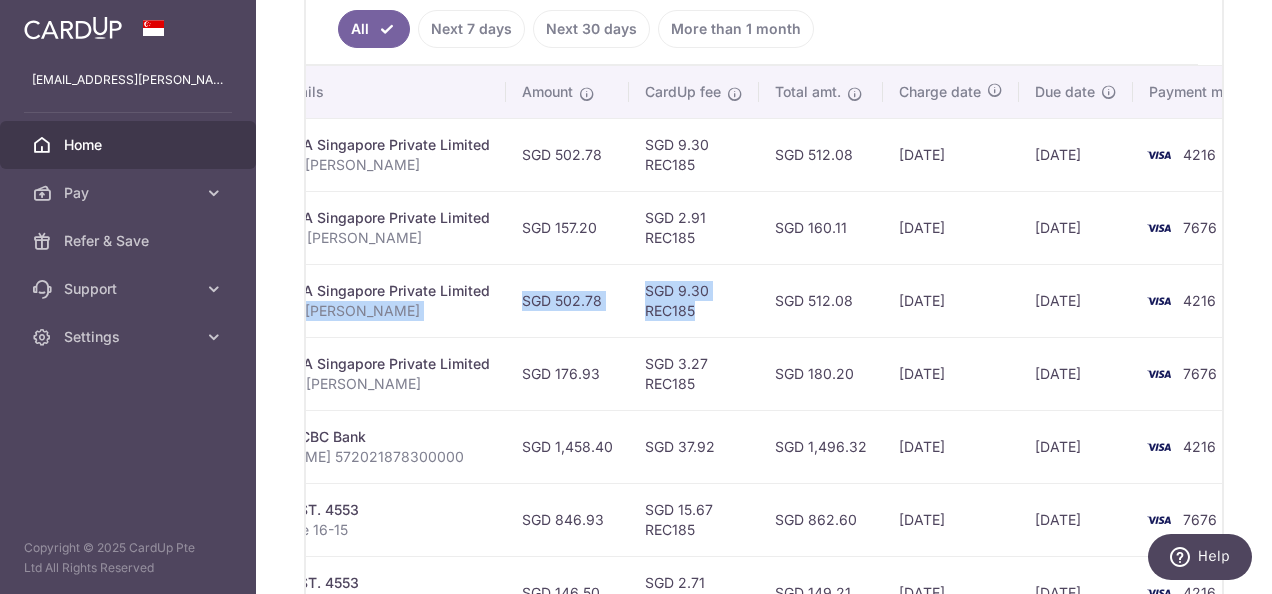 scroll, scrollTop: 0, scrollLeft: 490, axis: horizontal 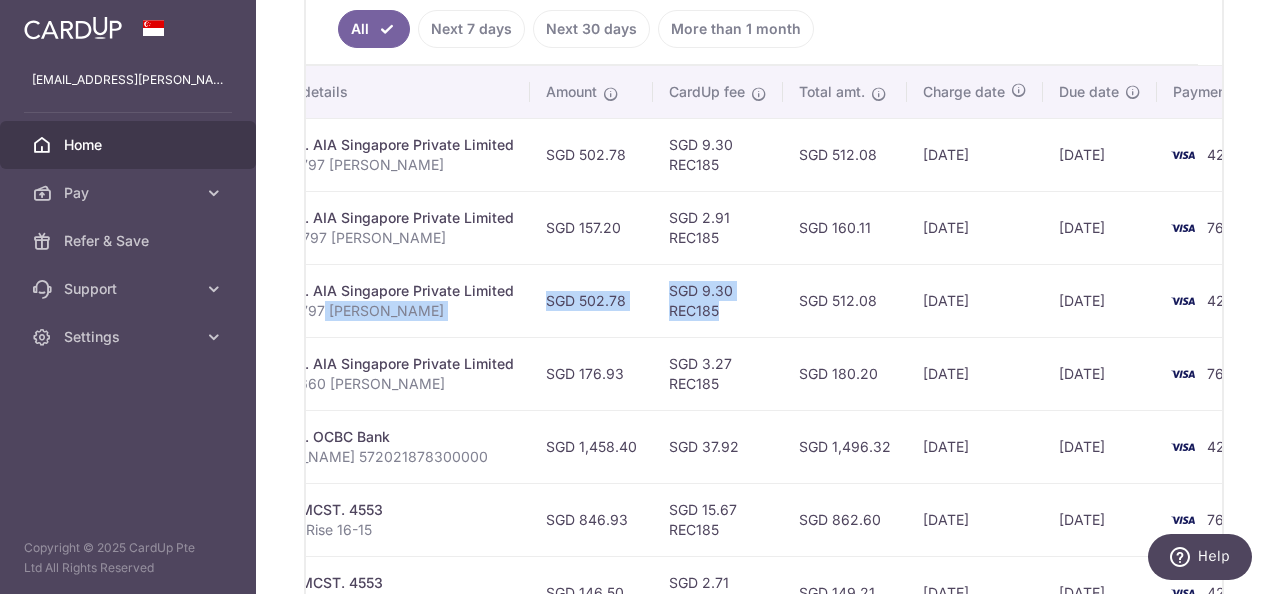 drag, startPoint x: 306, startPoint y: 274, endPoint x: 678, endPoint y: 276, distance: 372.00537 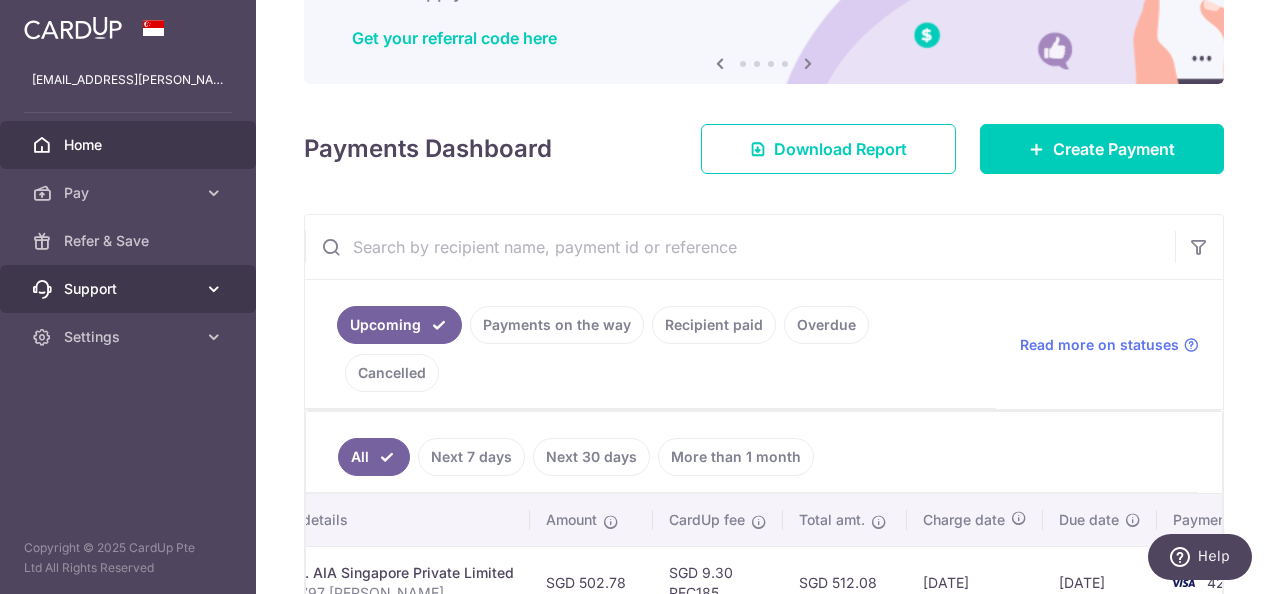 scroll, scrollTop: 0, scrollLeft: 0, axis: both 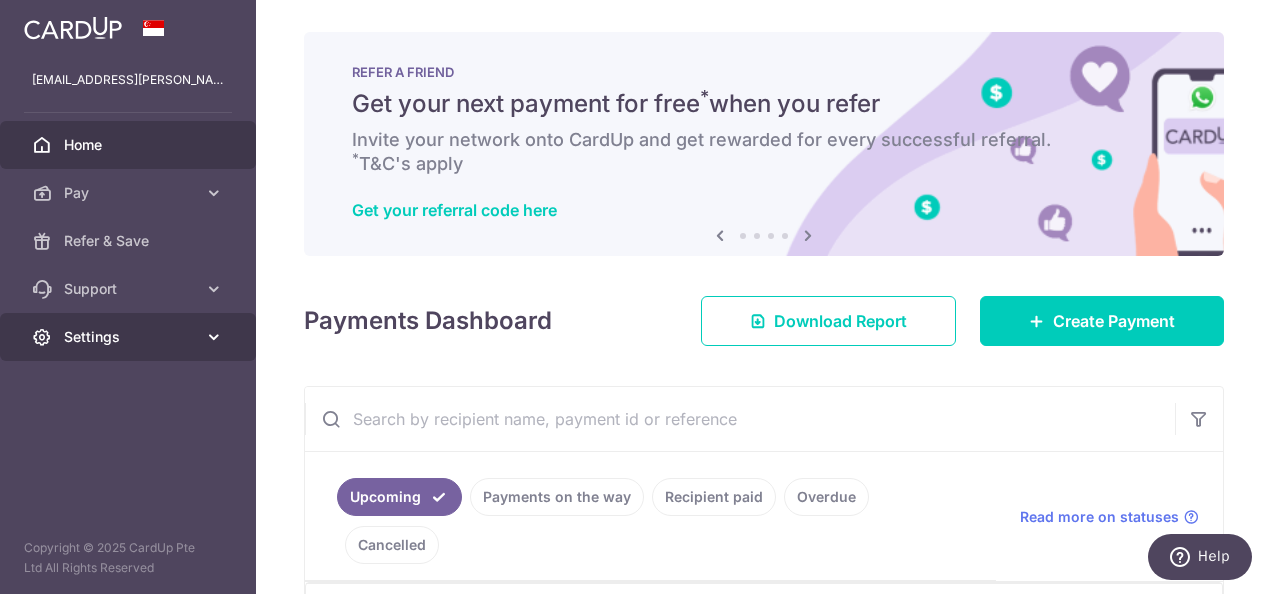click on "Settings" at bounding box center (130, 337) 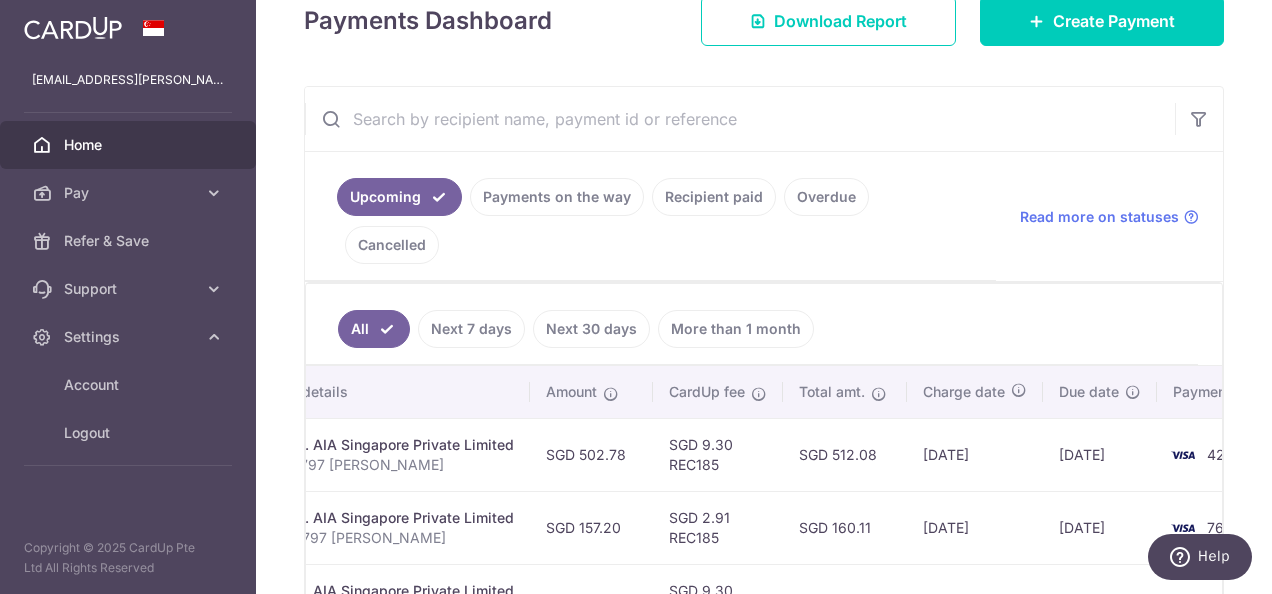 scroll, scrollTop: 400, scrollLeft: 0, axis: vertical 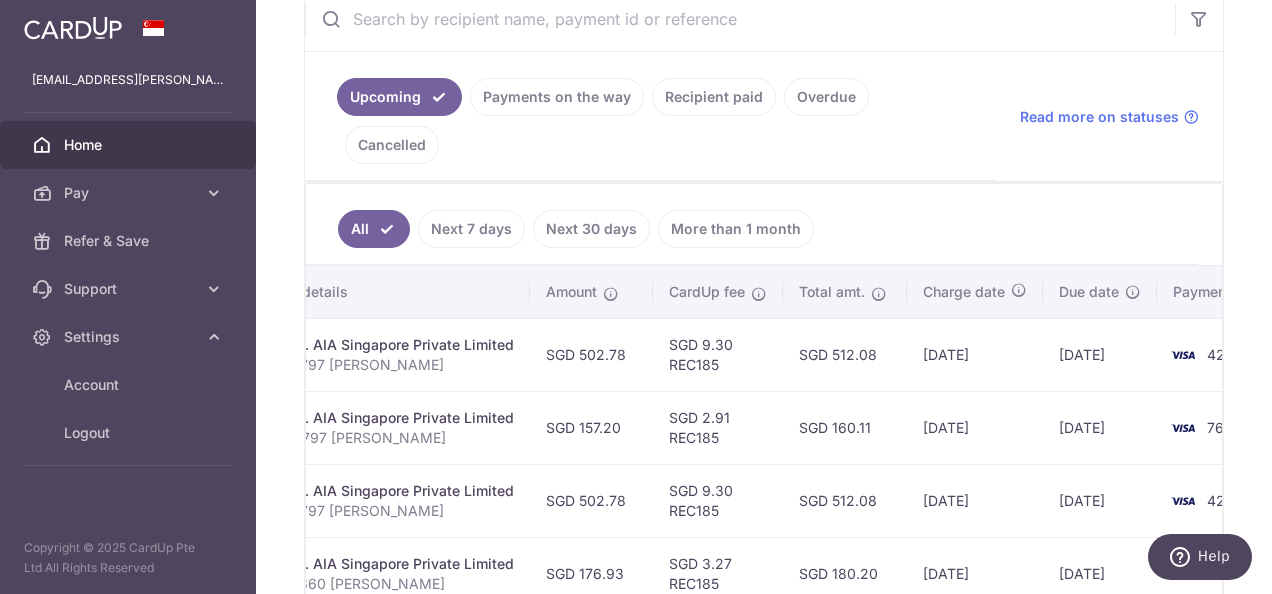 click on "SGD 512.08" at bounding box center (845, 354) 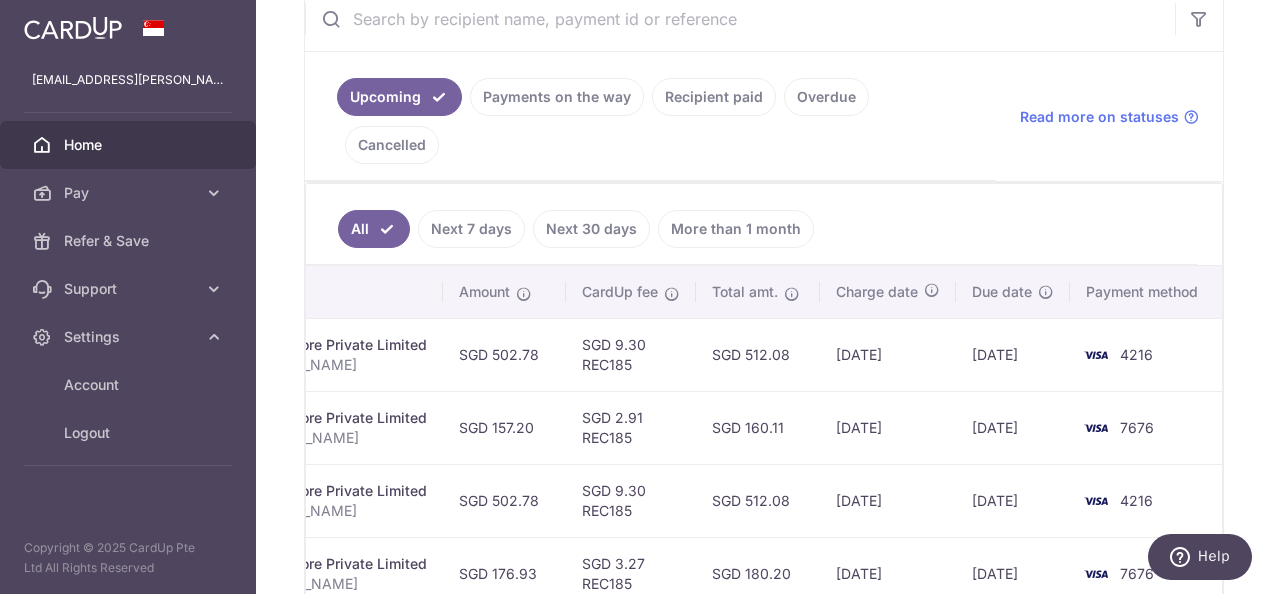 drag, startPoint x: 854, startPoint y: 321, endPoint x: 1272, endPoint y: 290, distance: 419.14795 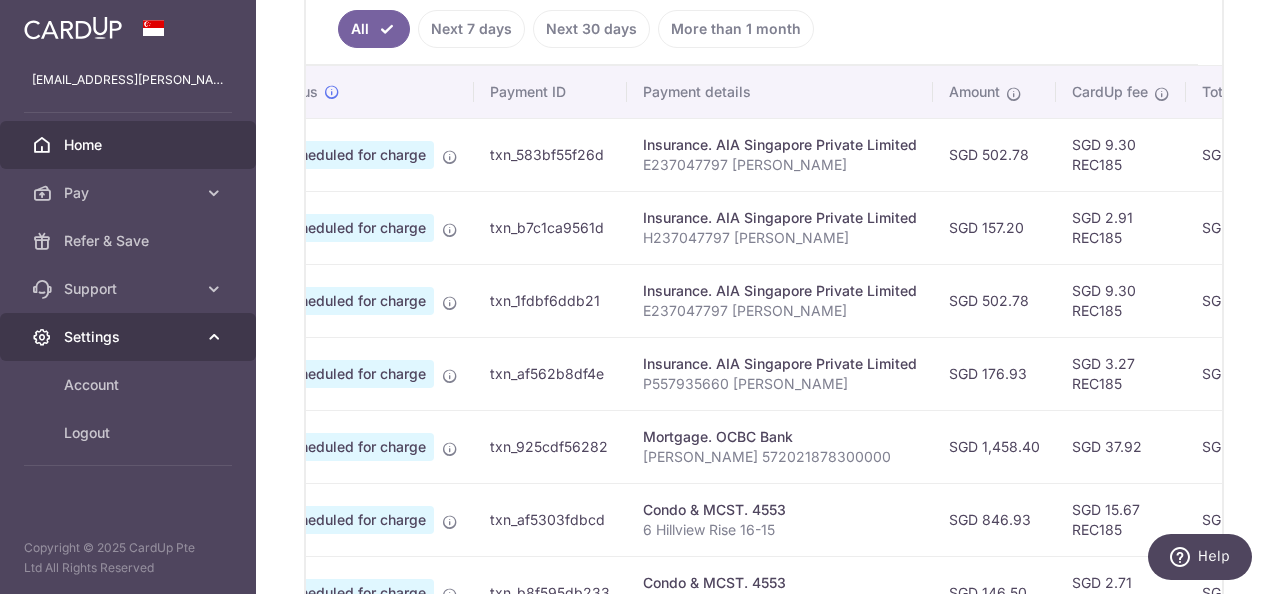 scroll, scrollTop: 0, scrollLeft: 0, axis: both 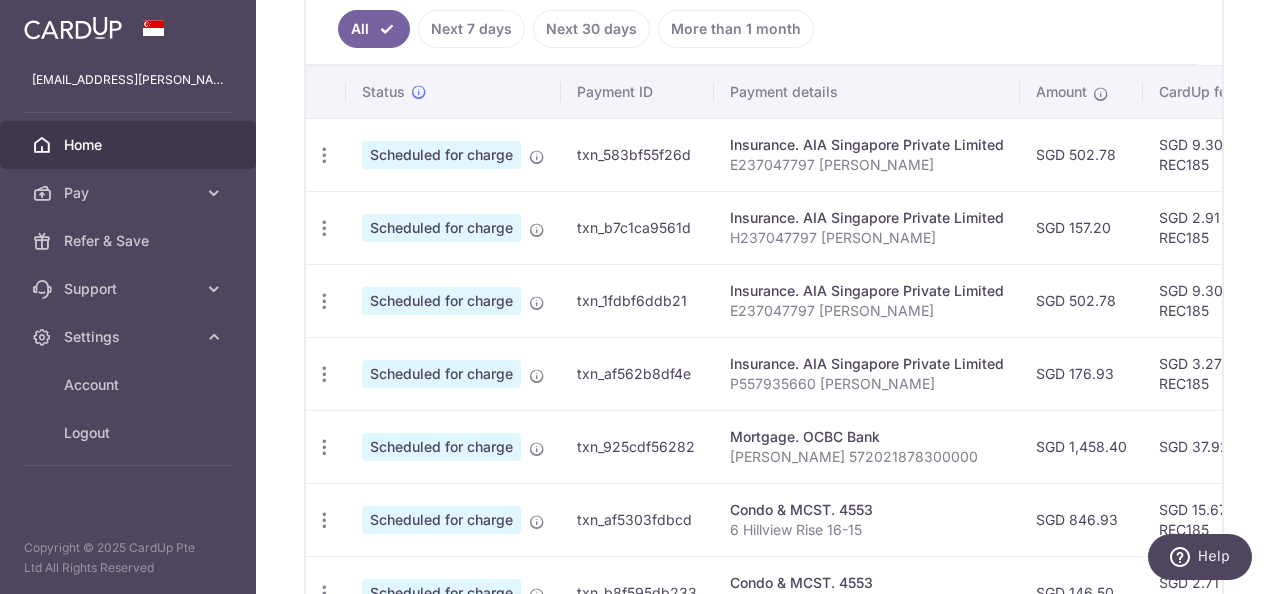 drag, startPoint x: 526, startPoint y: 313, endPoint x: 804, endPoint y: 324, distance: 278.21753 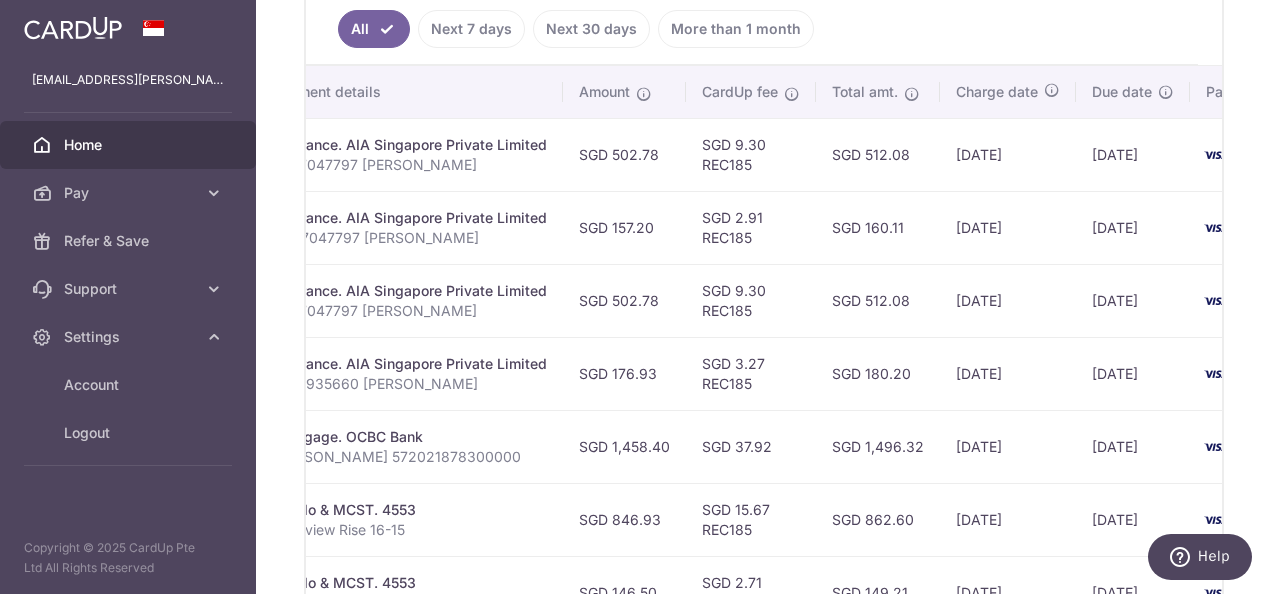 scroll, scrollTop: 0, scrollLeft: 580, axis: horizontal 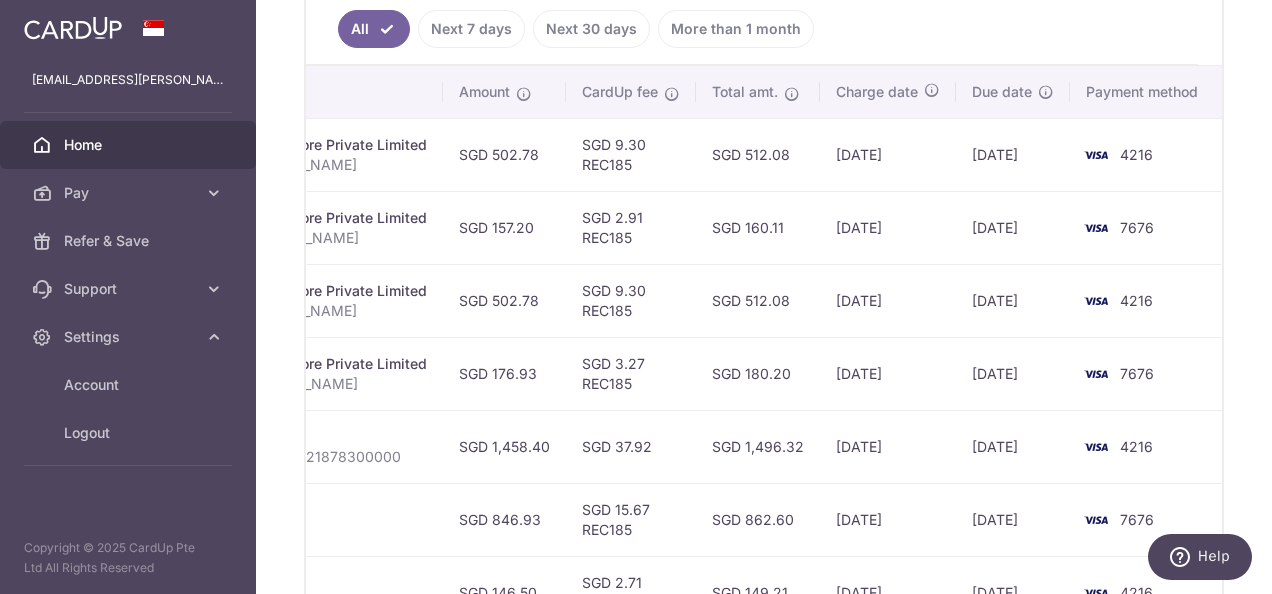 drag, startPoint x: 710, startPoint y: 334, endPoint x: 1275, endPoint y: 297, distance: 566.2102 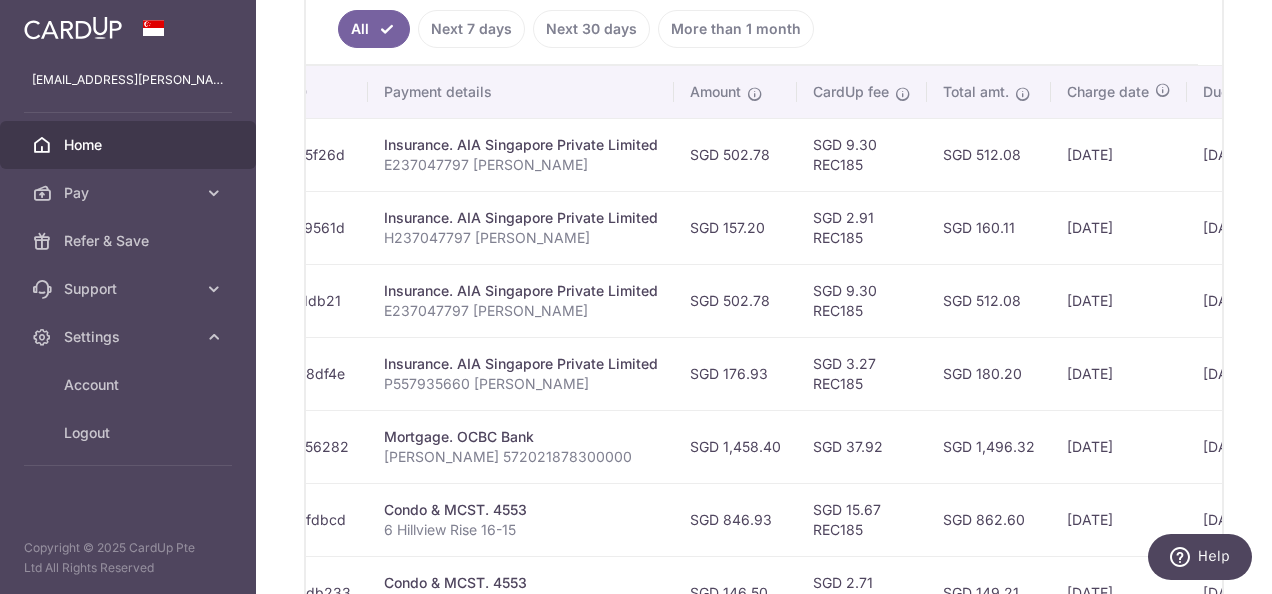 scroll, scrollTop: 0, scrollLeft: 0, axis: both 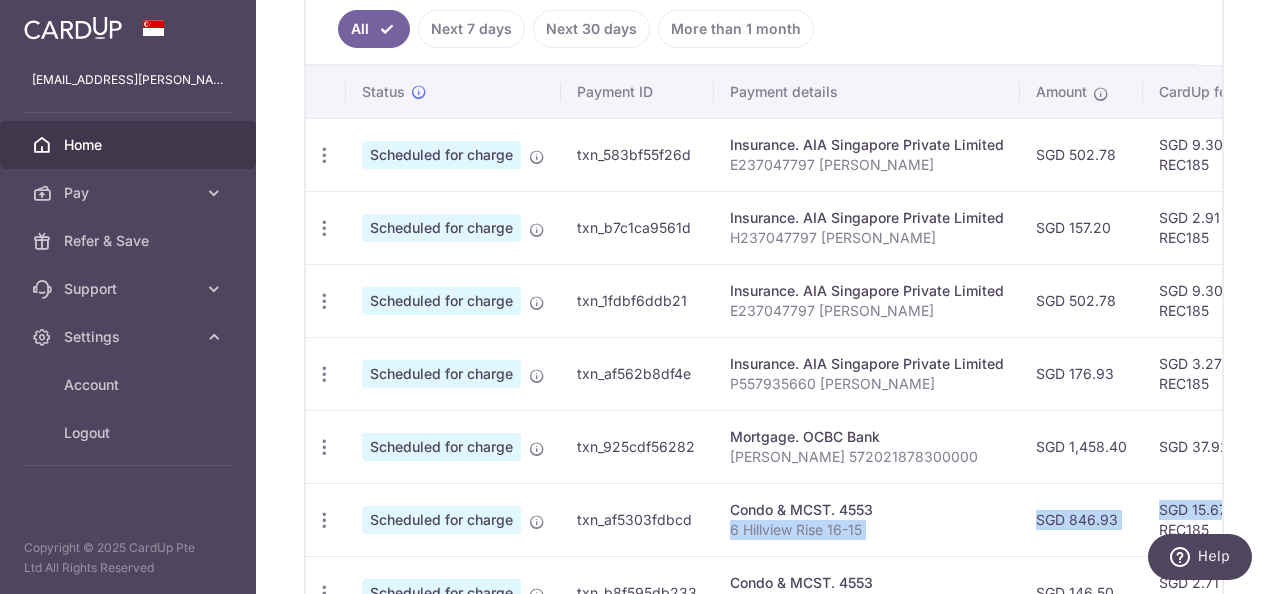 drag, startPoint x: 568, startPoint y: 486, endPoint x: 907, endPoint y: 471, distance: 339.3317 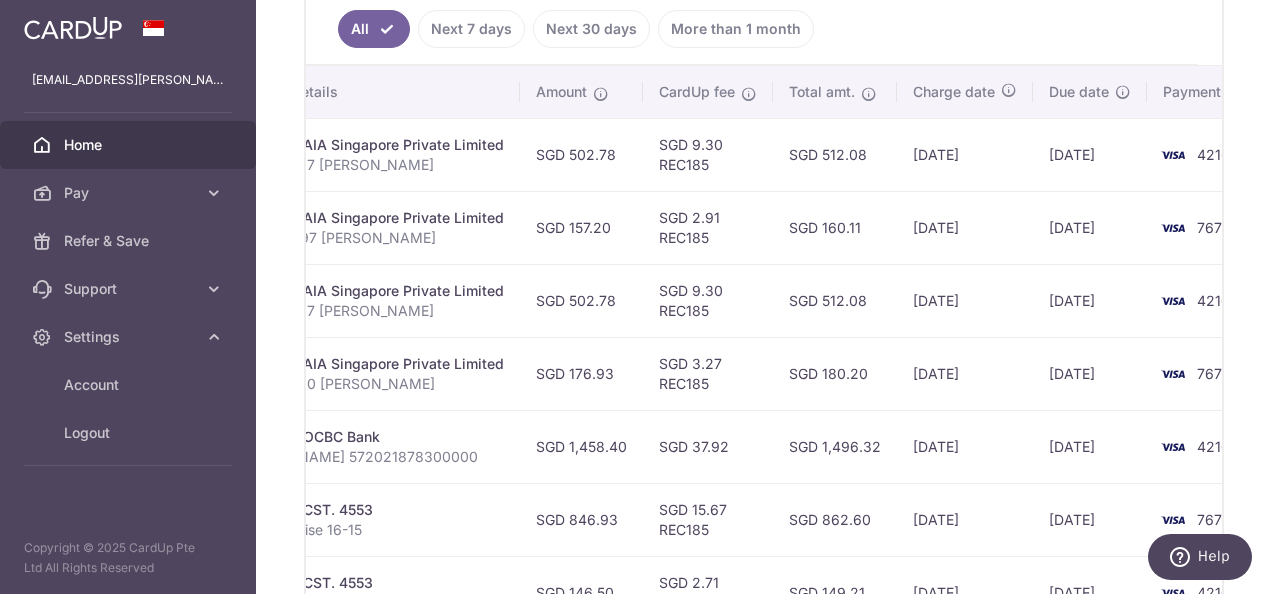scroll, scrollTop: 0, scrollLeft: 580, axis: horizontal 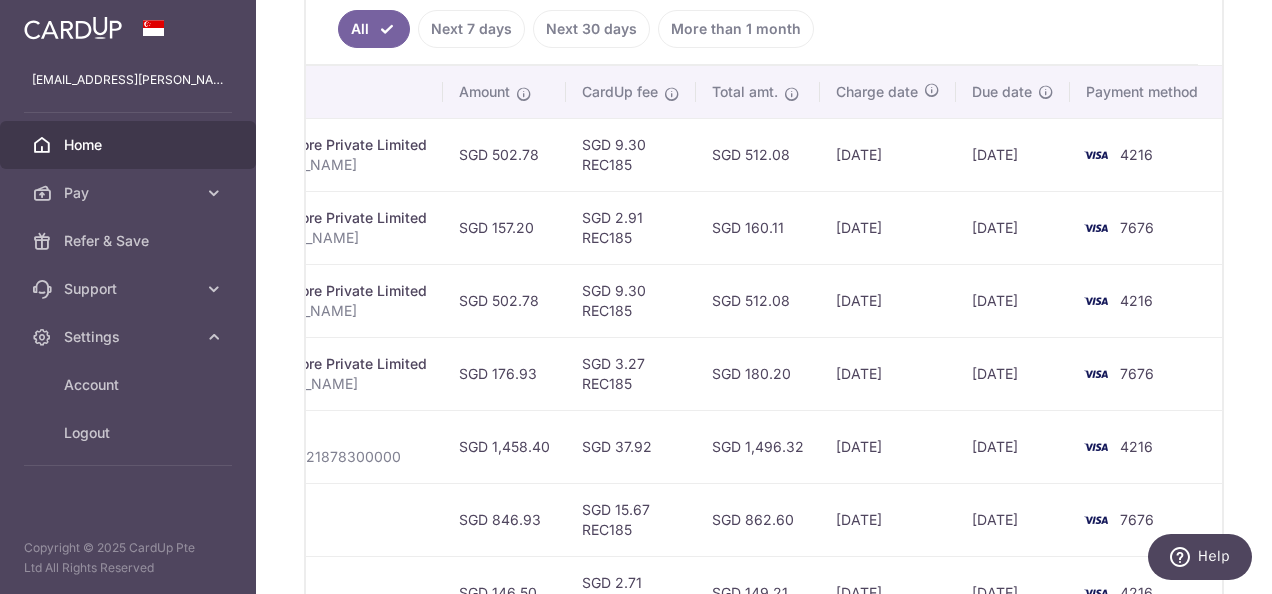 drag, startPoint x: 1100, startPoint y: 482, endPoint x: 1275, endPoint y: 435, distance: 181.20154 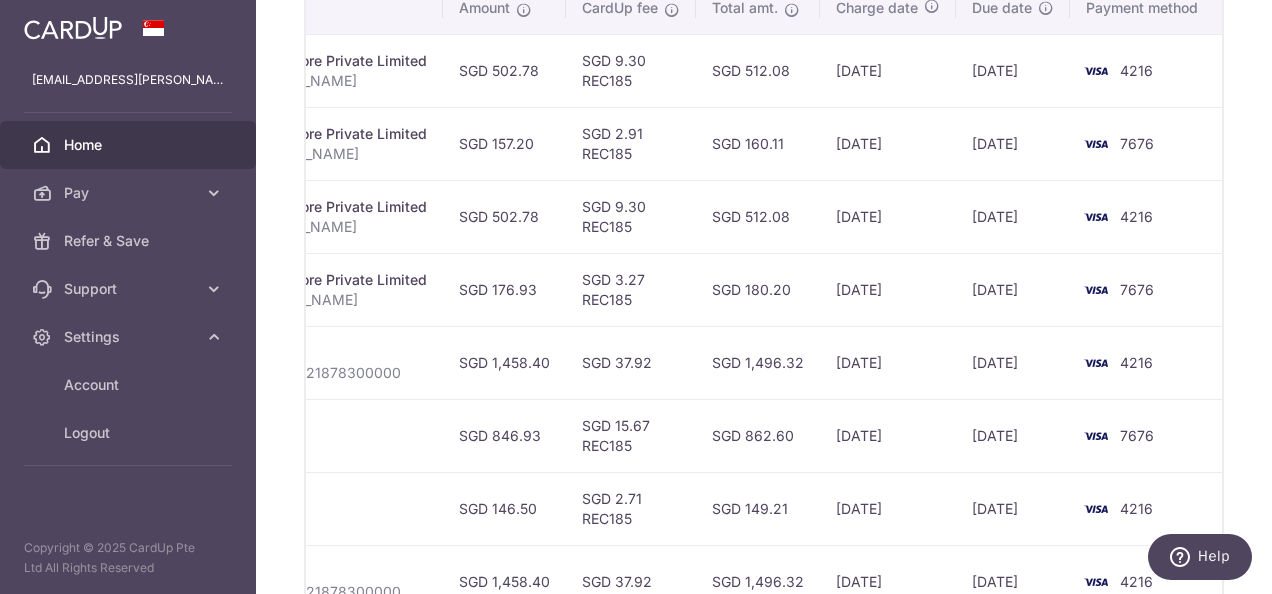 scroll, scrollTop: 800, scrollLeft: 0, axis: vertical 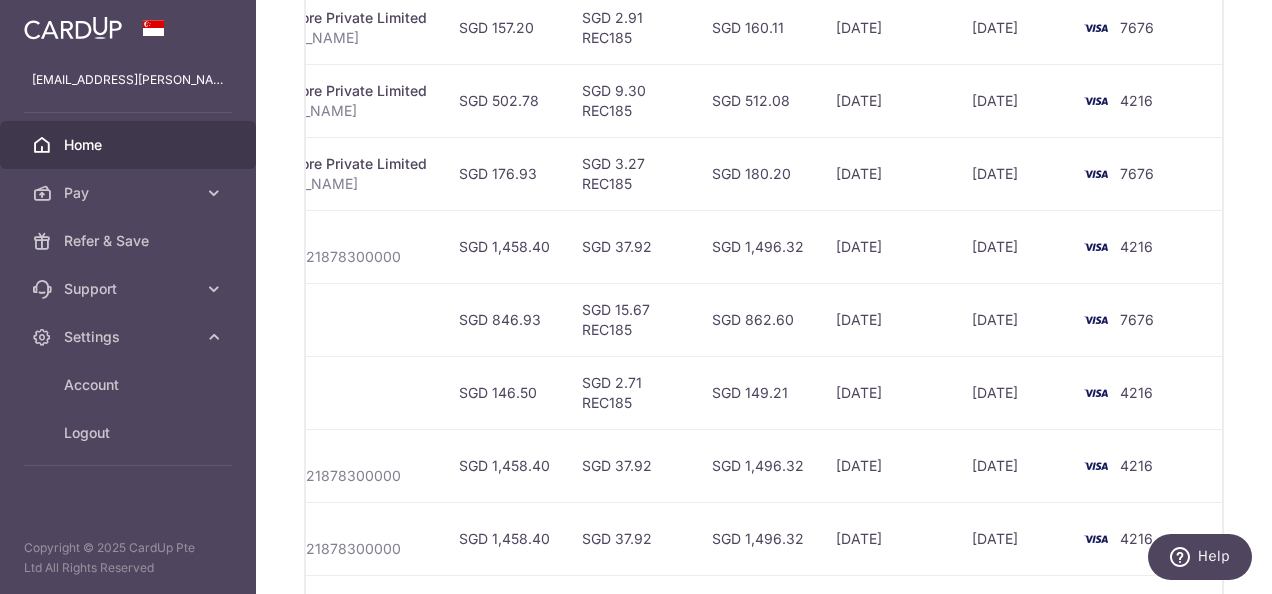 click on "[DATE]" at bounding box center (1013, 465) 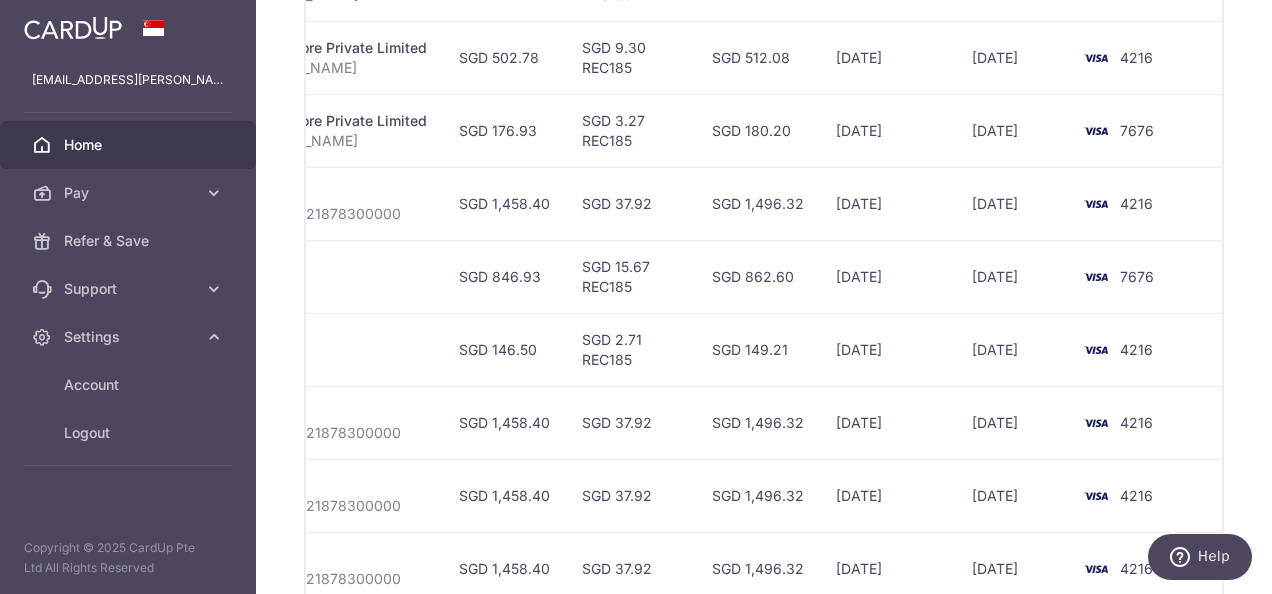 scroll, scrollTop: 752, scrollLeft: 0, axis: vertical 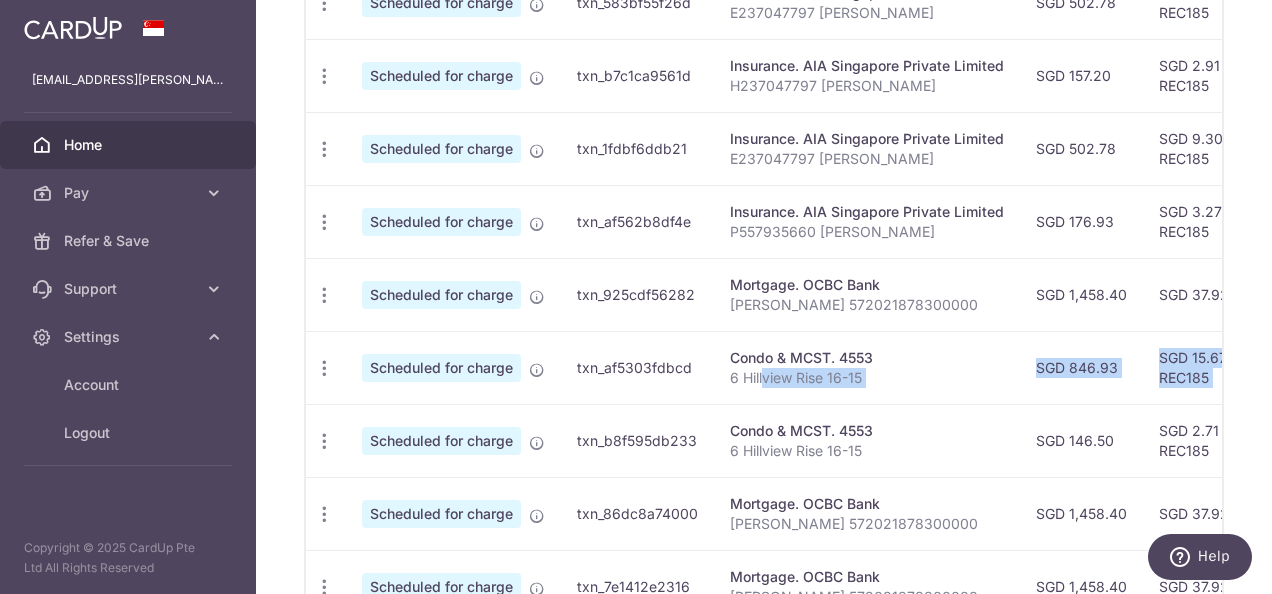 drag, startPoint x: 732, startPoint y: 322, endPoint x: 765, endPoint y: 345, distance: 40.22437 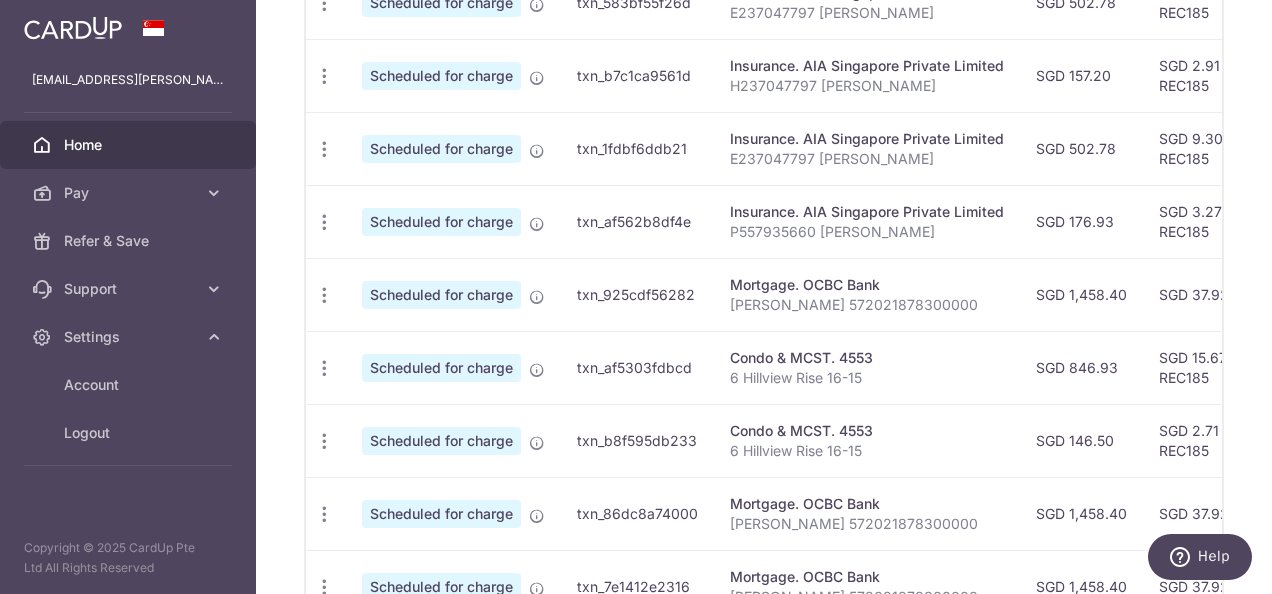 click on "txn_af5303fdbcd" at bounding box center (637, 367) 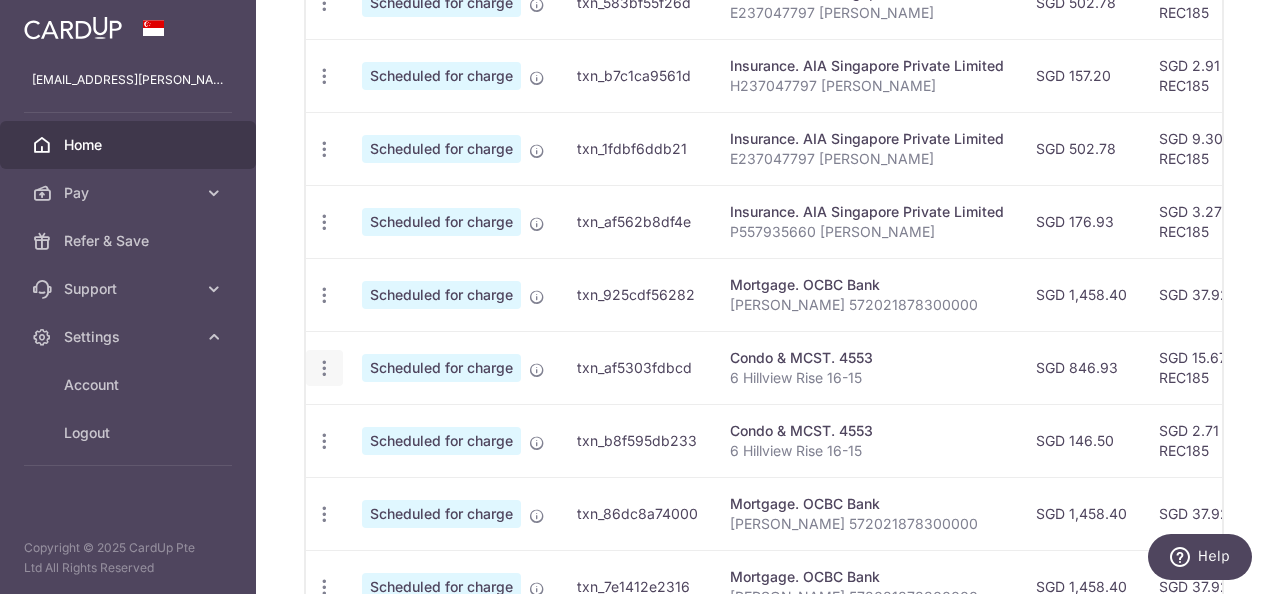 click at bounding box center (324, 3) 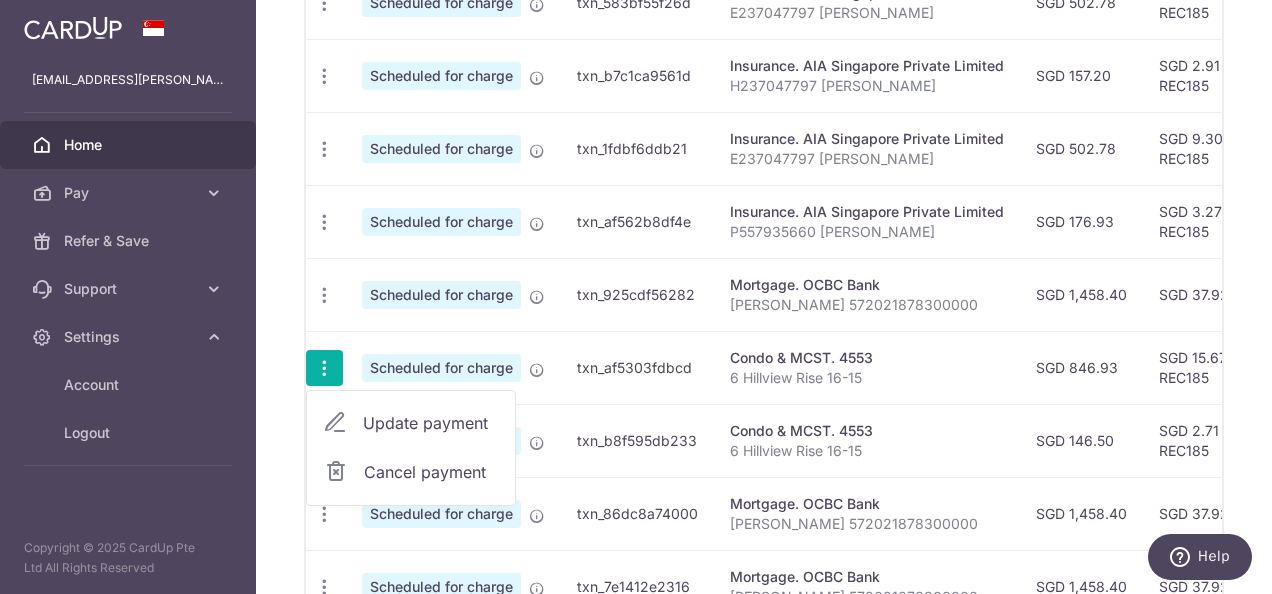 click at bounding box center (335, 423) 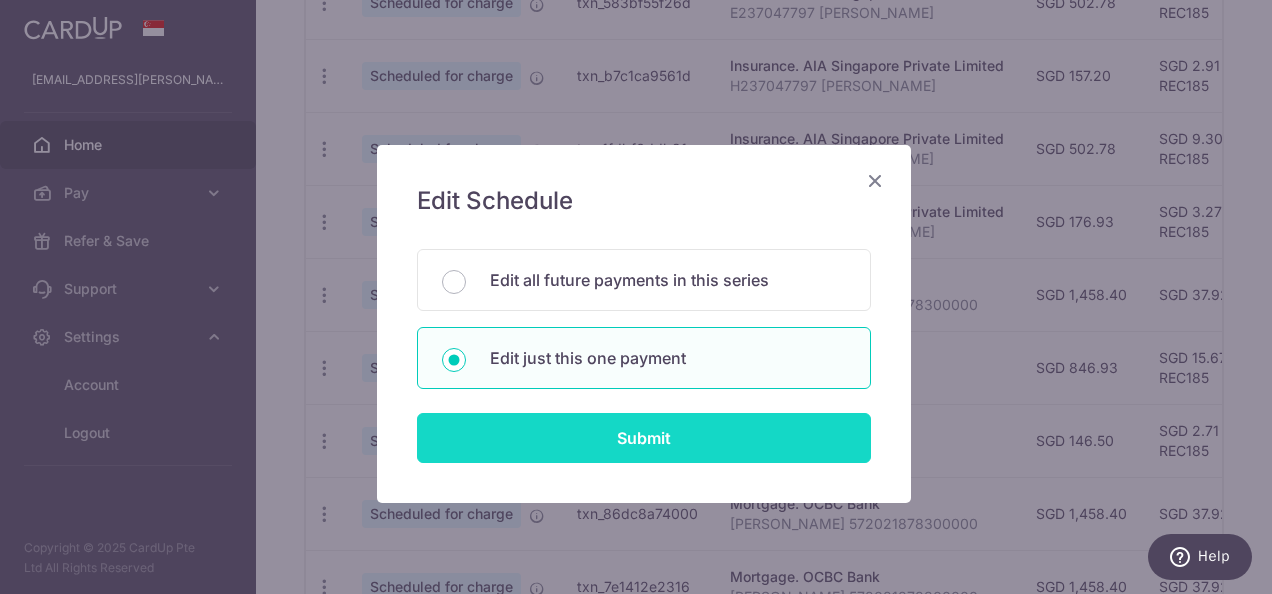 click on "Submit" at bounding box center [644, 438] 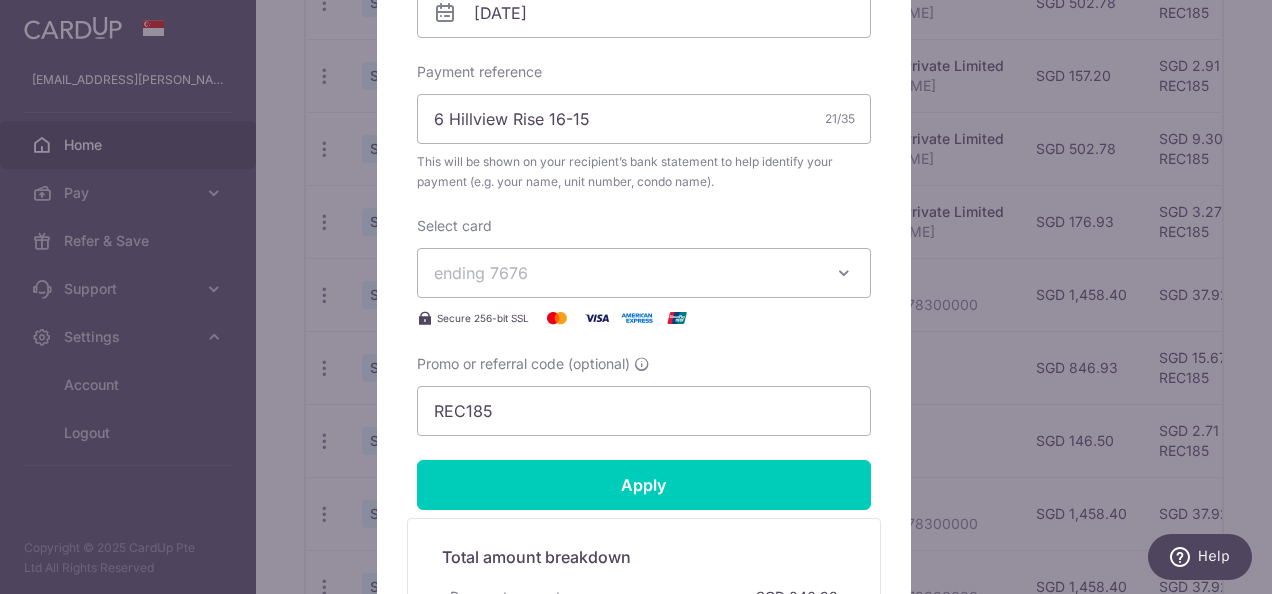 scroll, scrollTop: 700, scrollLeft: 0, axis: vertical 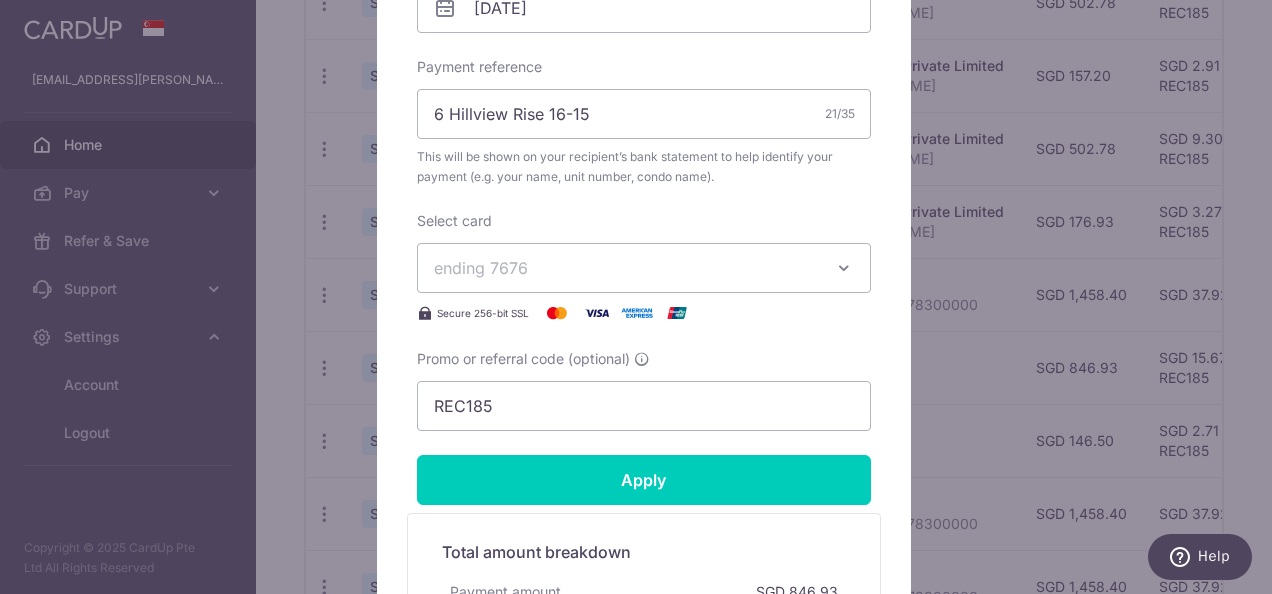 click on "ending 7676" at bounding box center [644, 268] 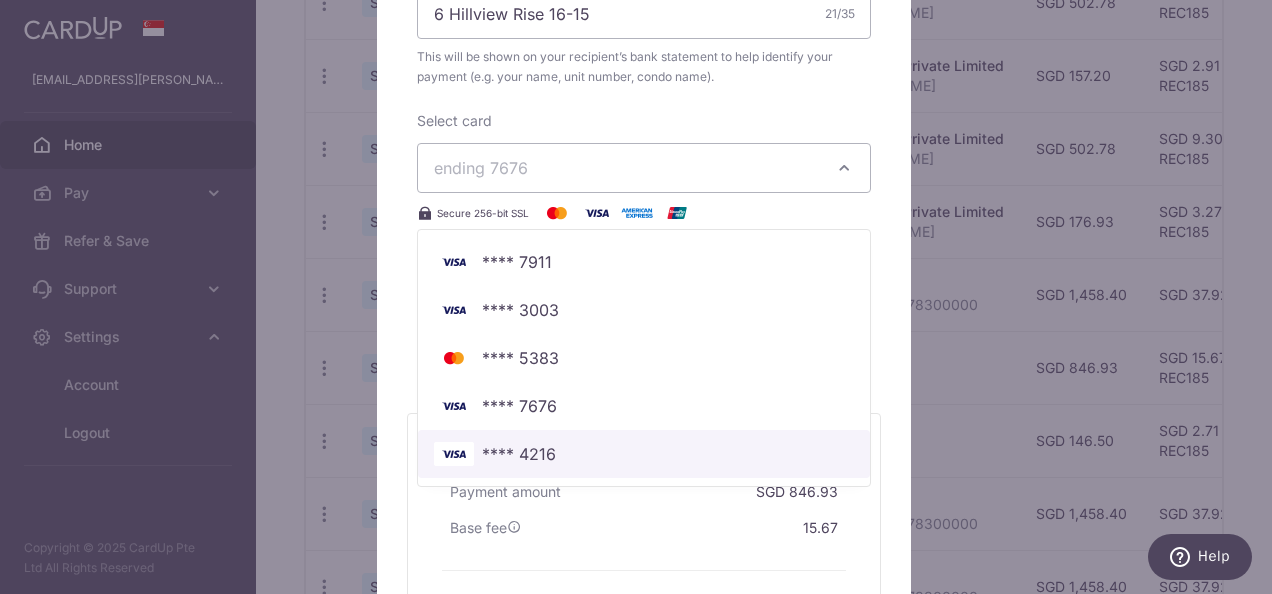 click on "**** 4216" at bounding box center (644, 454) 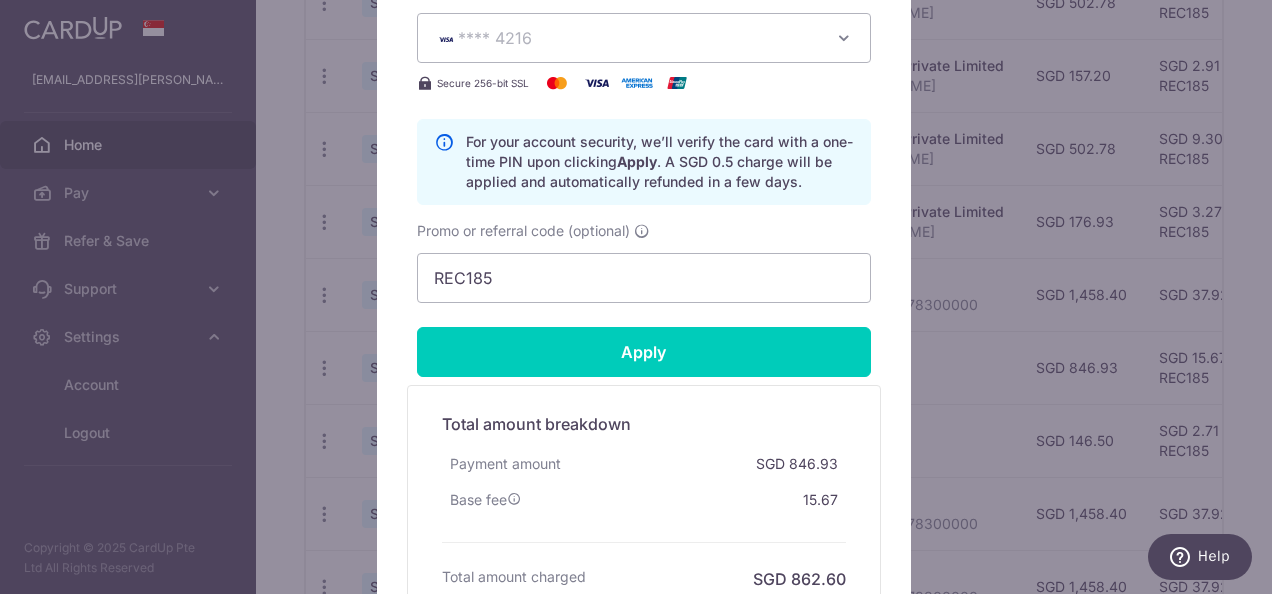 scroll, scrollTop: 1000, scrollLeft: 0, axis: vertical 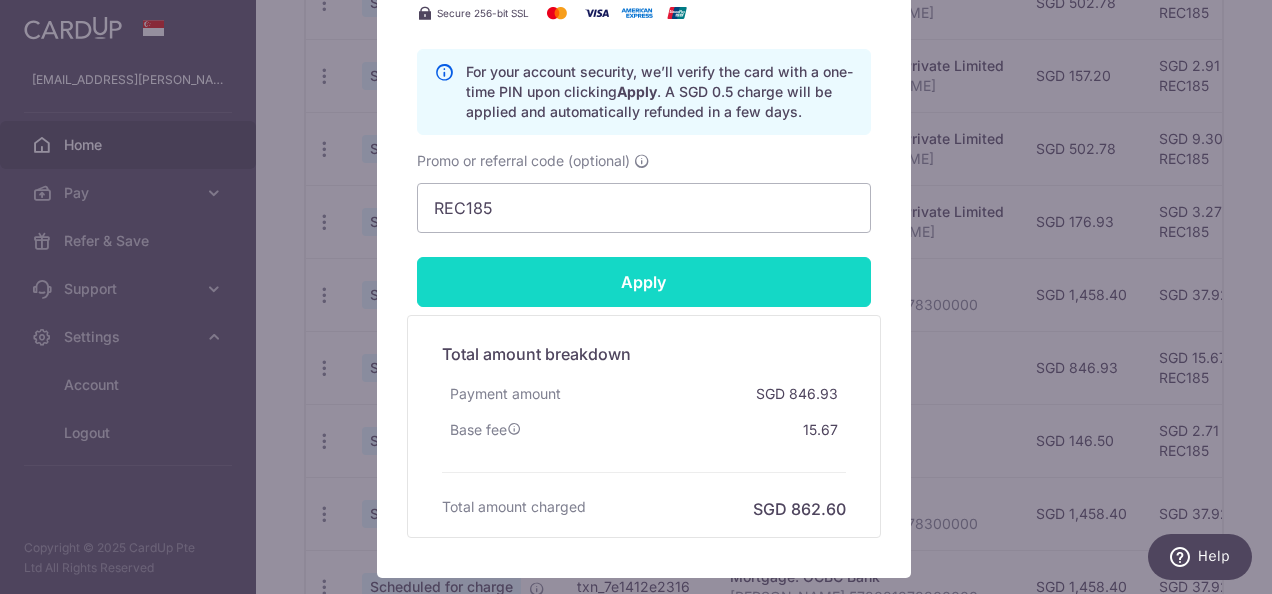 click on "Apply" at bounding box center [644, 282] 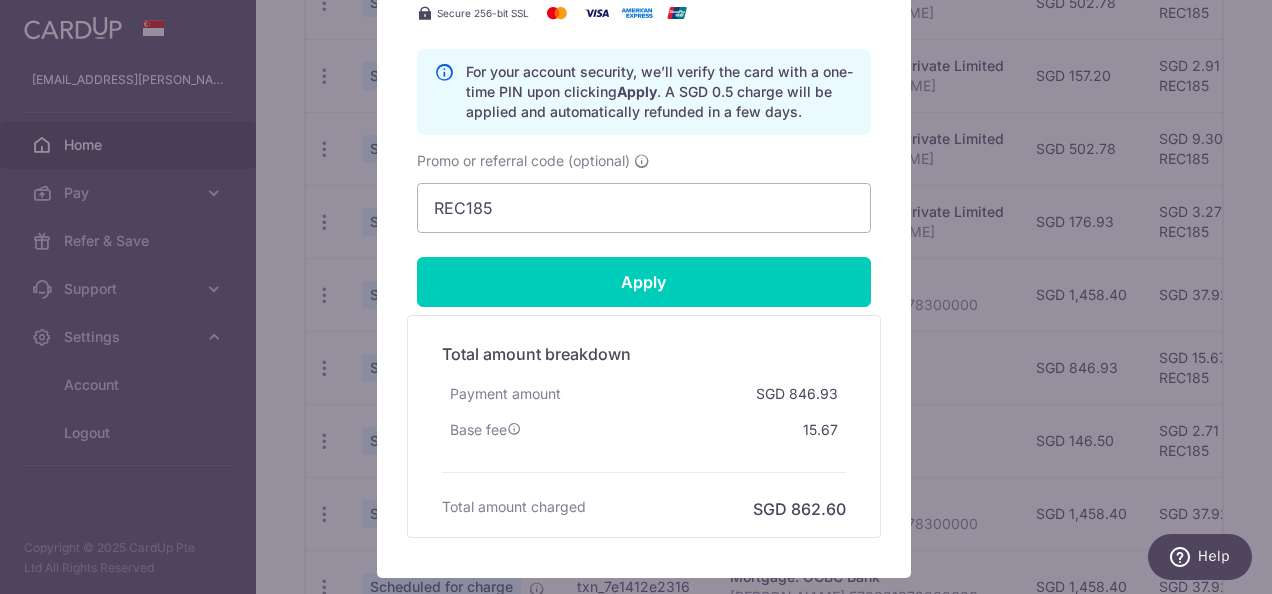 type on "Successfully Applied" 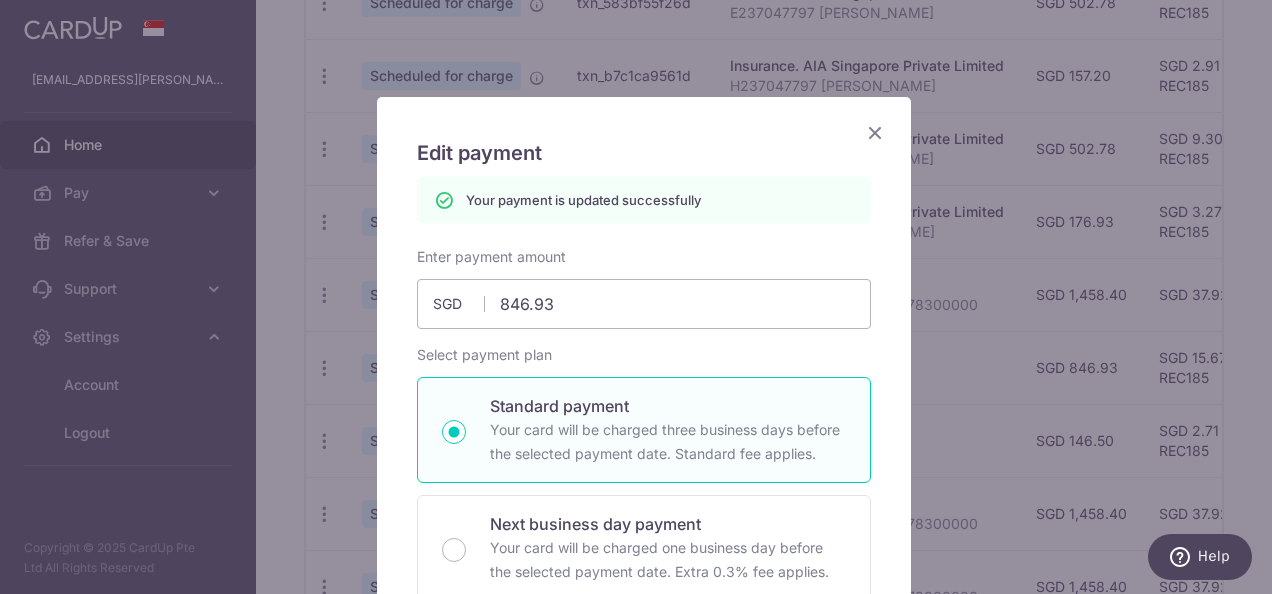 scroll, scrollTop: 0, scrollLeft: 0, axis: both 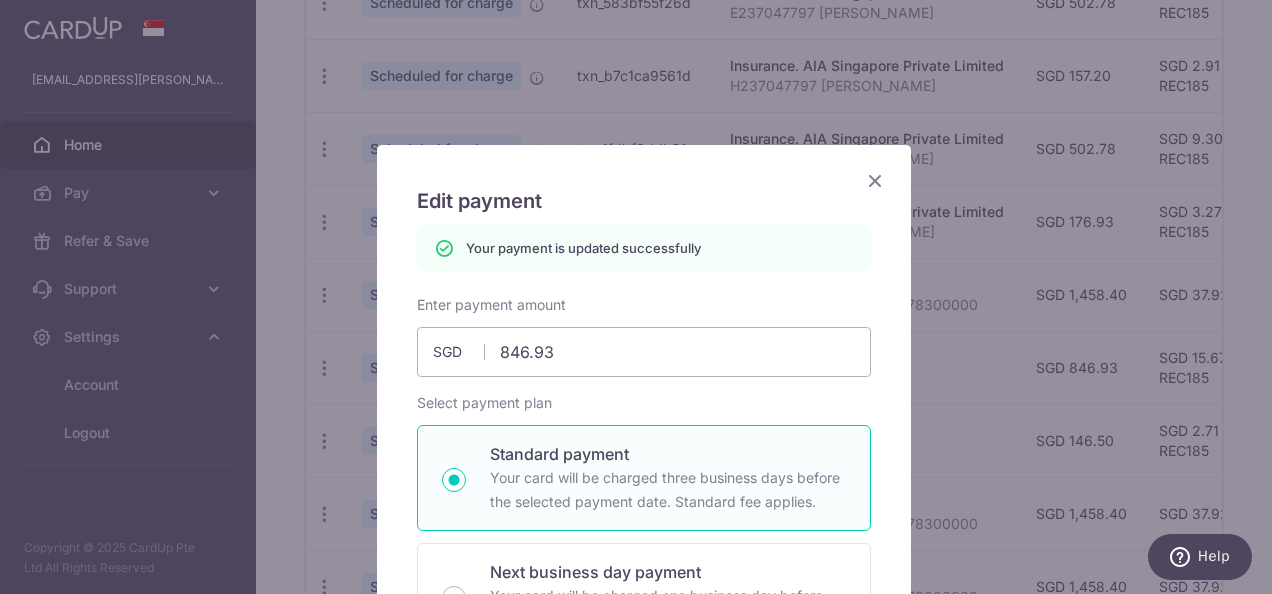 click at bounding box center (875, 180) 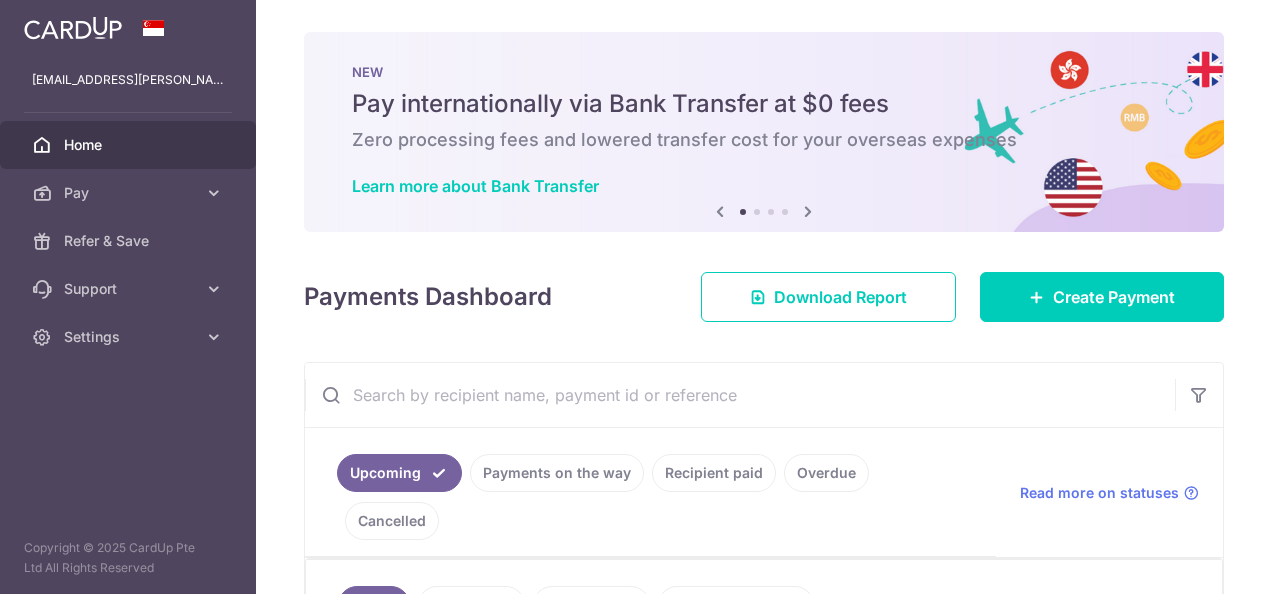 scroll, scrollTop: 0, scrollLeft: 0, axis: both 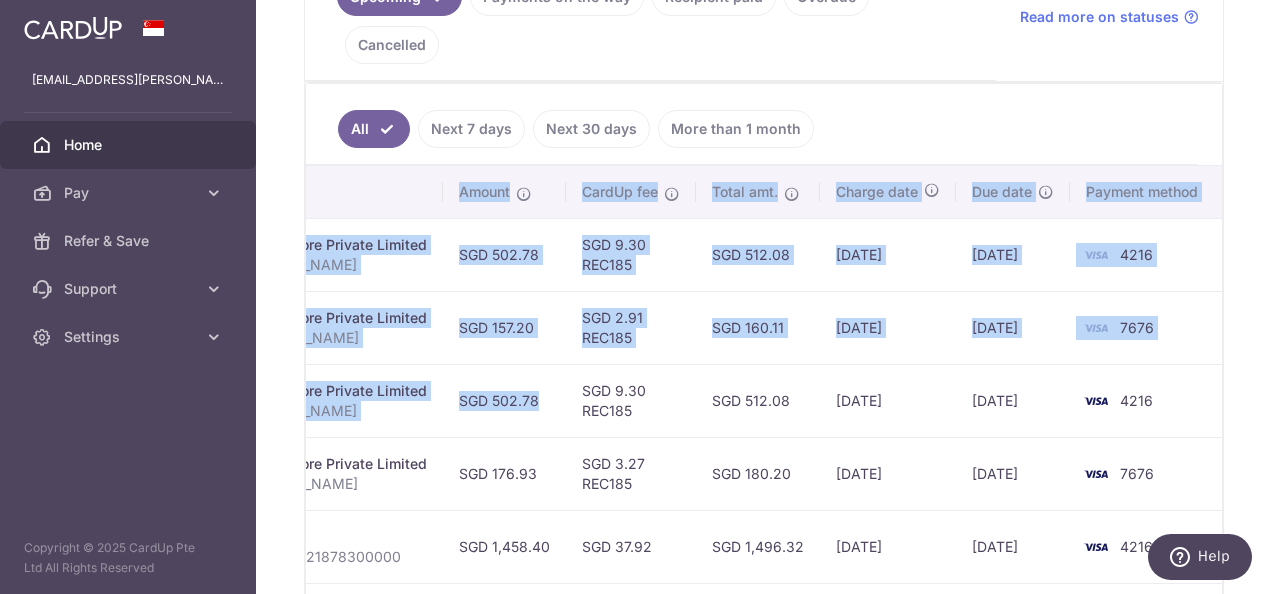 drag, startPoint x: 1207, startPoint y: 344, endPoint x: 1275, endPoint y: 336, distance: 68.46897 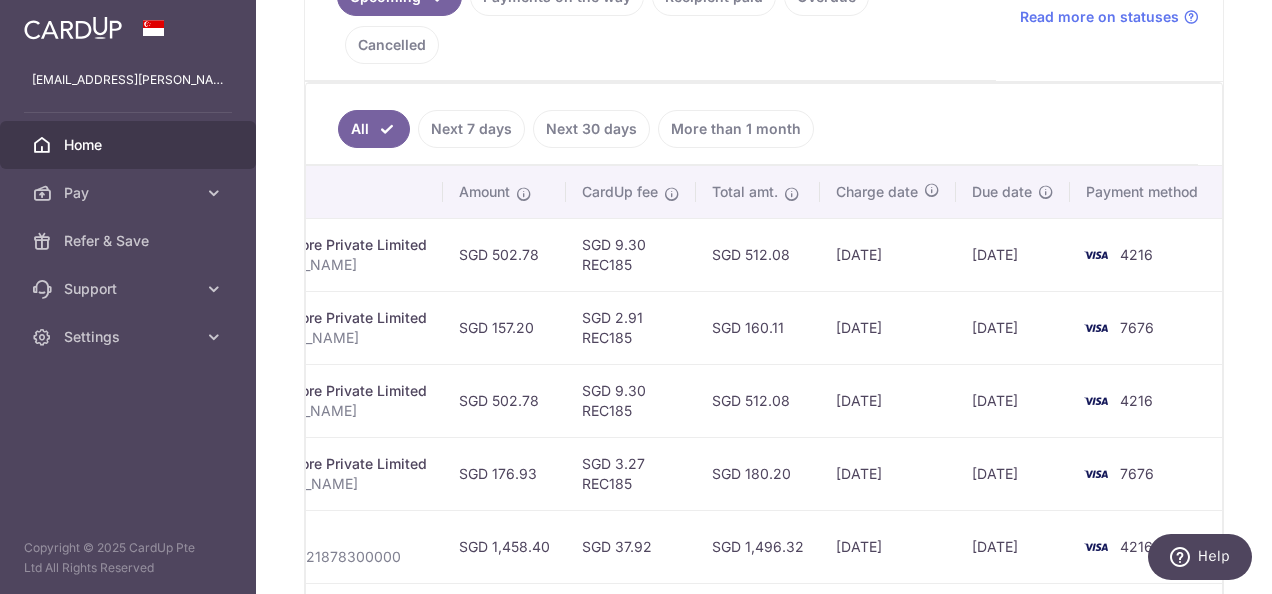 scroll, scrollTop: 600, scrollLeft: 0, axis: vertical 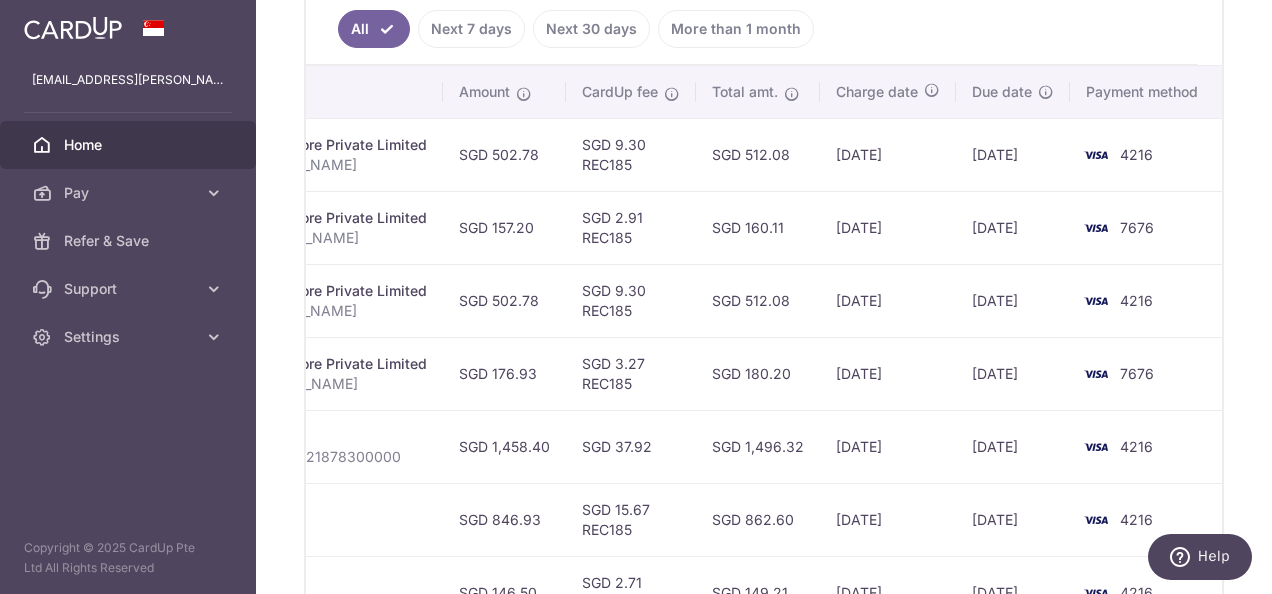 click on "[DATE]" at bounding box center (1013, 373) 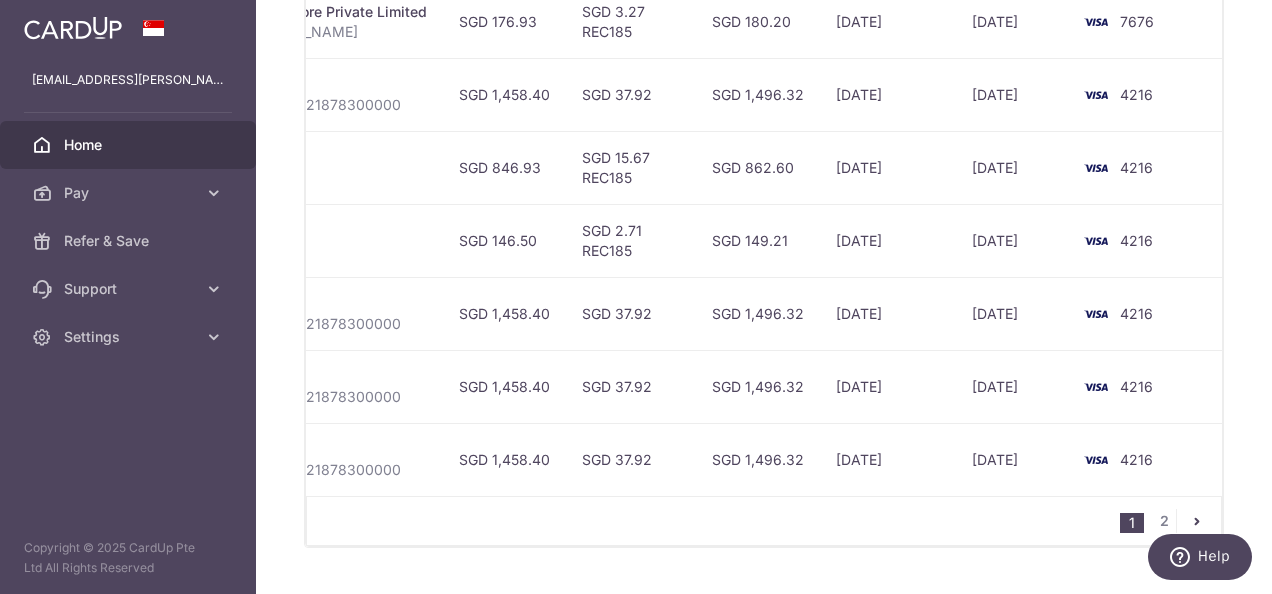 scroll, scrollTop: 952, scrollLeft: 0, axis: vertical 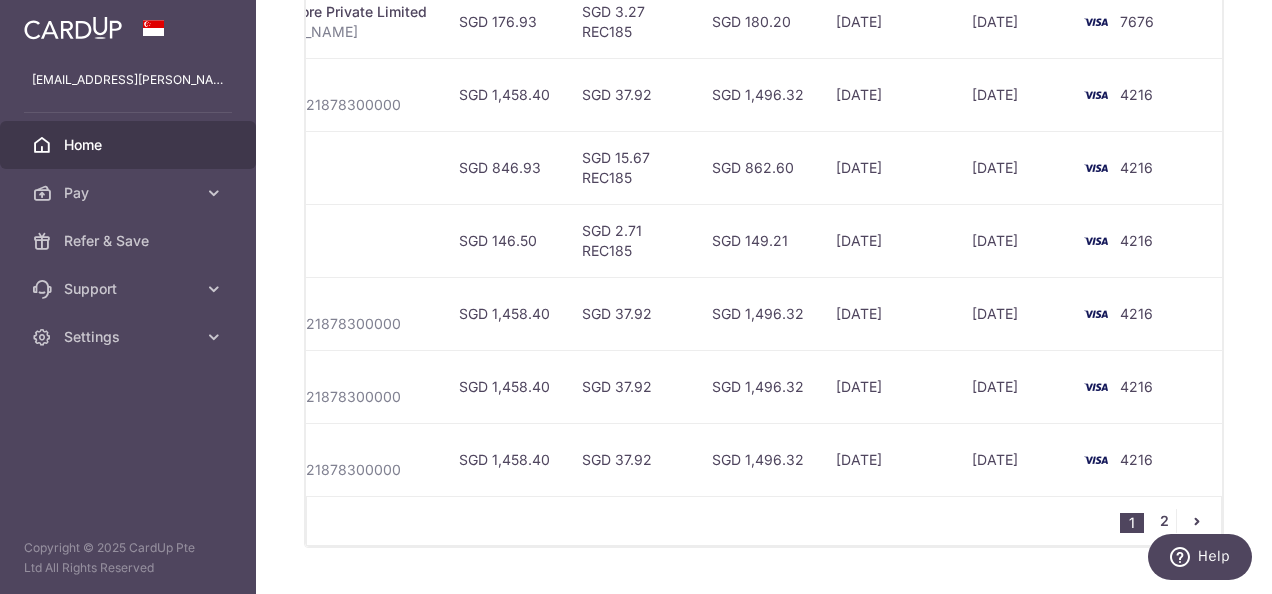 click on "2" at bounding box center (1164, 521) 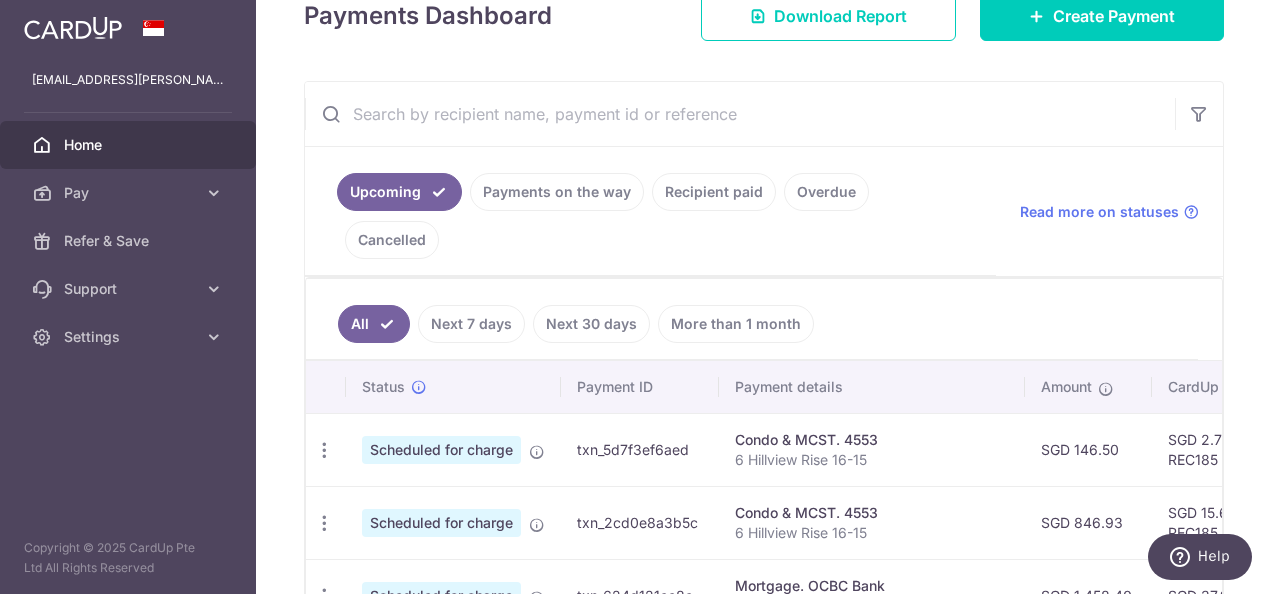 scroll, scrollTop: 480, scrollLeft: 0, axis: vertical 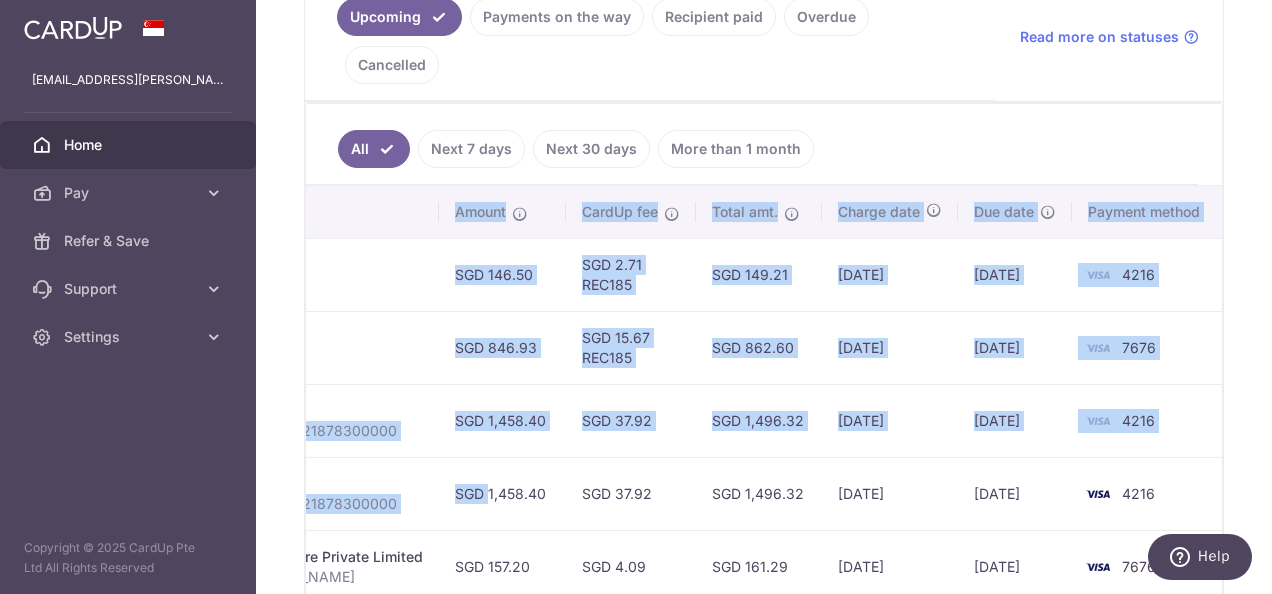 drag, startPoint x: 1046, startPoint y: 414, endPoint x: 1275, endPoint y: 405, distance: 229.17679 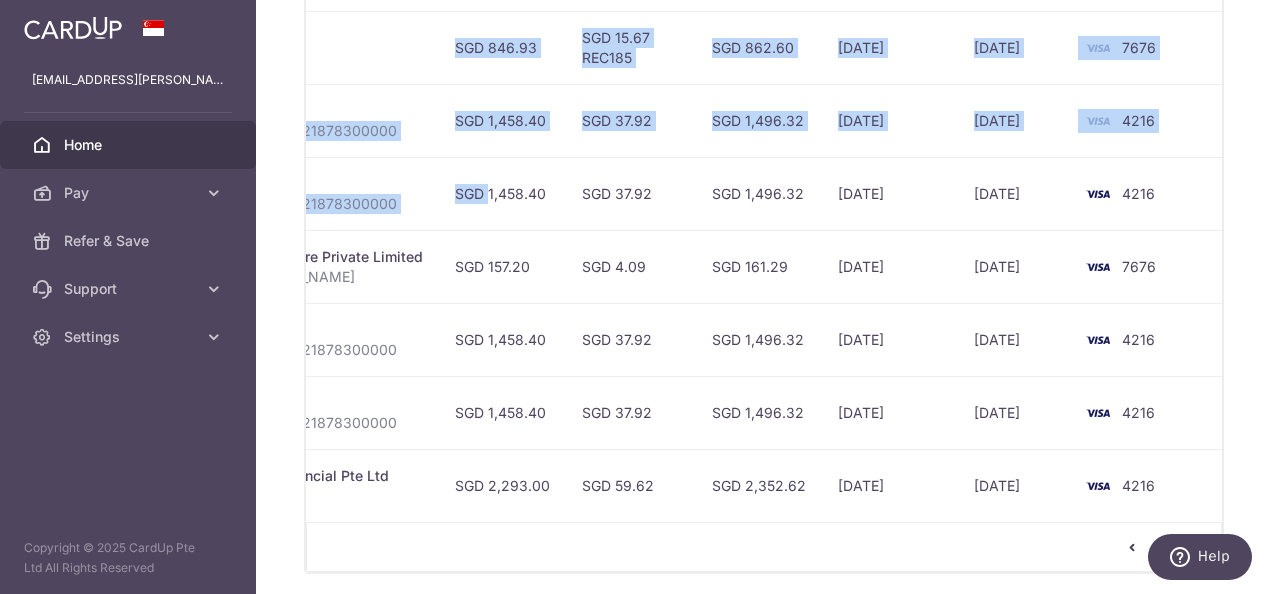 click on "4216" at bounding box center (1148, 485) 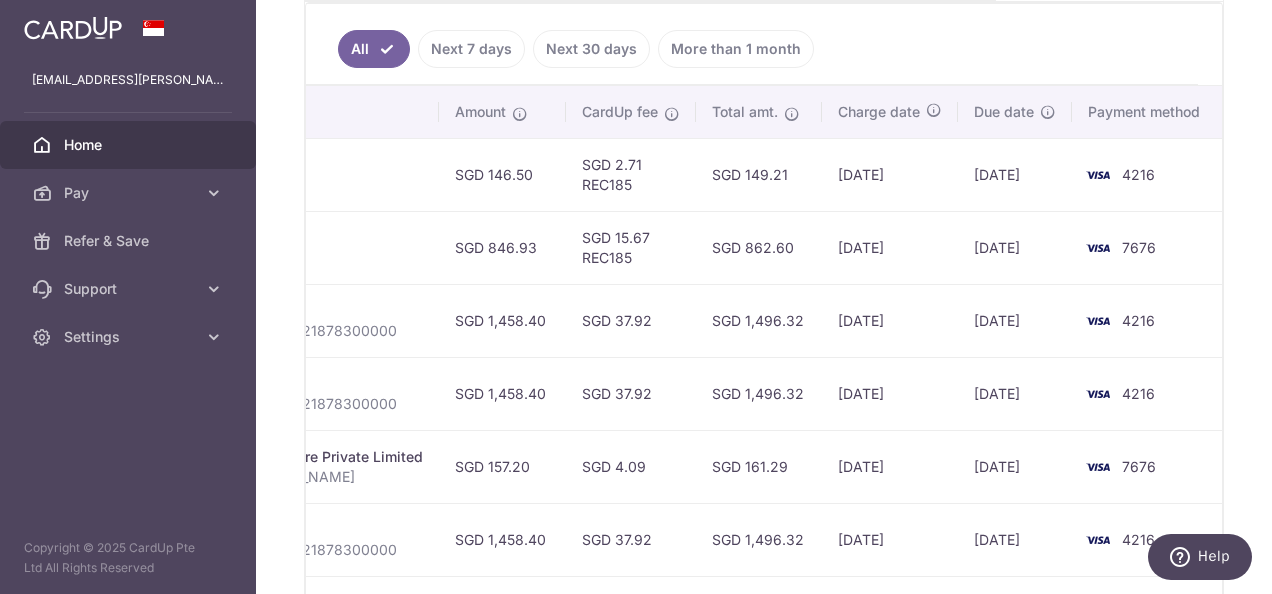 scroll, scrollTop: 480, scrollLeft: 0, axis: vertical 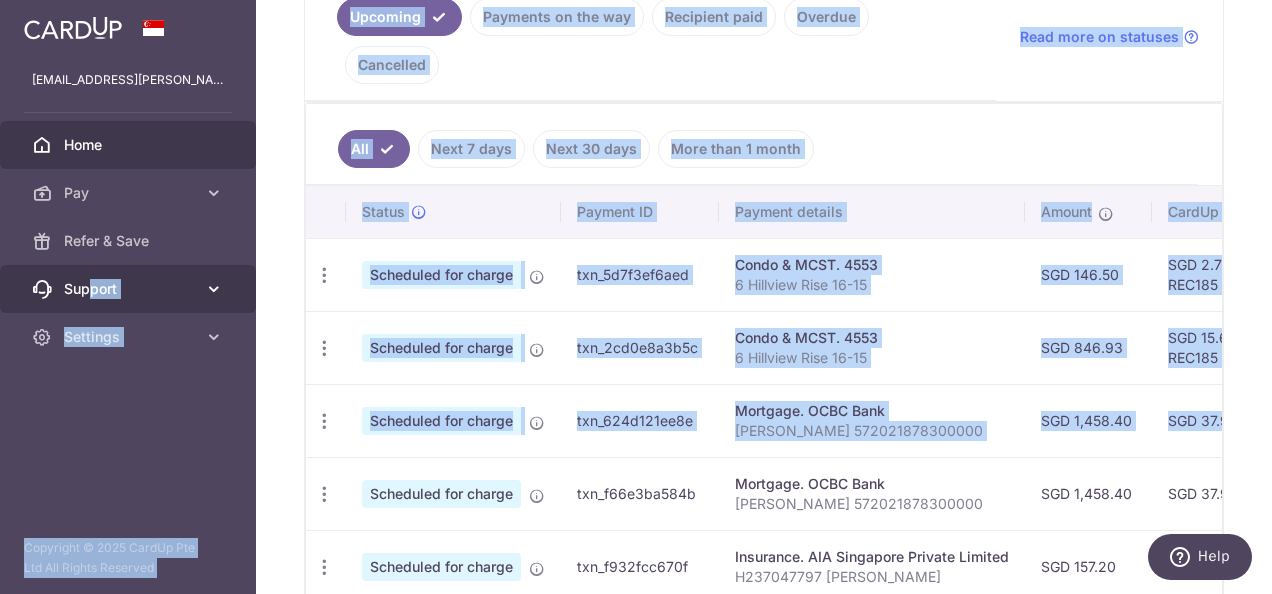 drag, startPoint x: 1150, startPoint y: 388, endPoint x: 94, endPoint y: 308, distance: 1059.026 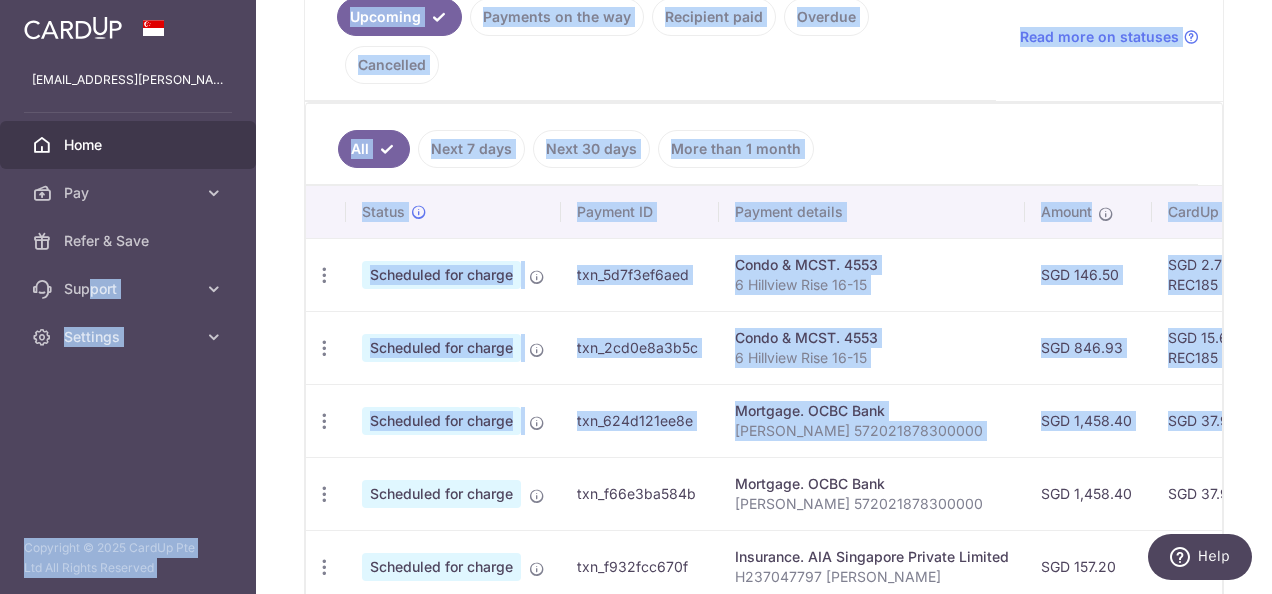 click on "Mortgage. OCBC Bank" at bounding box center (872, 411) 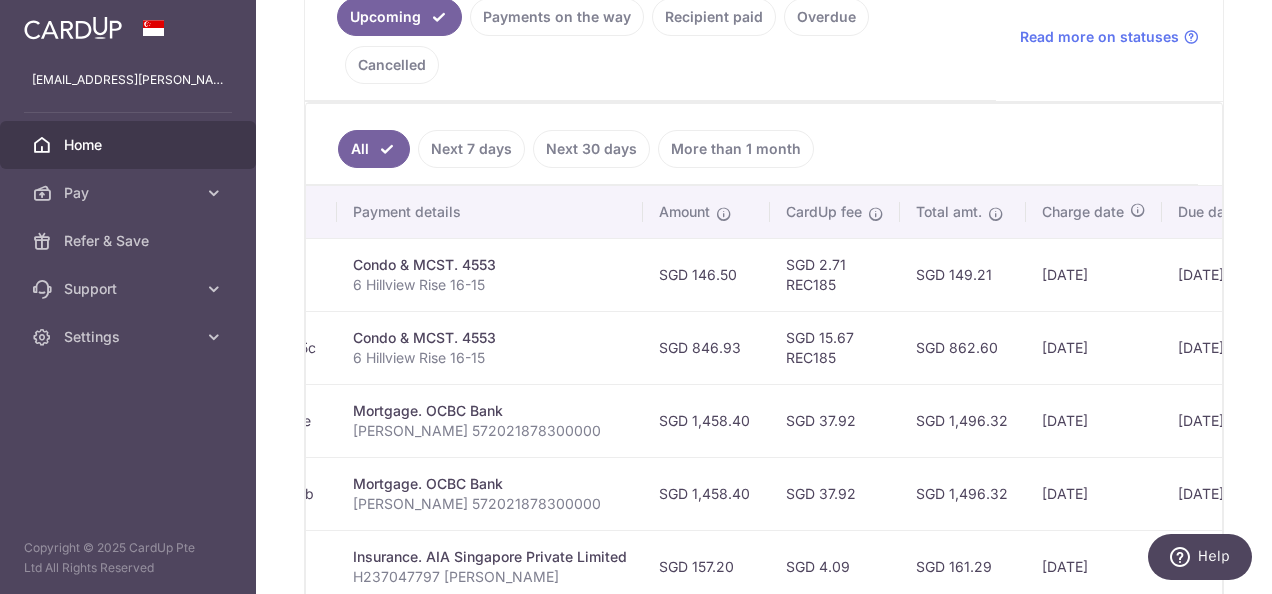 scroll, scrollTop: 0, scrollLeft: 586, axis: horizontal 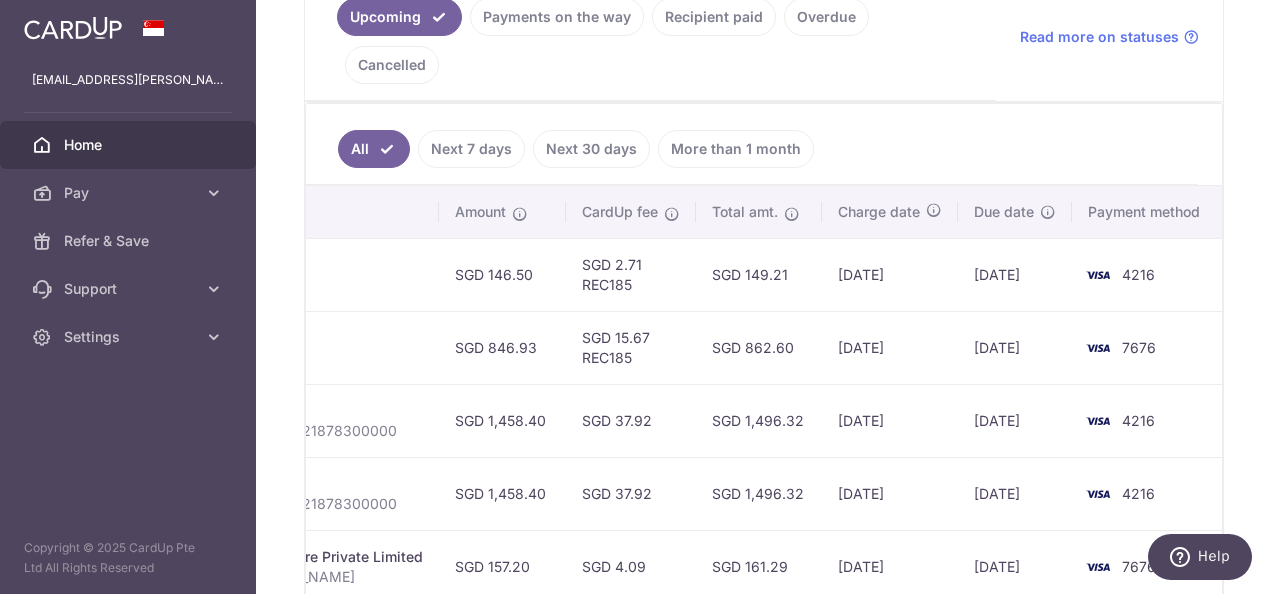 drag, startPoint x: 910, startPoint y: 337, endPoint x: 1275, endPoint y: 361, distance: 365.78818 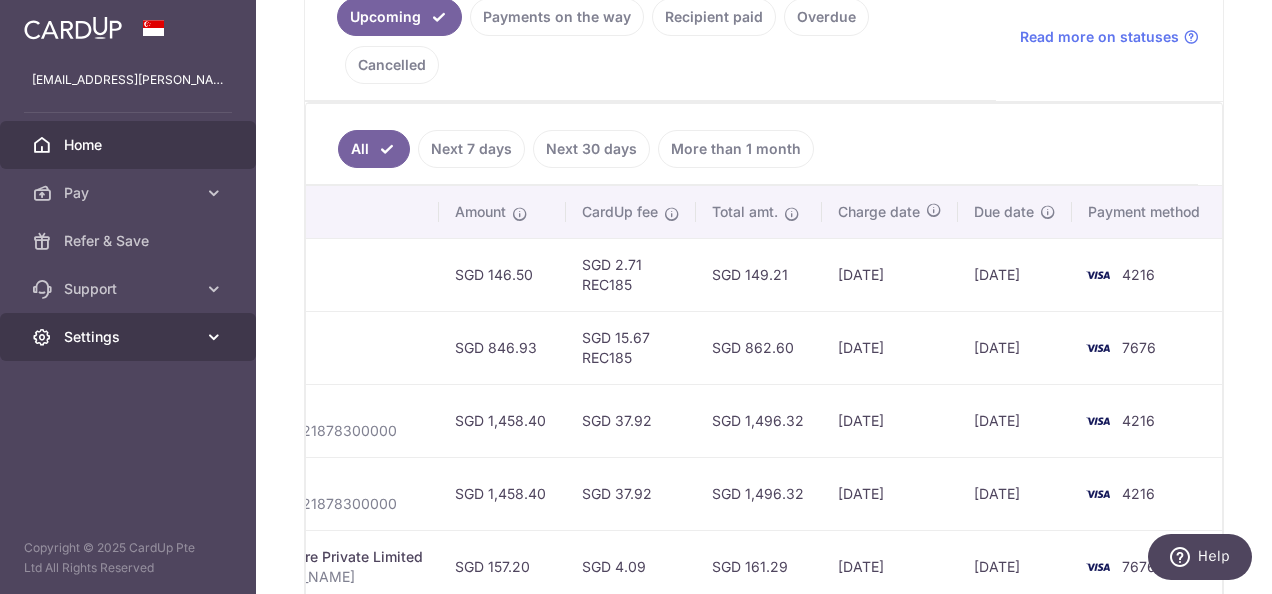 click on "Settings" at bounding box center (130, 337) 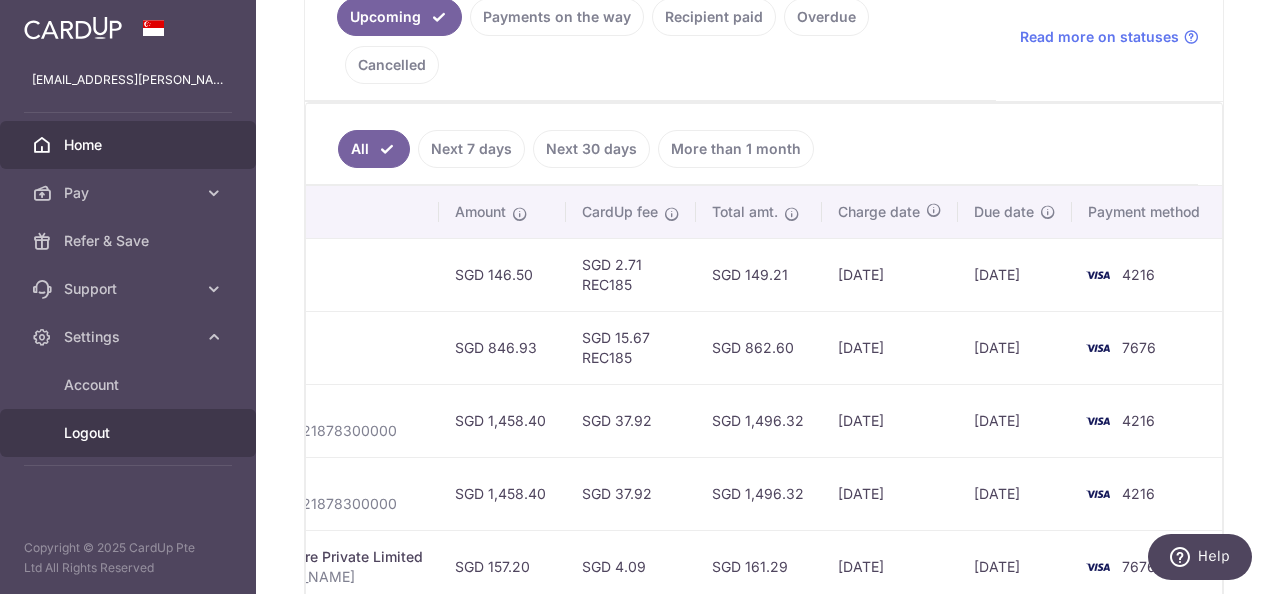 click on "Logout" at bounding box center (130, 433) 